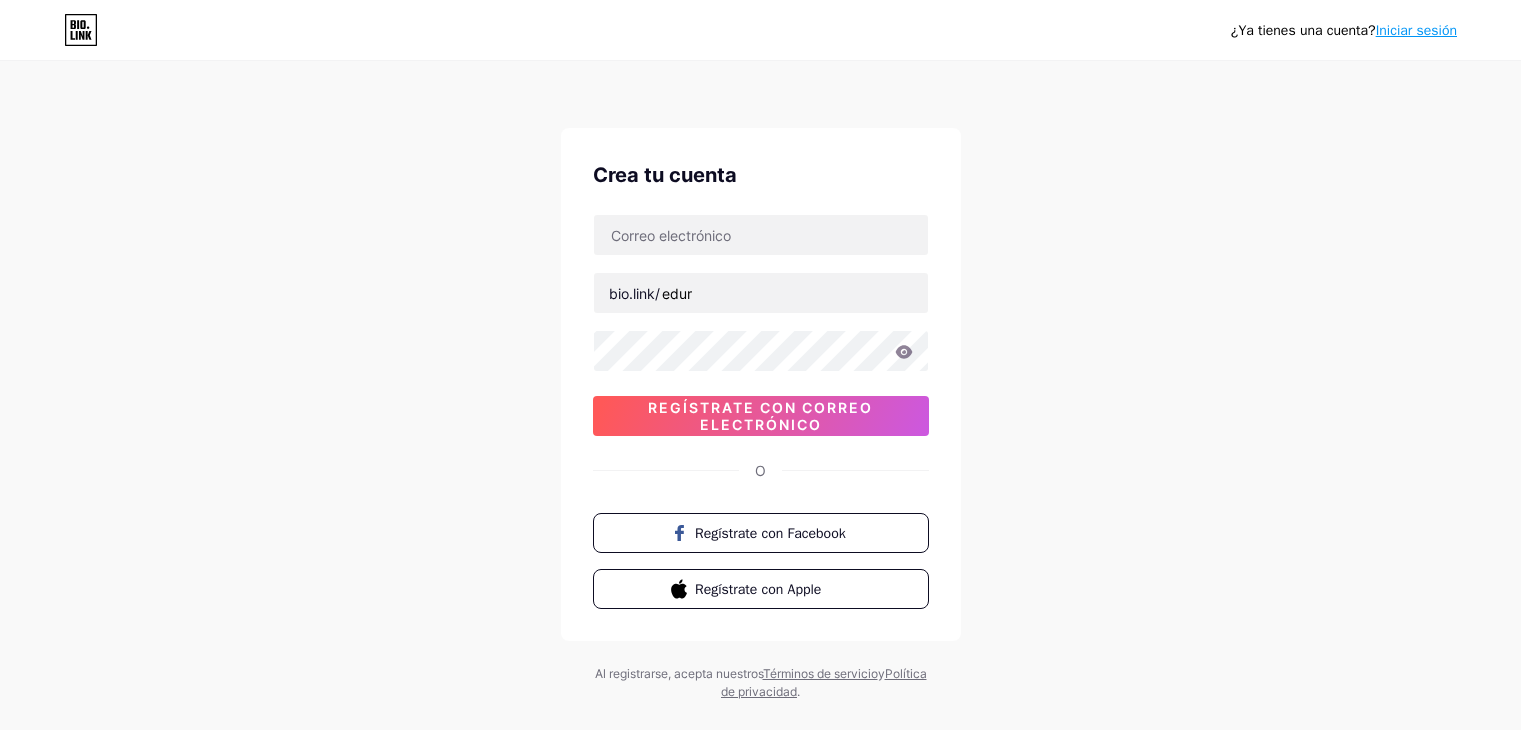 scroll, scrollTop: 0, scrollLeft: 0, axis: both 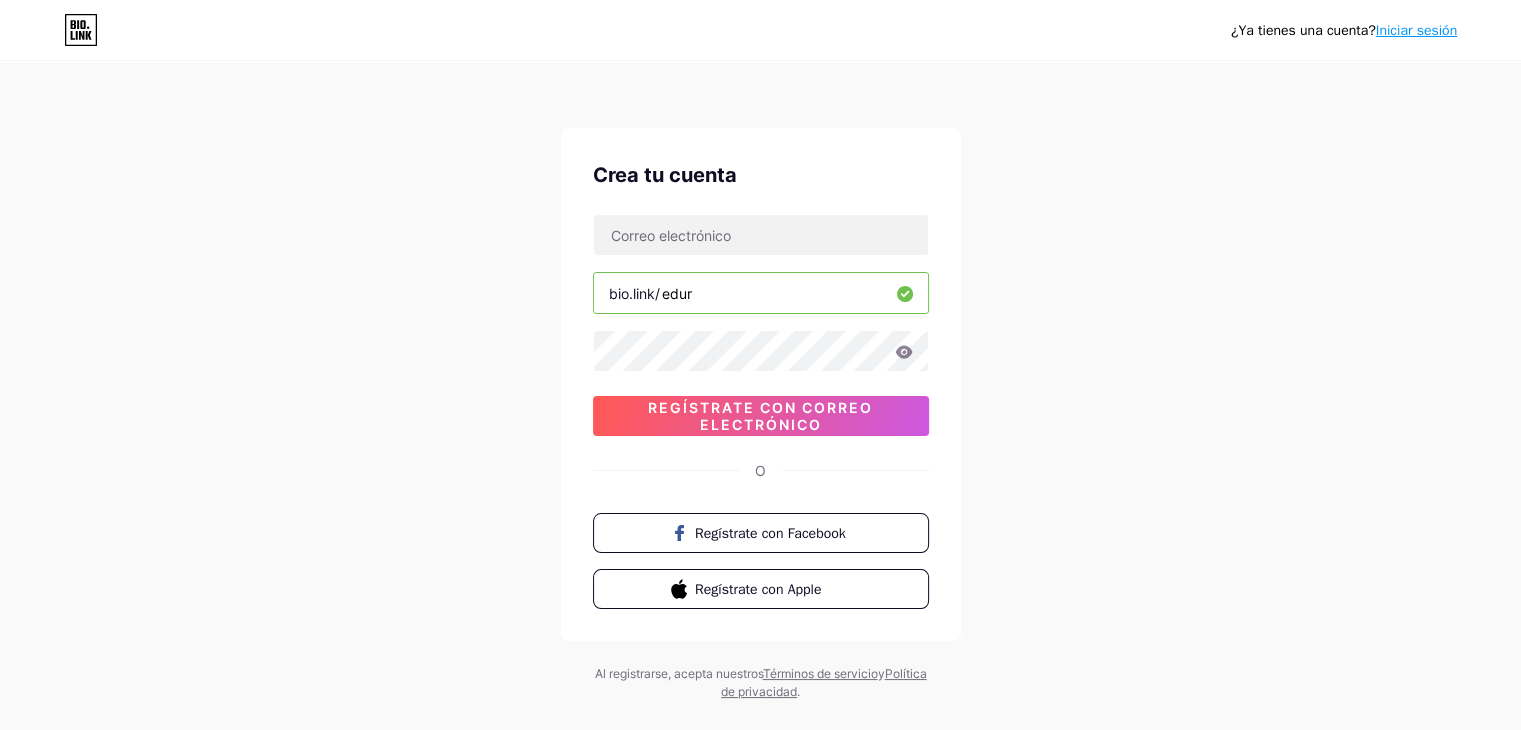 click on "edur" at bounding box center [761, 293] 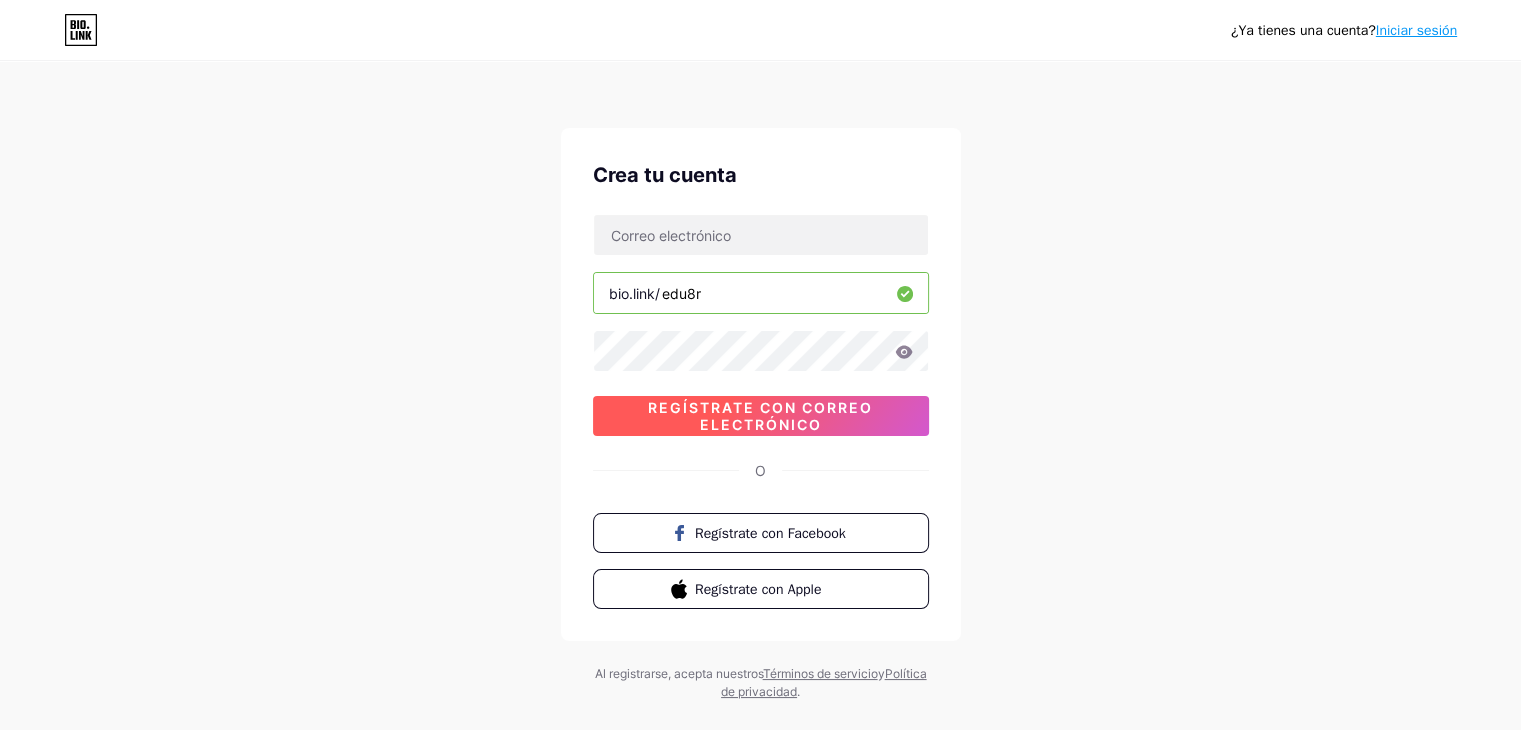 type on "edu8r" 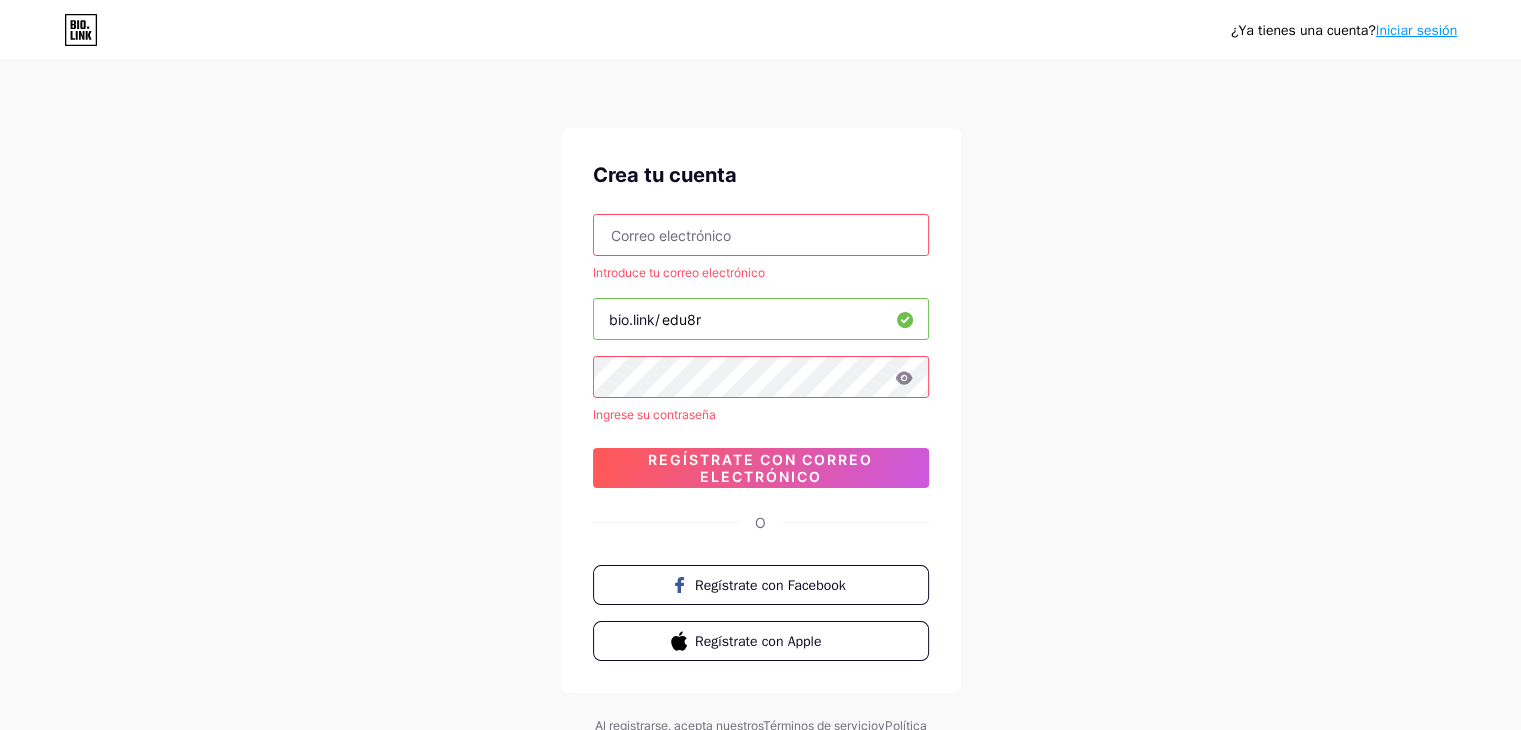 click at bounding box center [761, 235] 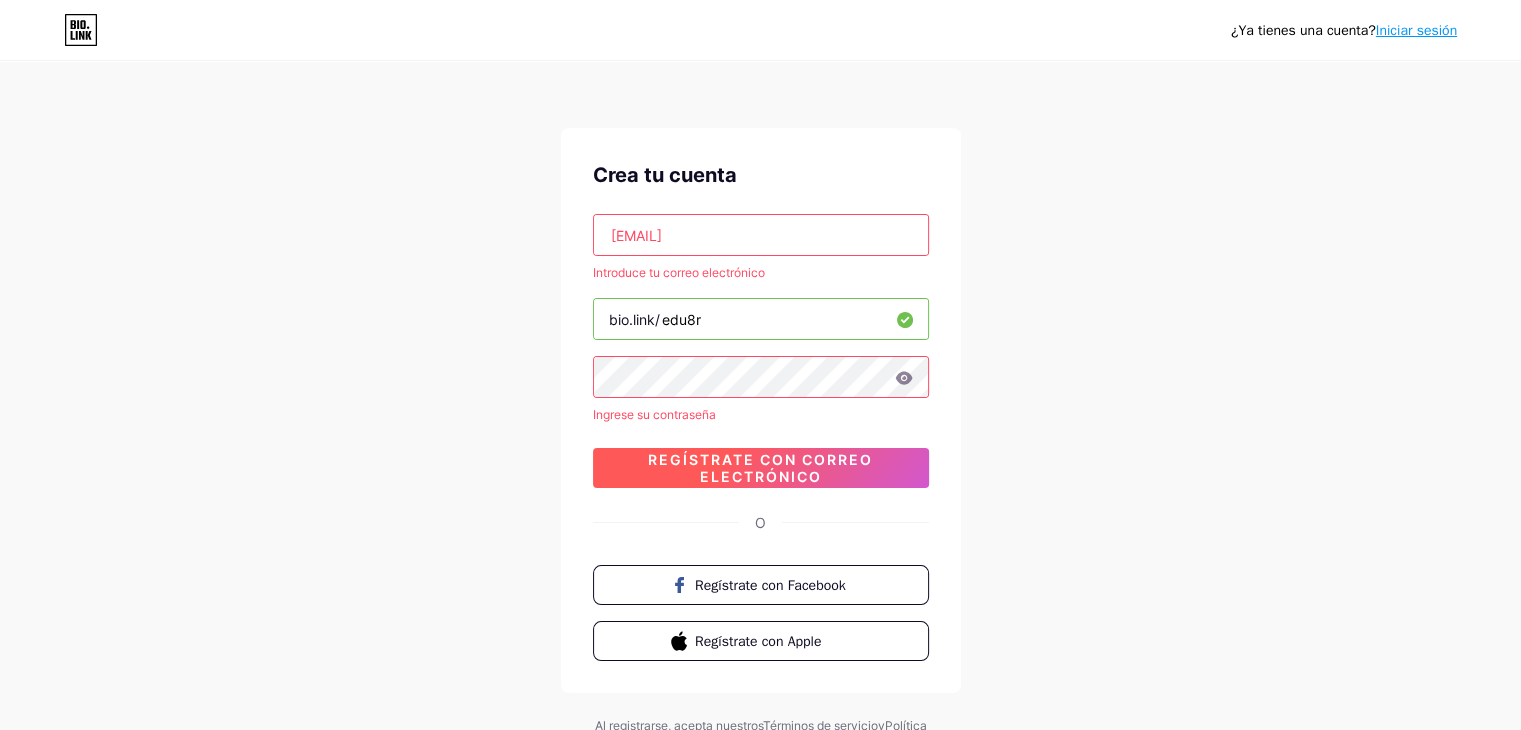 click on "Regístrate con correo electrónico" at bounding box center [761, 468] 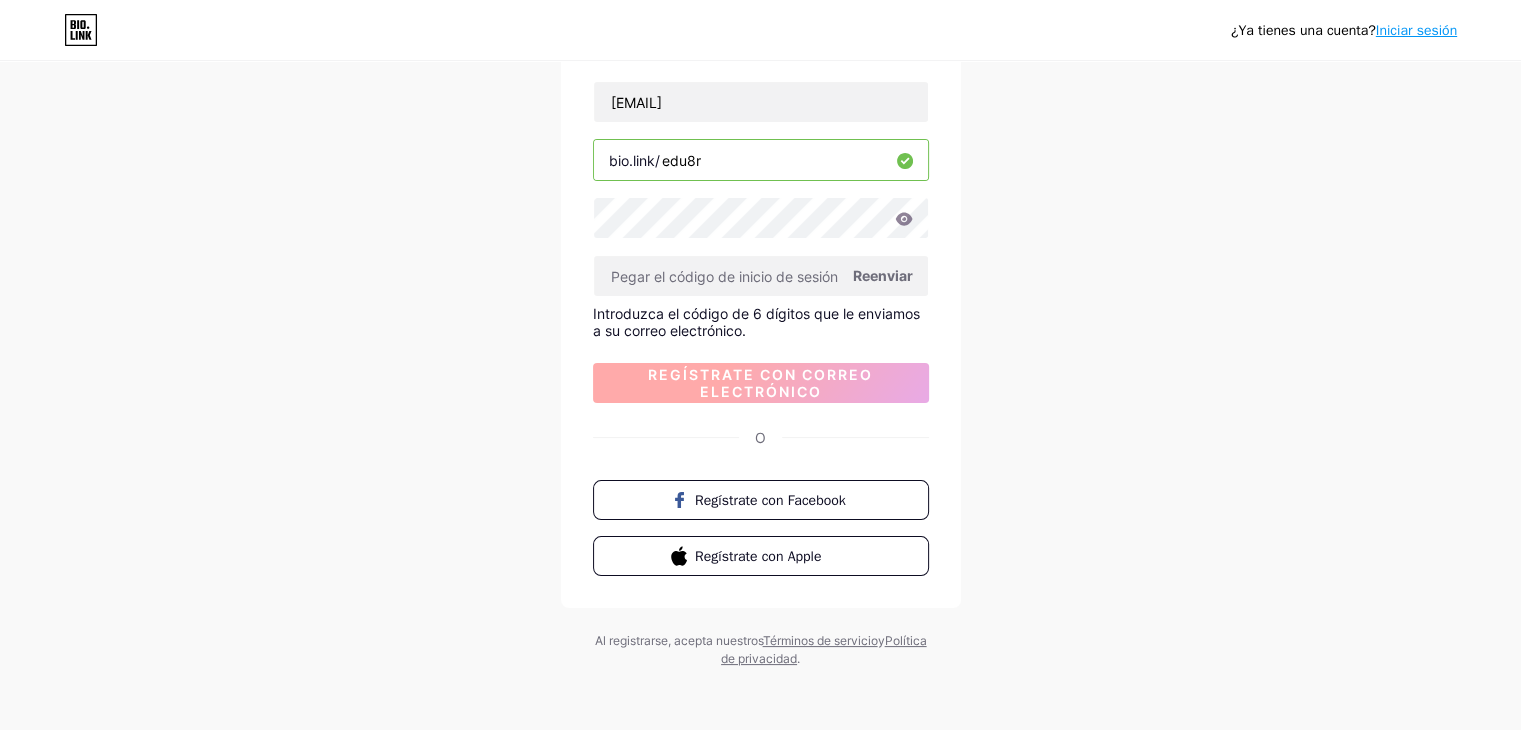 scroll, scrollTop: 0, scrollLeft: 0, axis: both 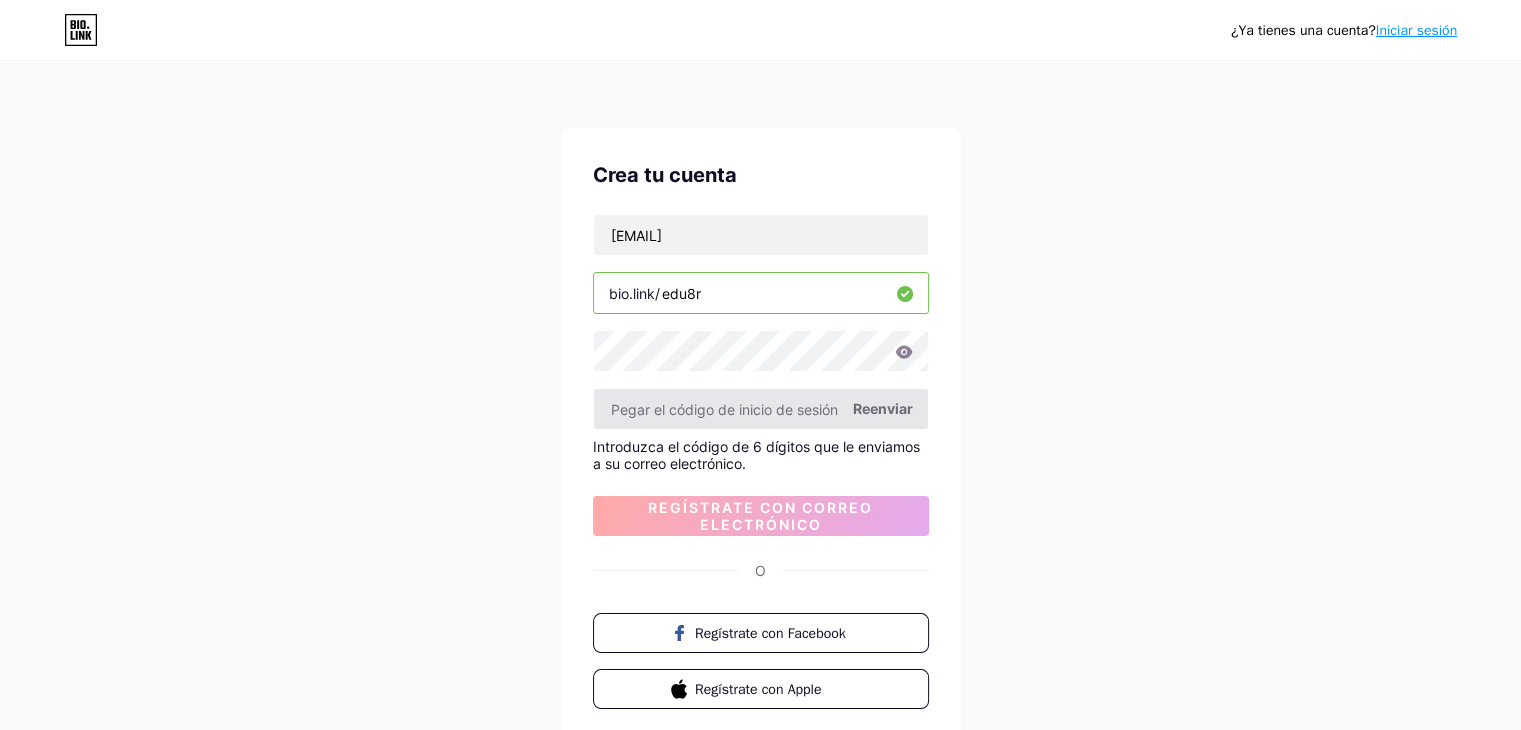click at bounding box center [761, 409] 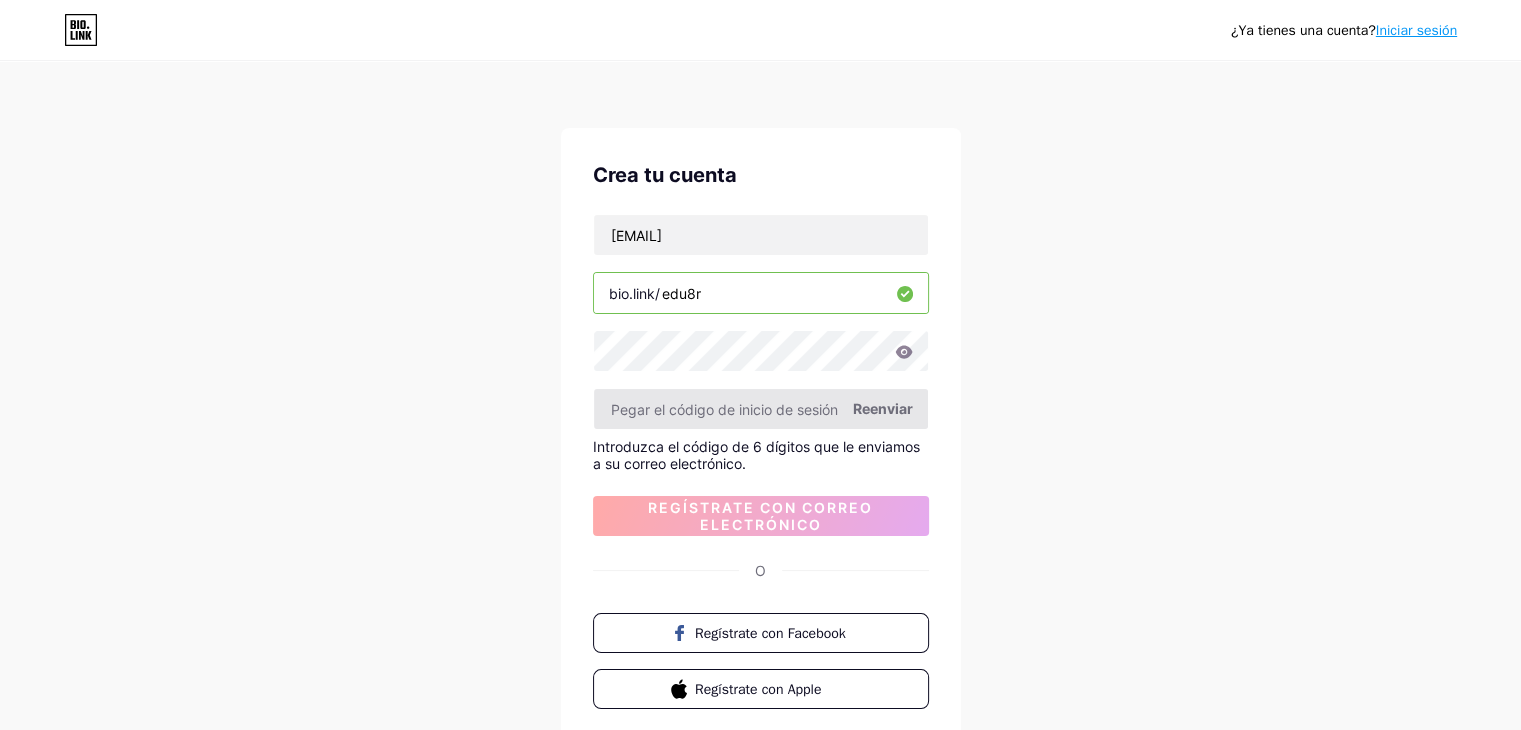 scroll, scrollTop: 133, scrollLeft: 0, axis: vertical 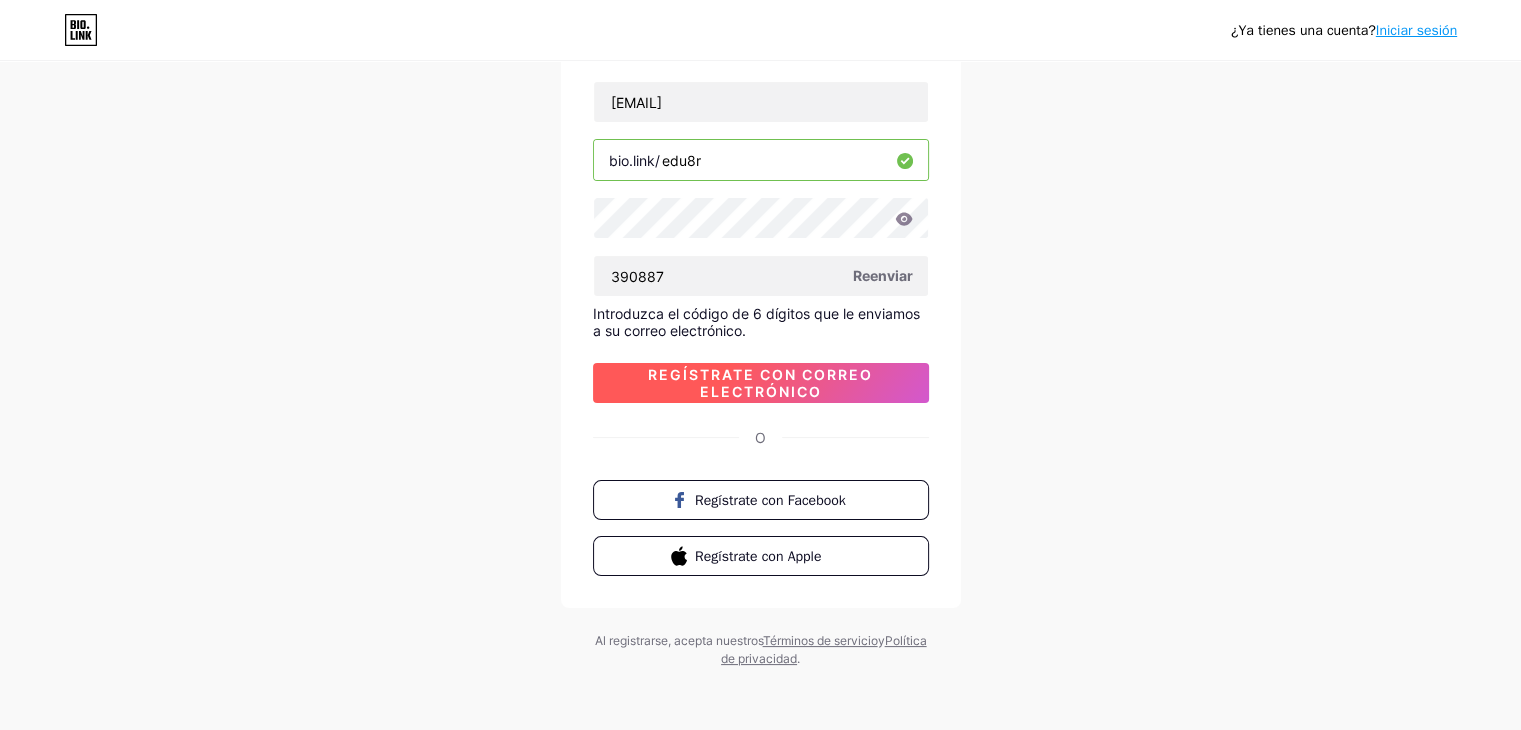 type on "390887" 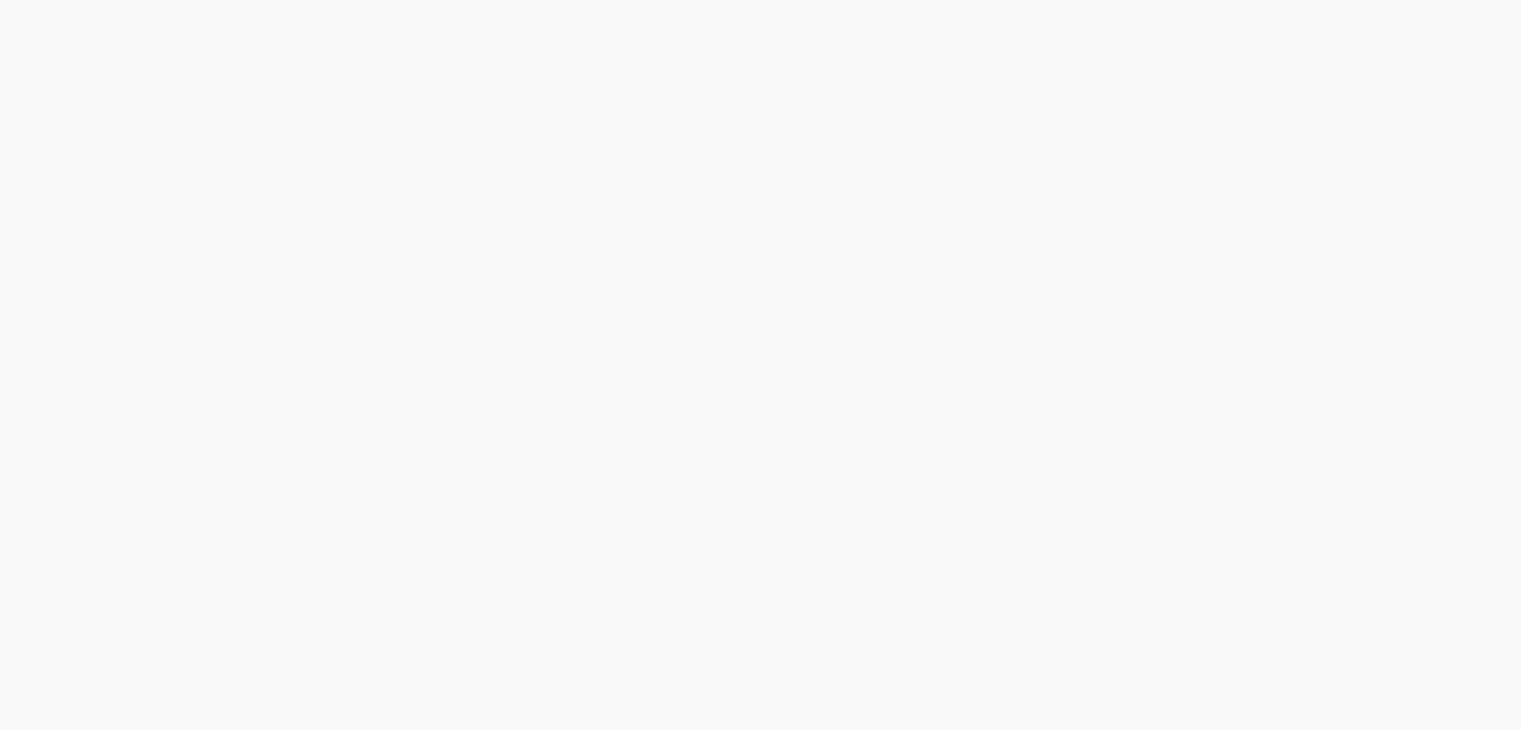 scroll, scrollTop: 0, scrollLeft: 0, axis: both 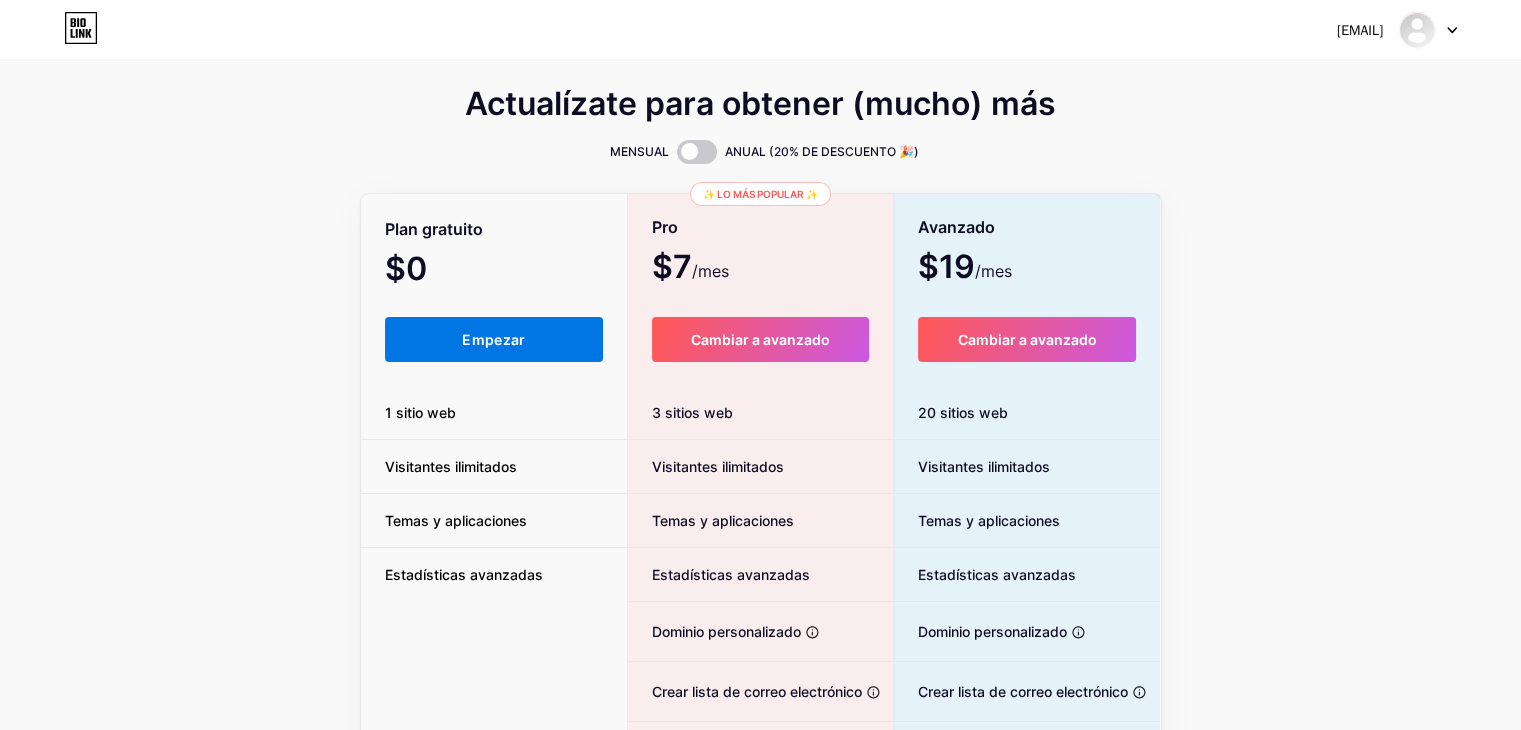 click on "Empezar" at bounding box center (493, 339) 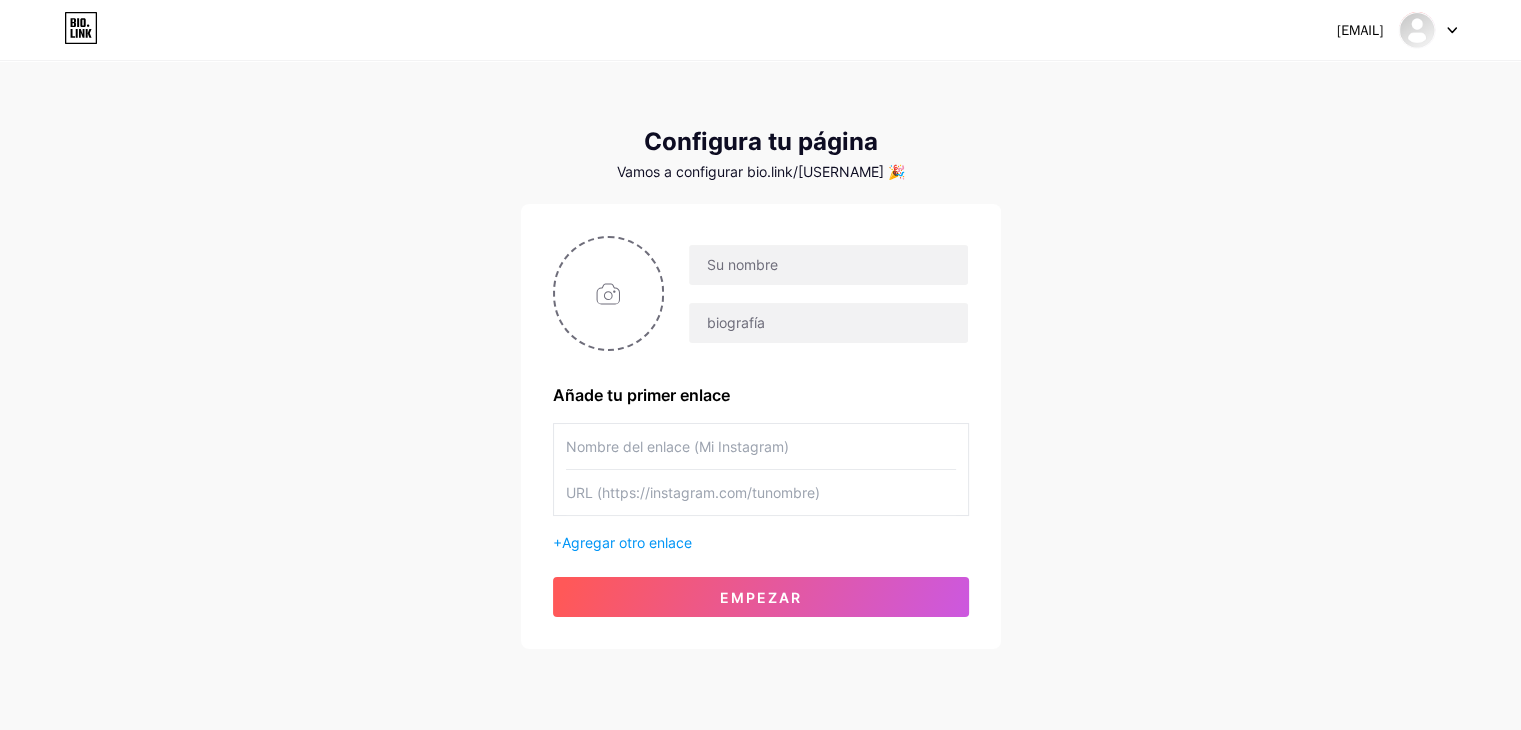 click at bounding box center [761, 446] 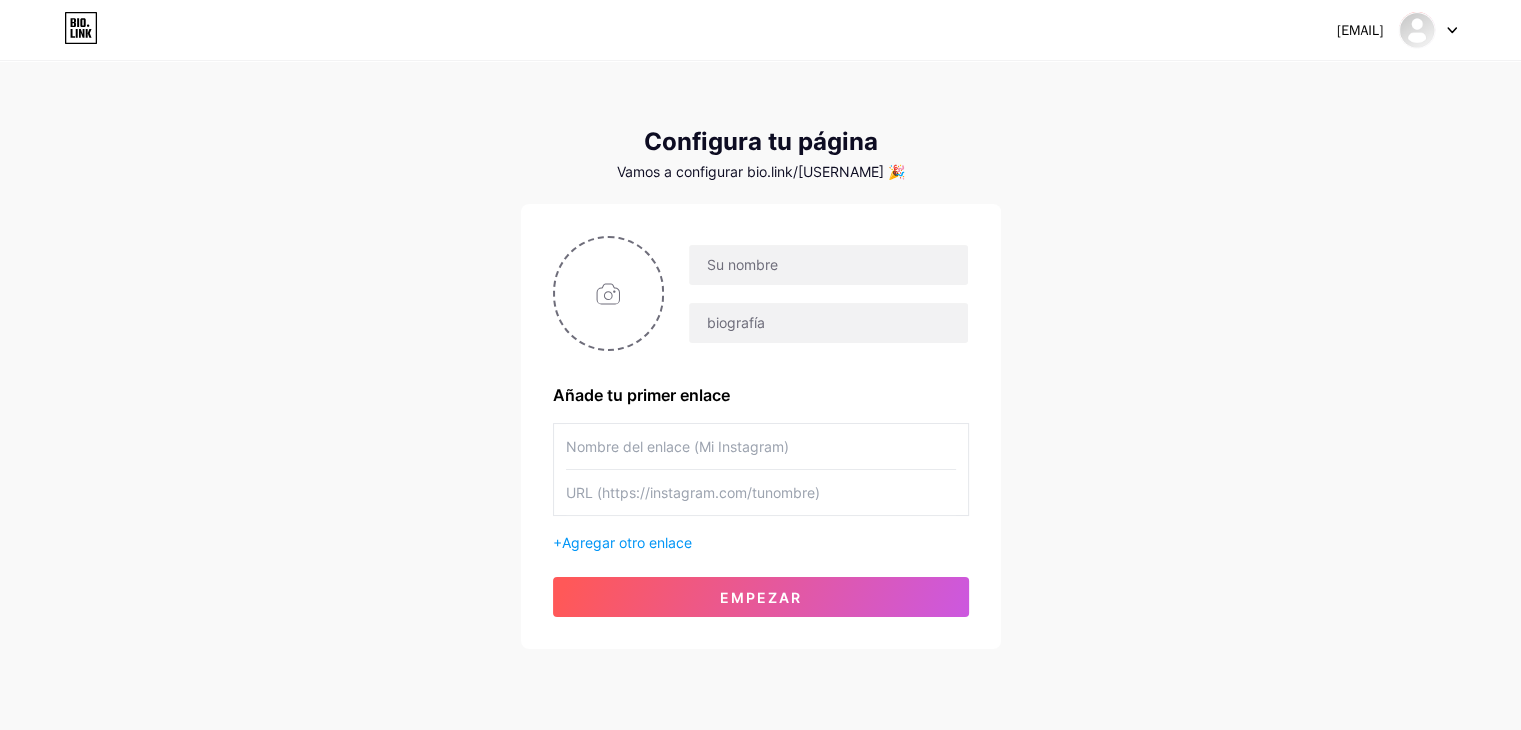 click at bounding box center [761, 492] 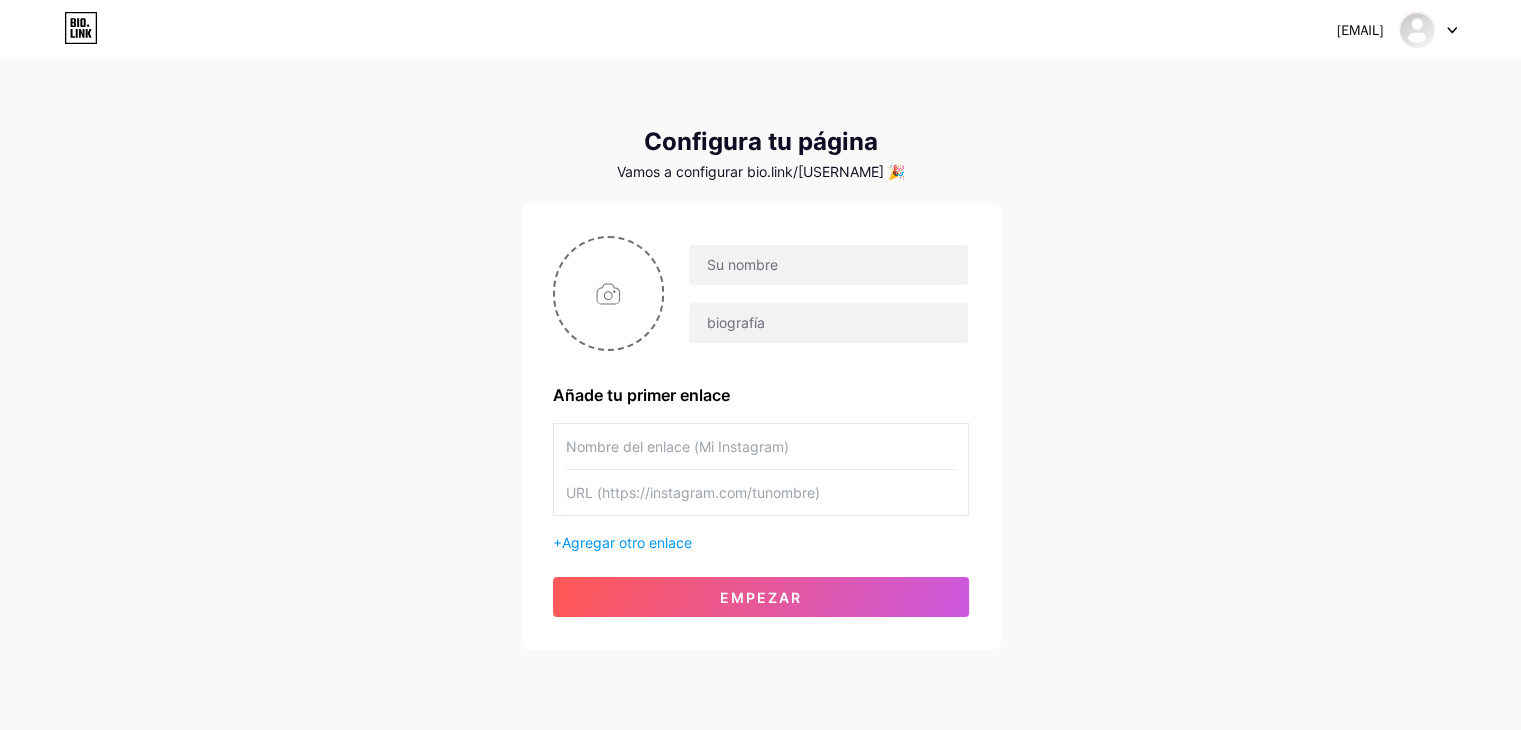 paste on "https://www.tiktok.com/@[USERNAME]" 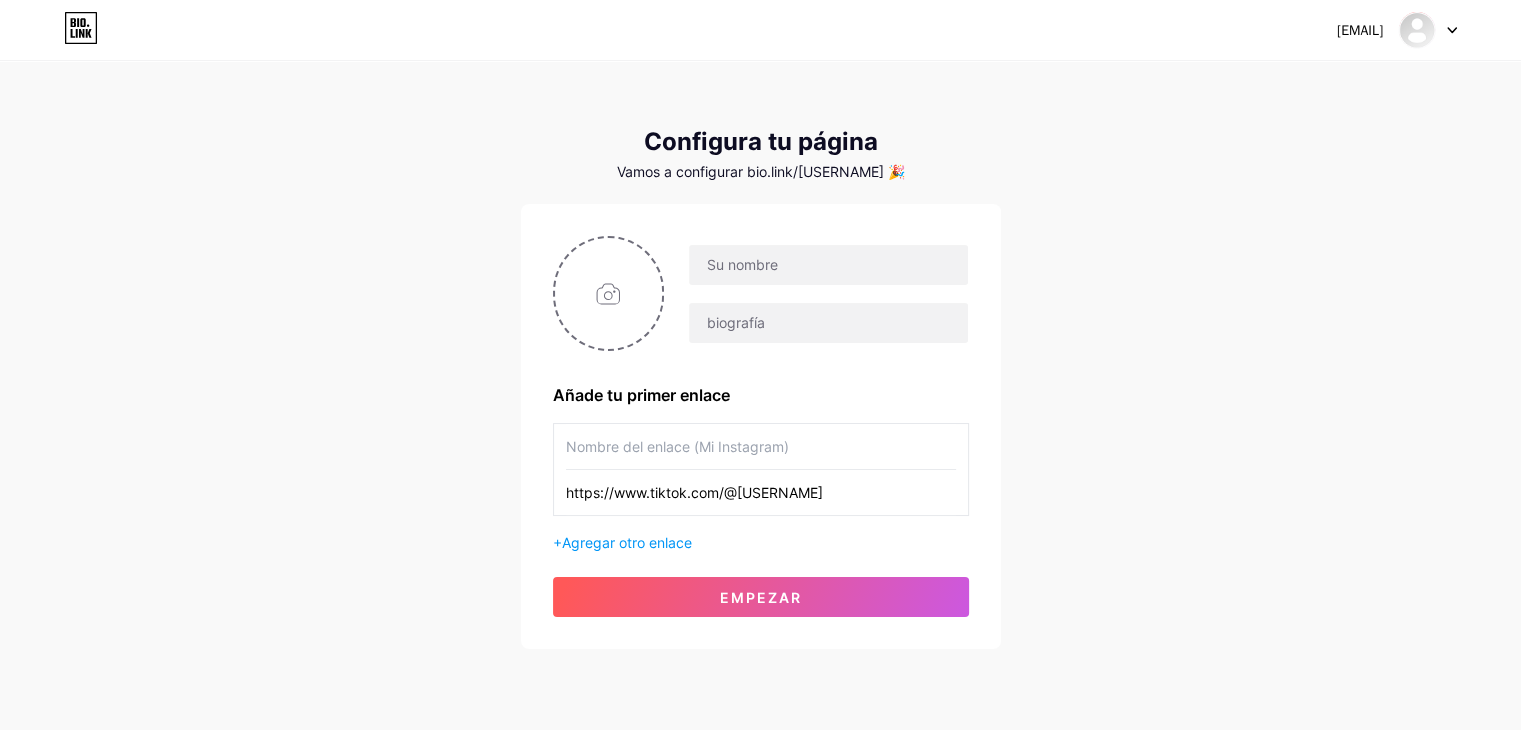 type on "https://www.tiktok.com/@[USERNAME]" 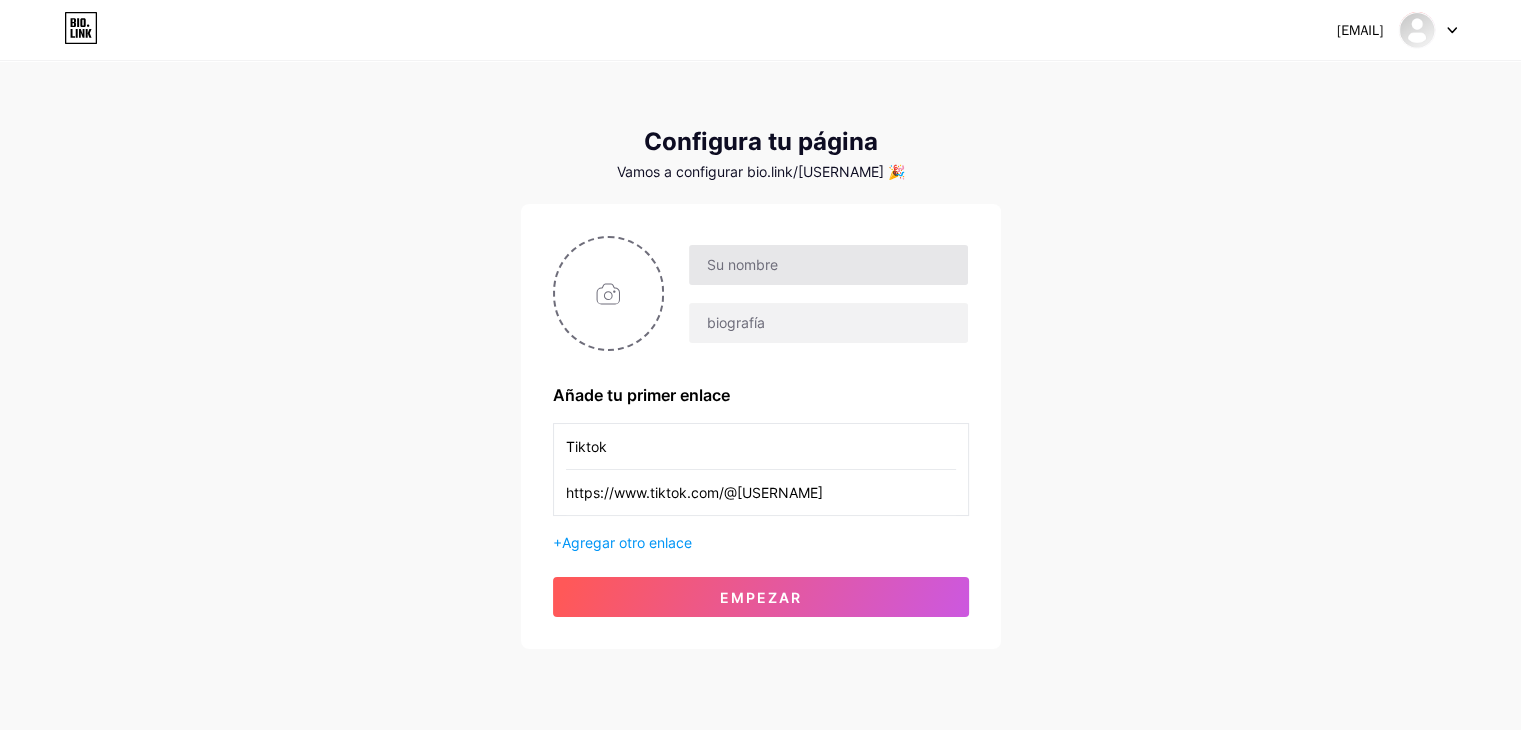 type on "Tiktok" 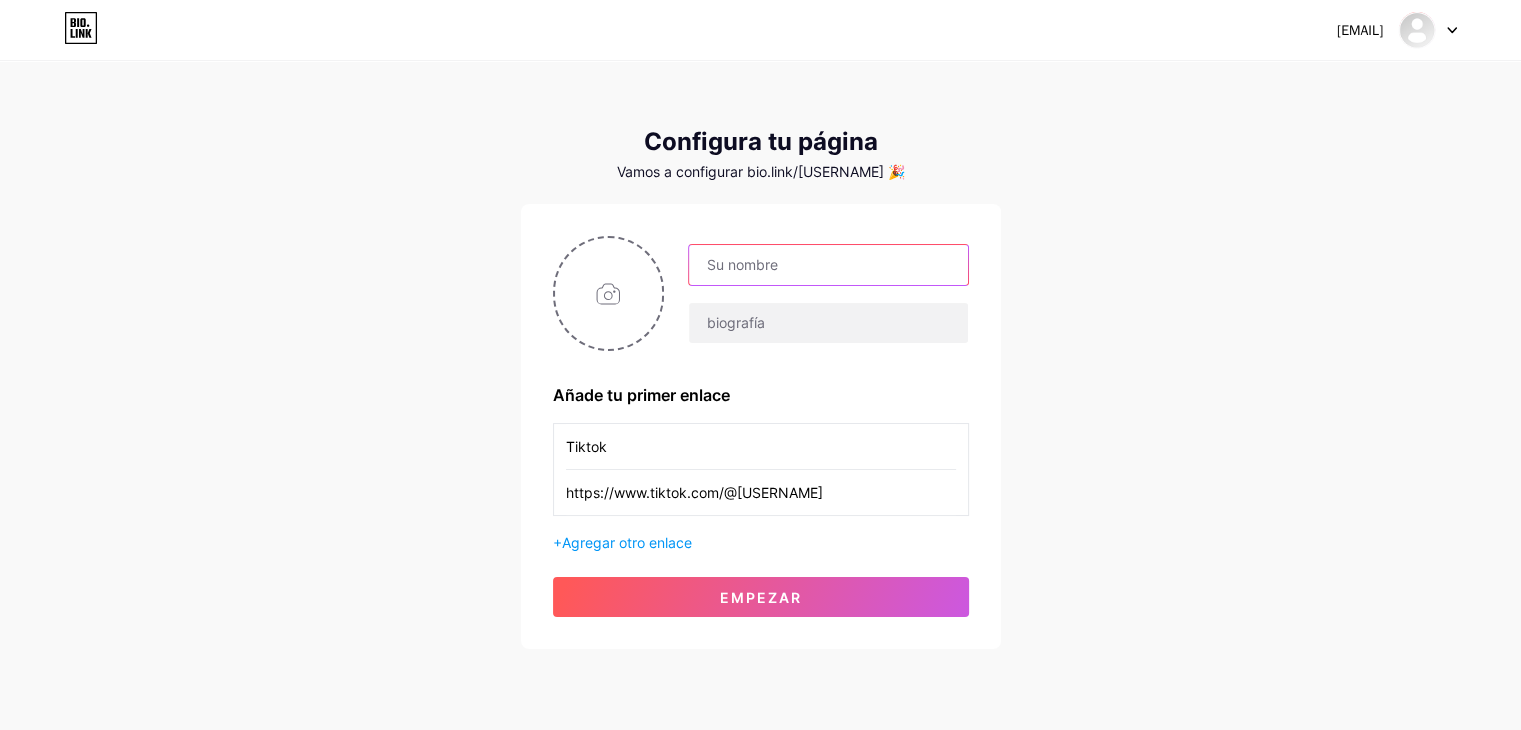 click at bounding box center [828, 265] 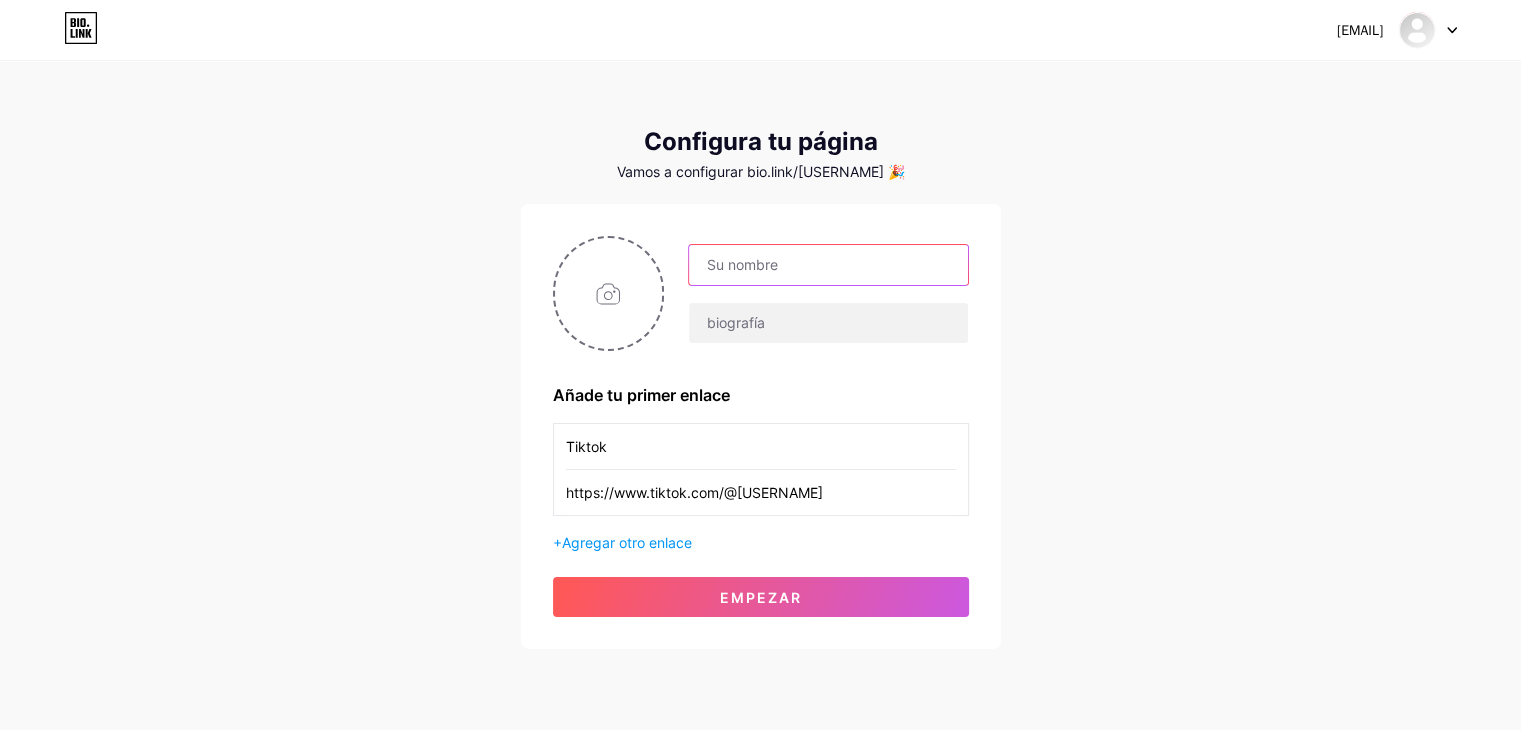 type on "e" 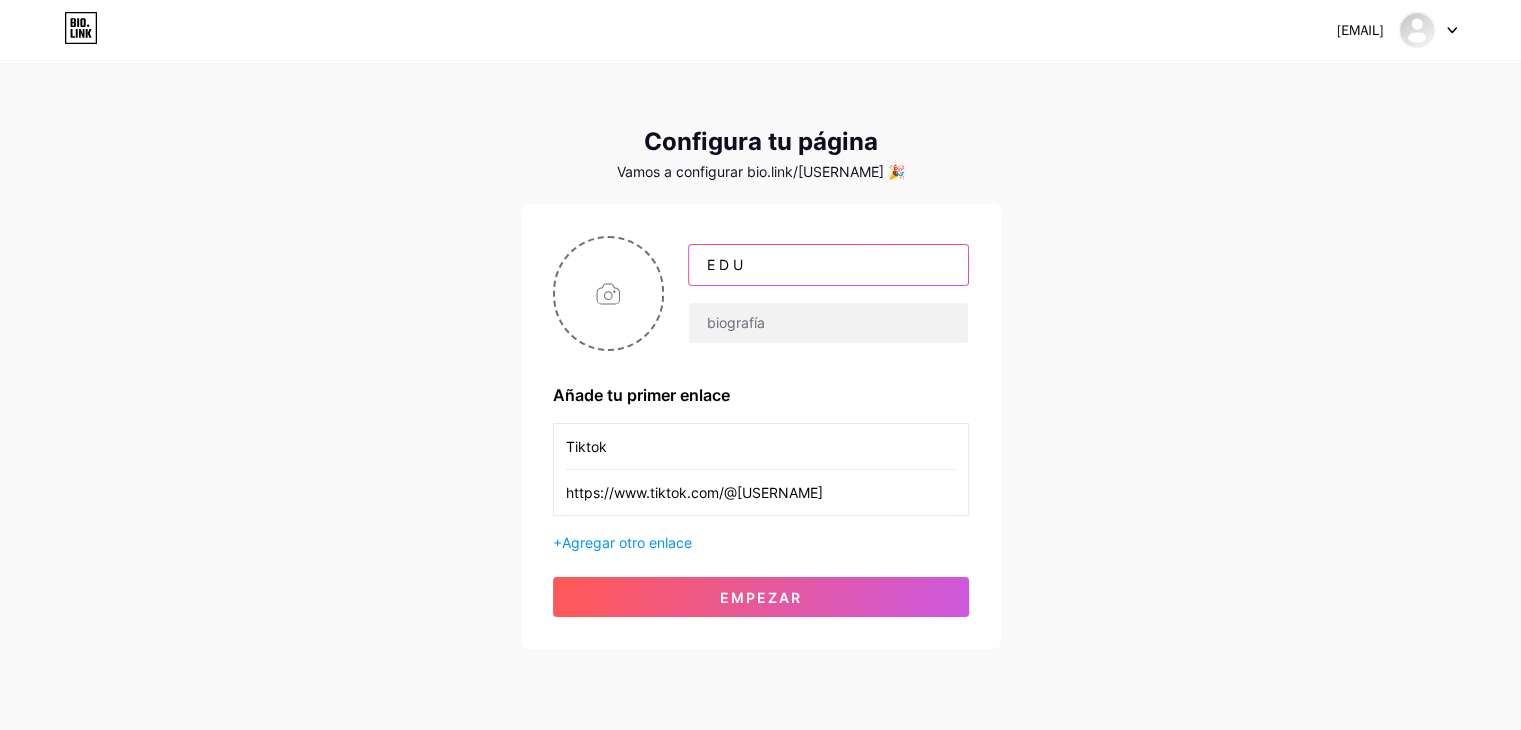 type on "E D U" 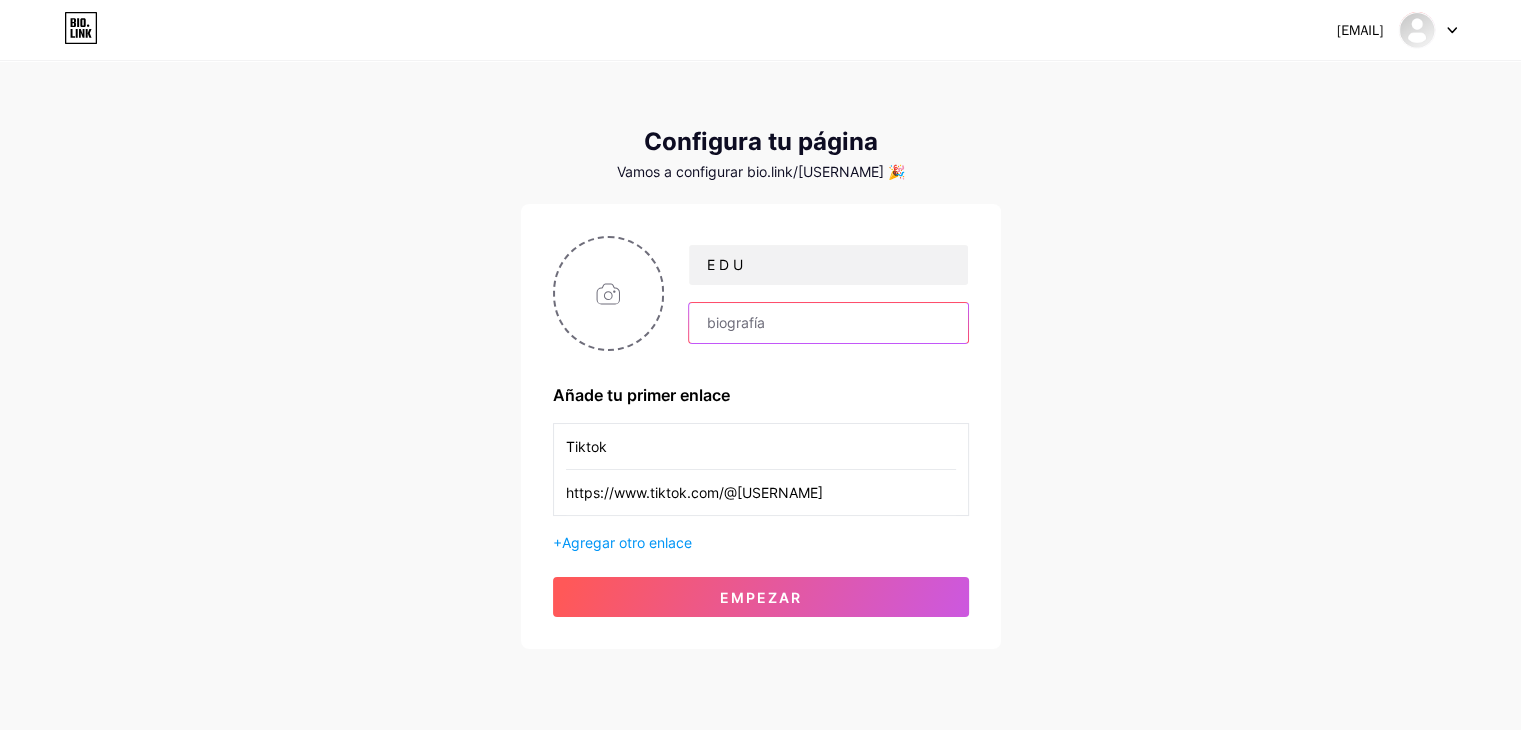 click at bounding box center (828, 323) 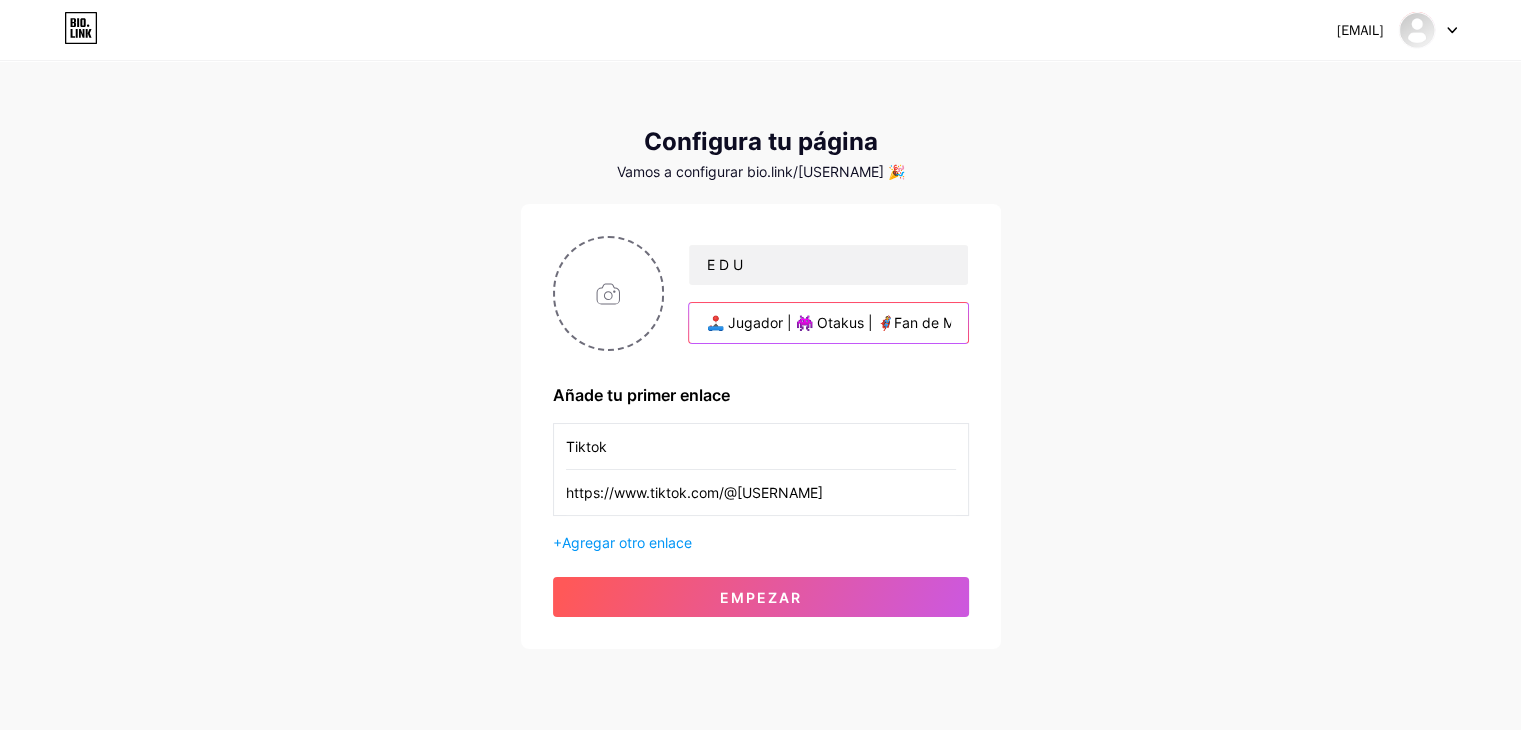 scroll, scrollTop: 0, scrollLeft: 40, axis: horizontal 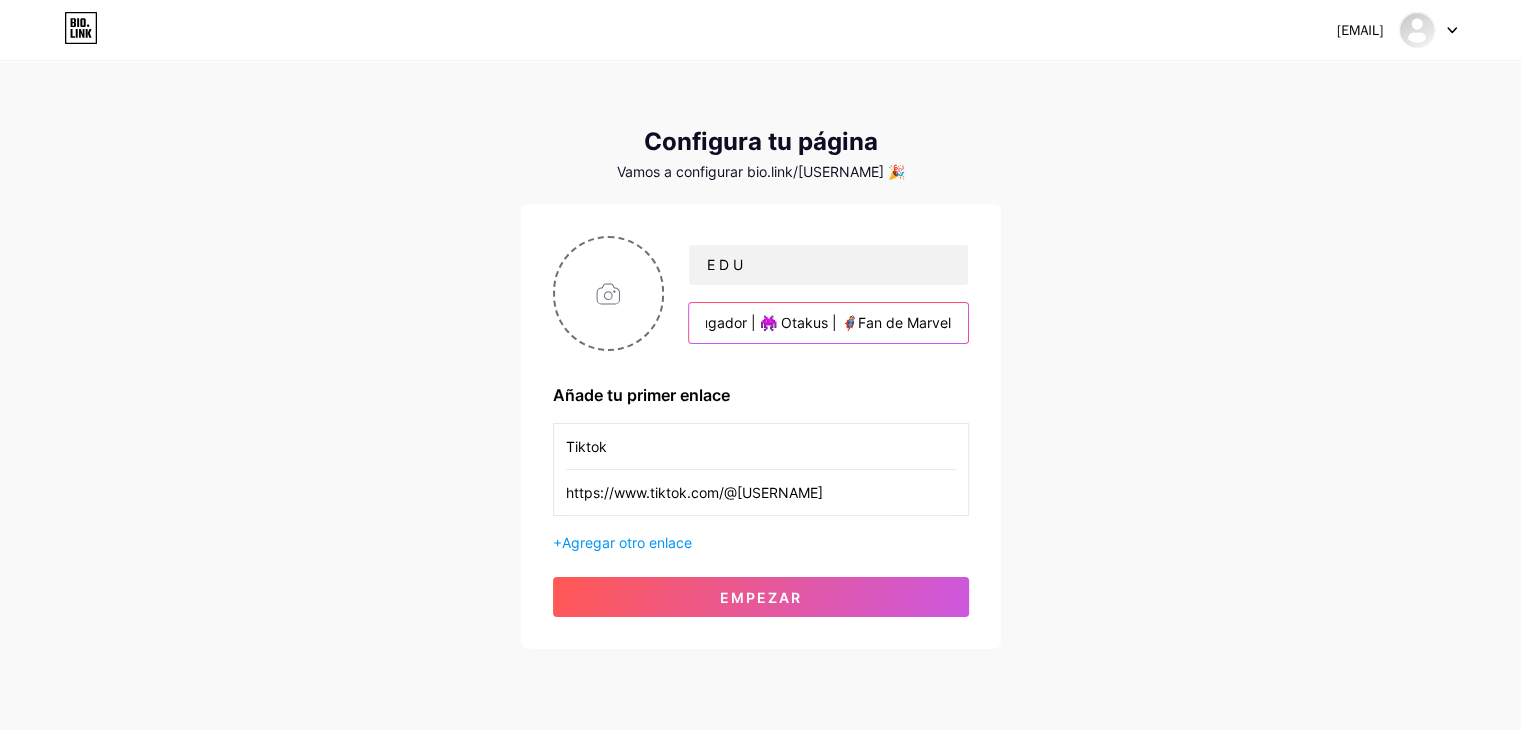 type on "🕹️ Jugador | 👾 Otakus | 🦸Fan de Marvel" 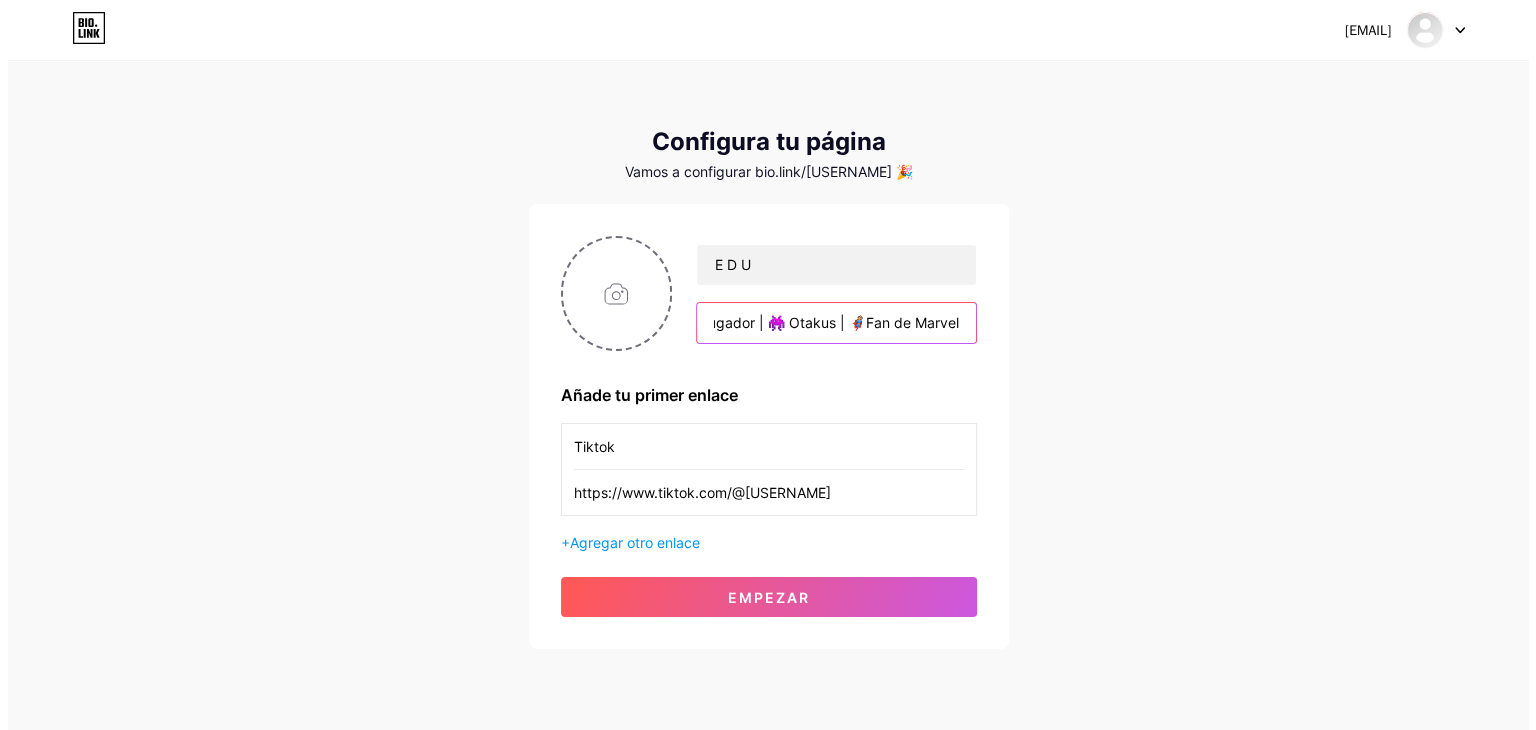 scroll, scrollTop: 0, scrollLeft: 0, axis: both 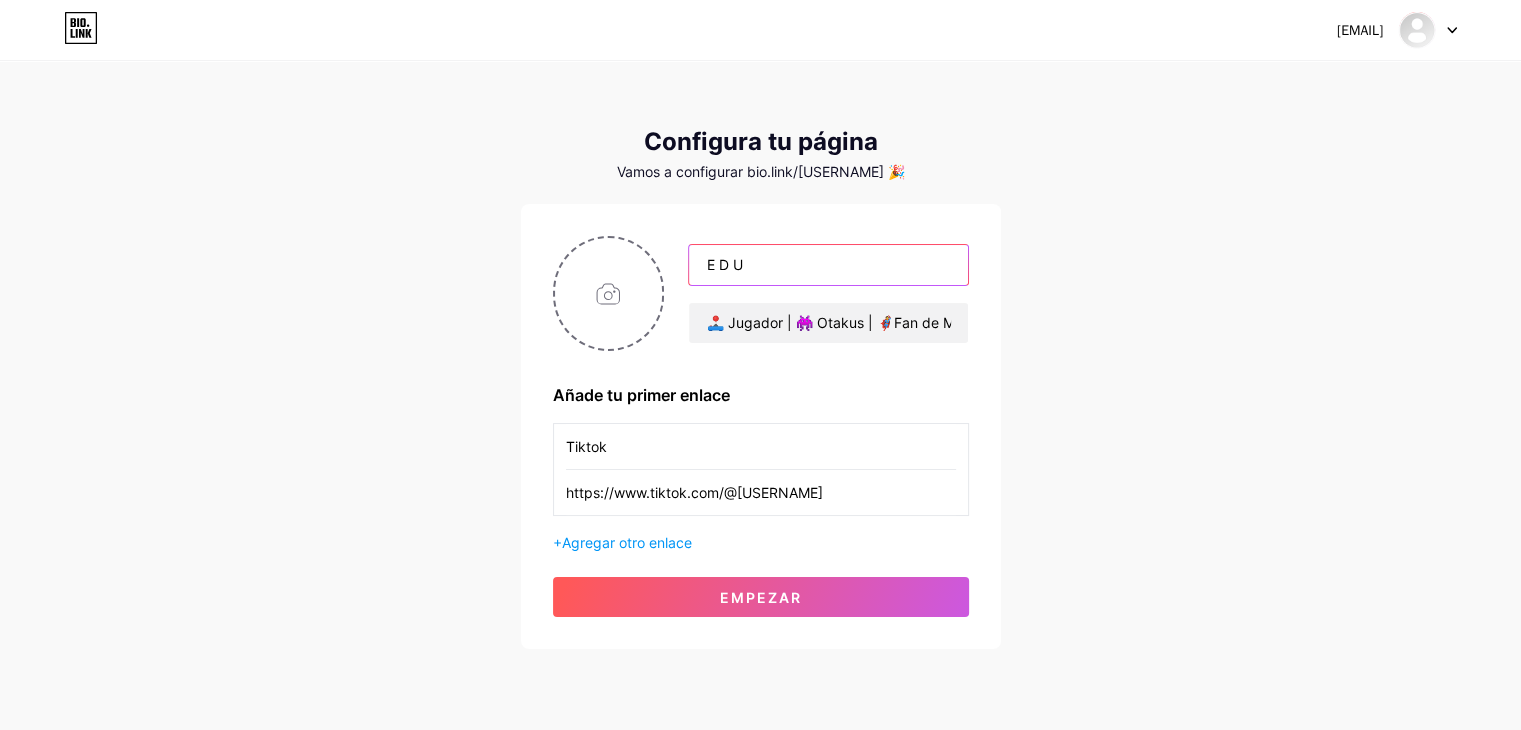 click on "E D U" at bounding box center (828, 265) 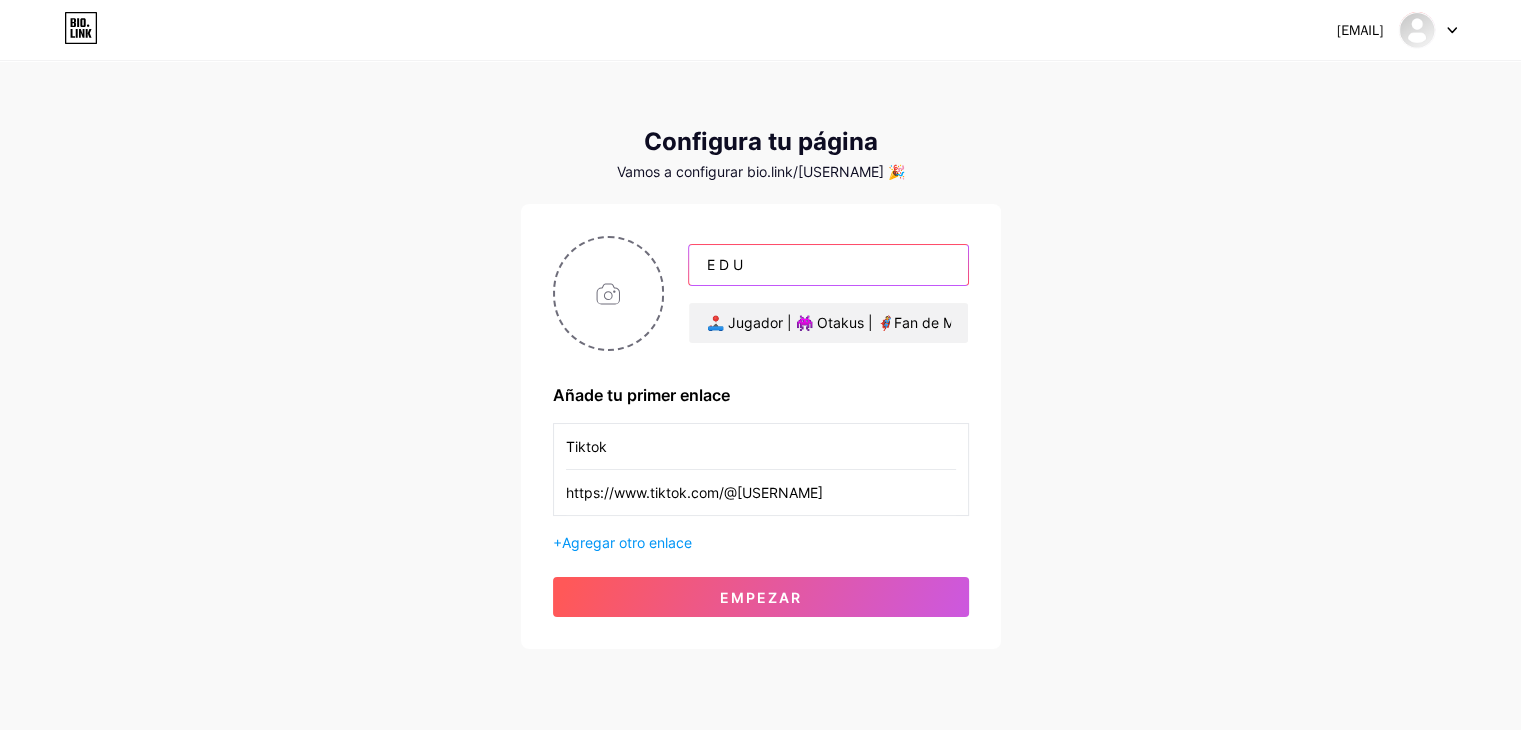 paste on "🪁" 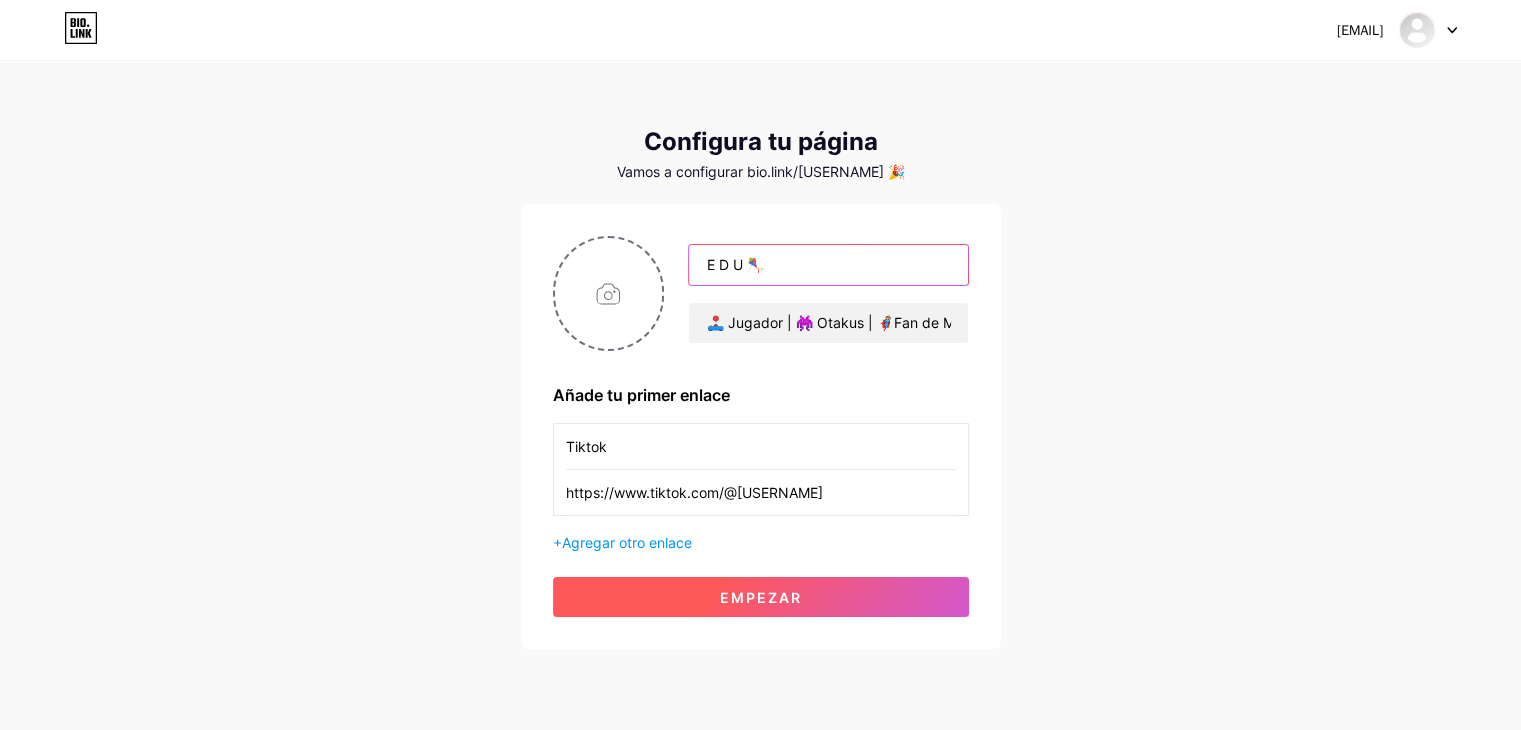type on "E D U 🪁" 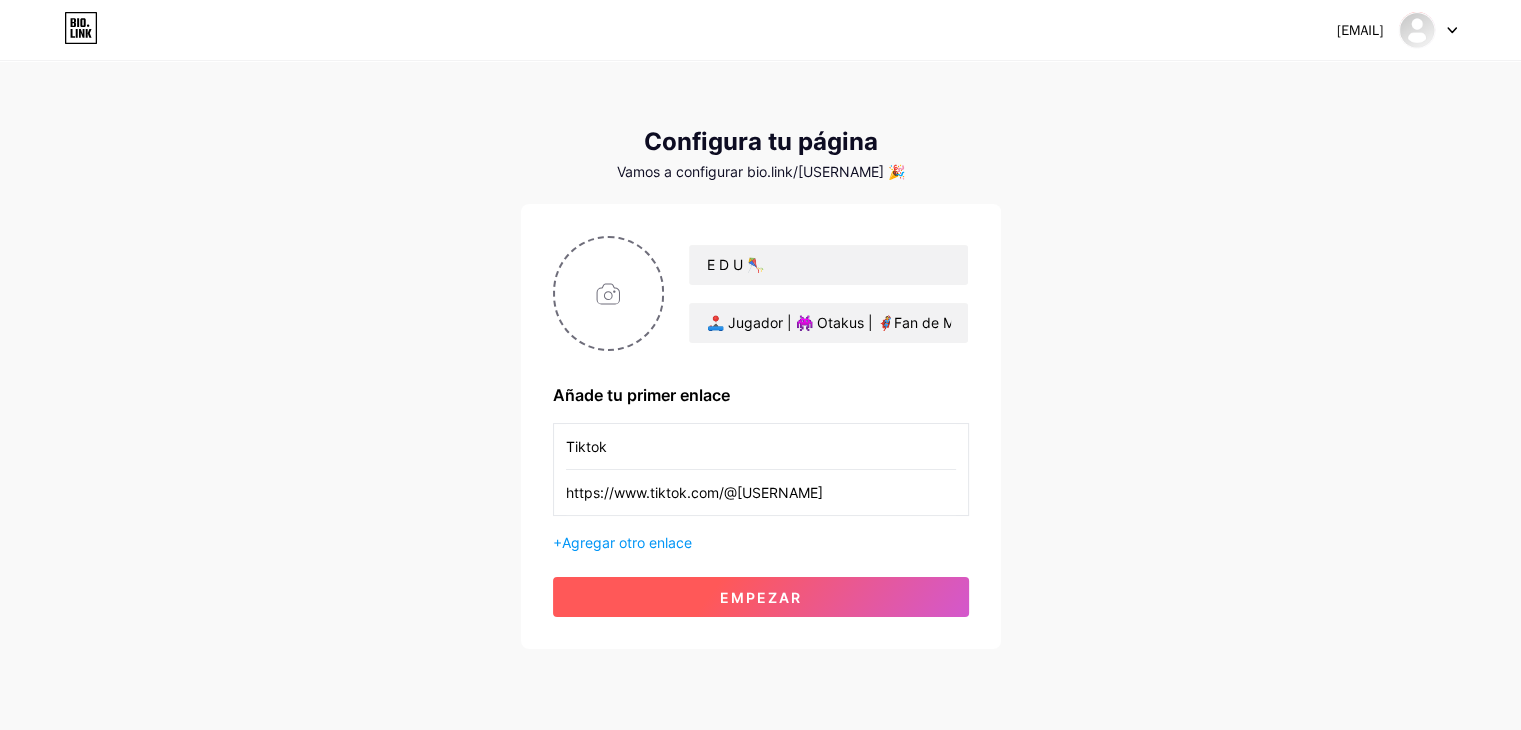click on "Empezar" at bounding box center (761, 597) 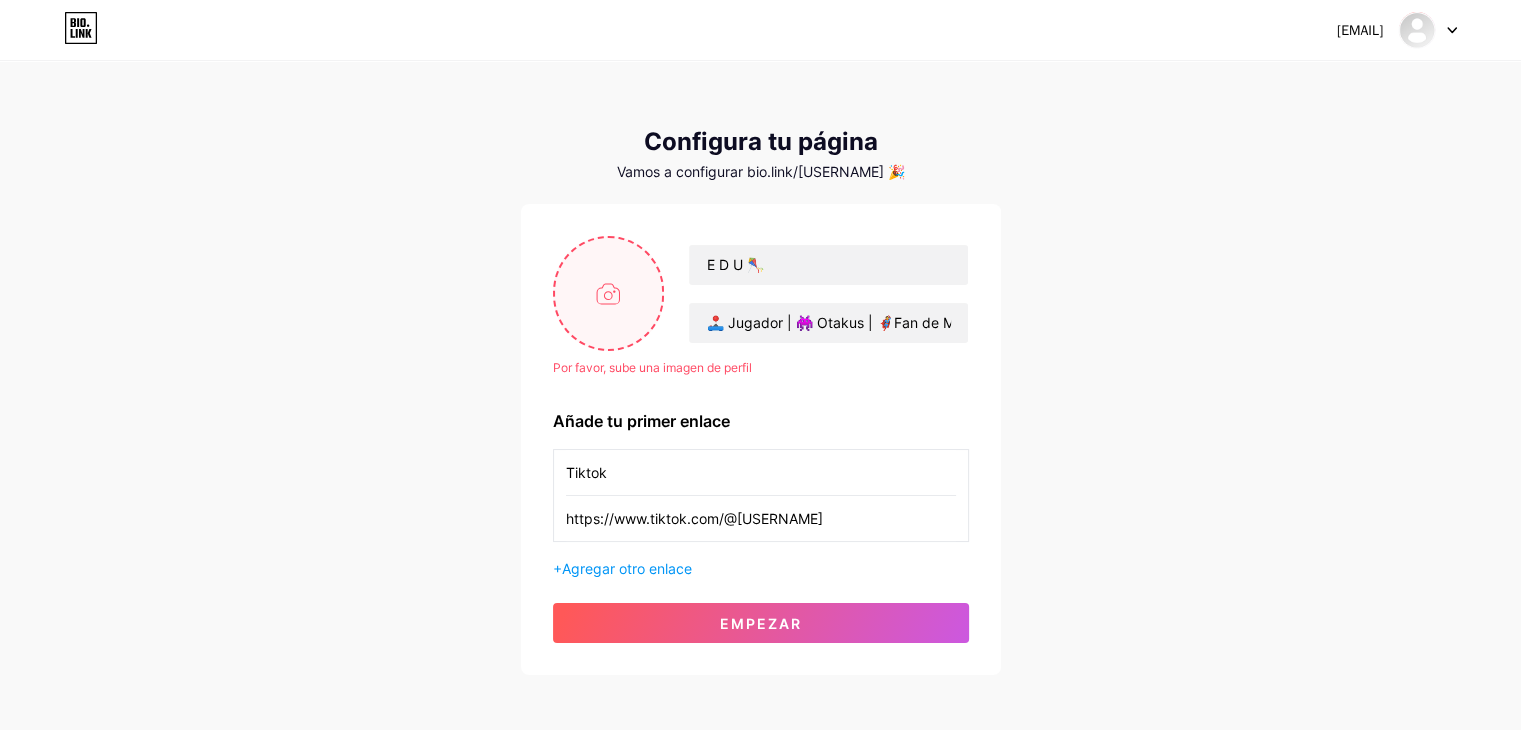 click at bounding box center [609, 293] 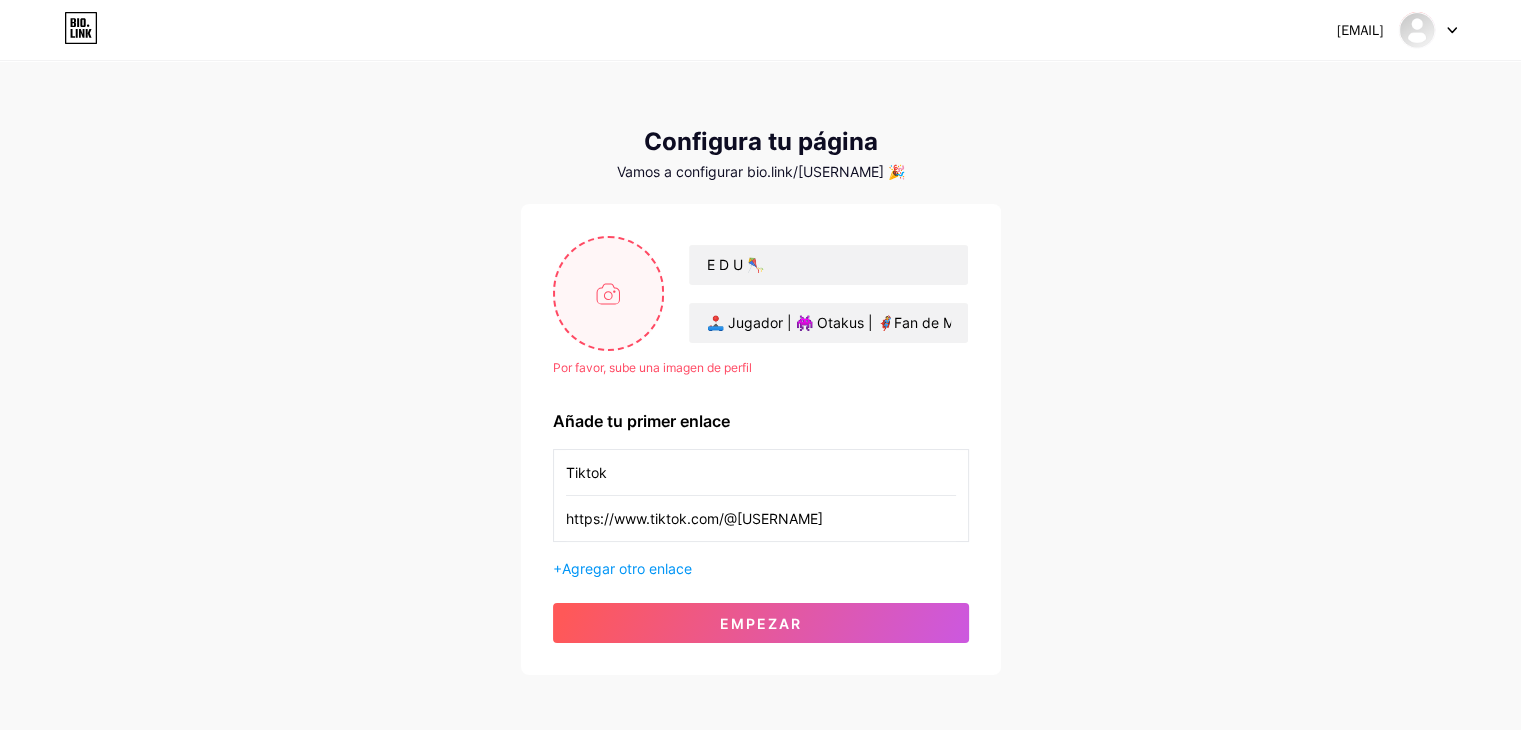 type on "C:\fakepath\edu.jpg" 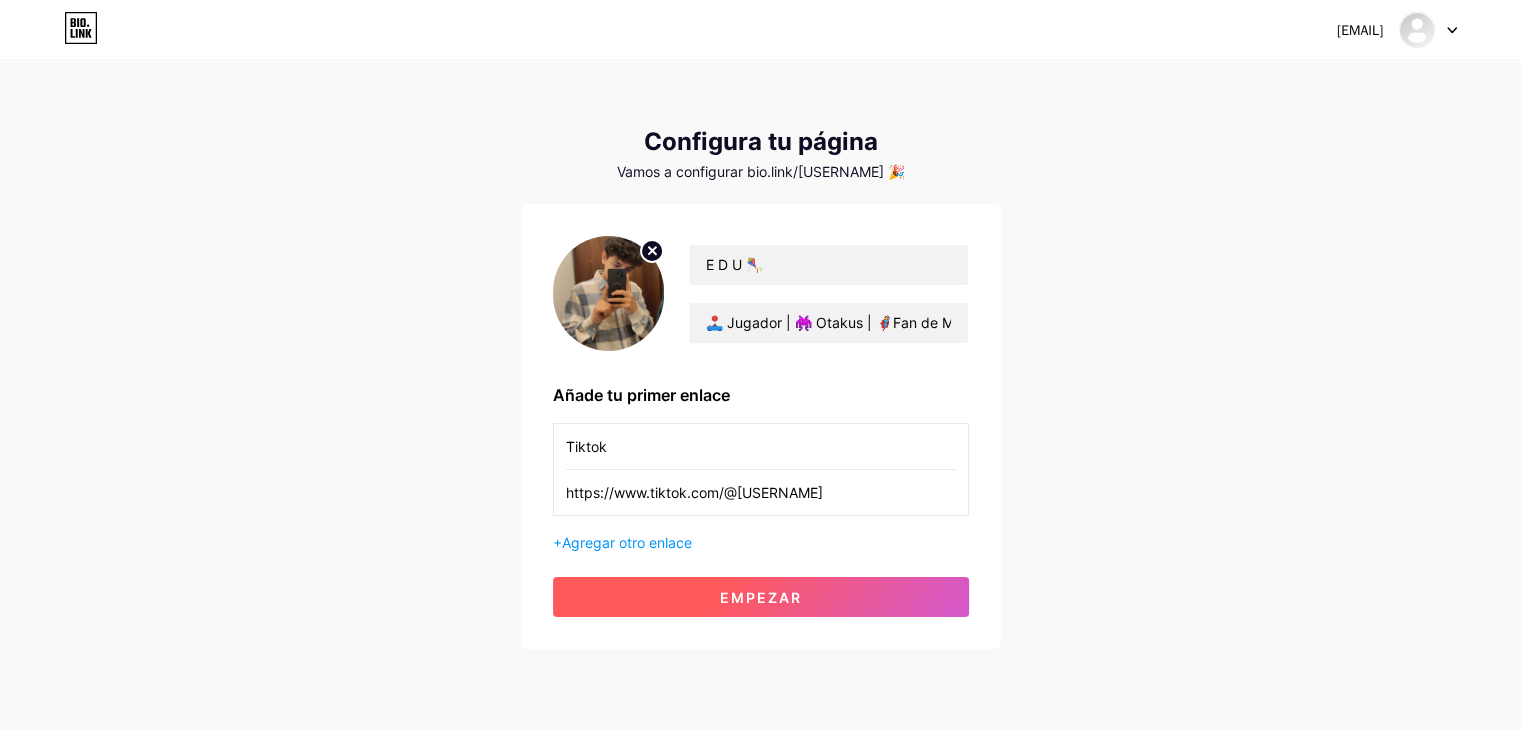 click on "Empezar" at bounding box center (761, 597) 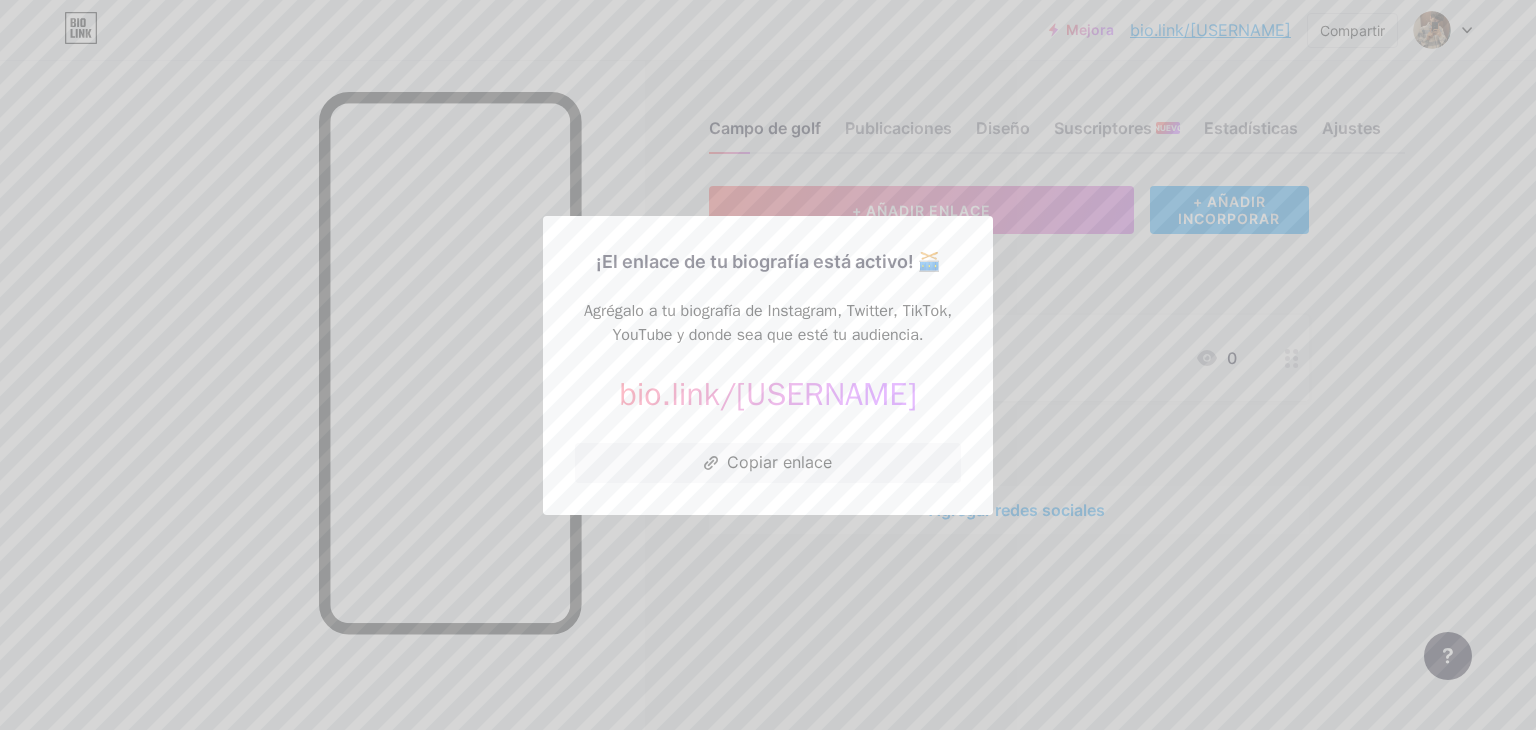 click at bounding box center [768, 365] 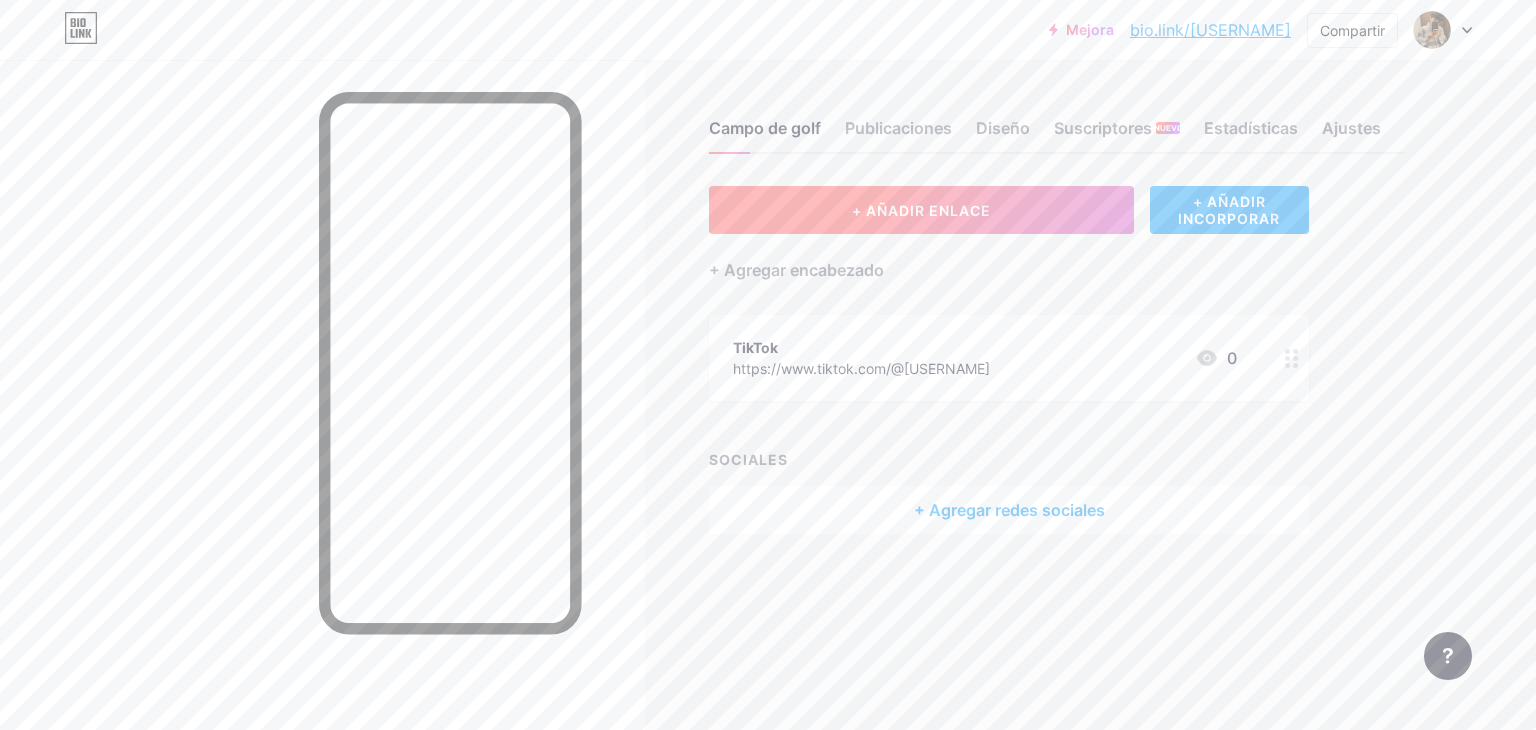click on "+ AÑADIR ENLACE" at bounding box center [921, 210] 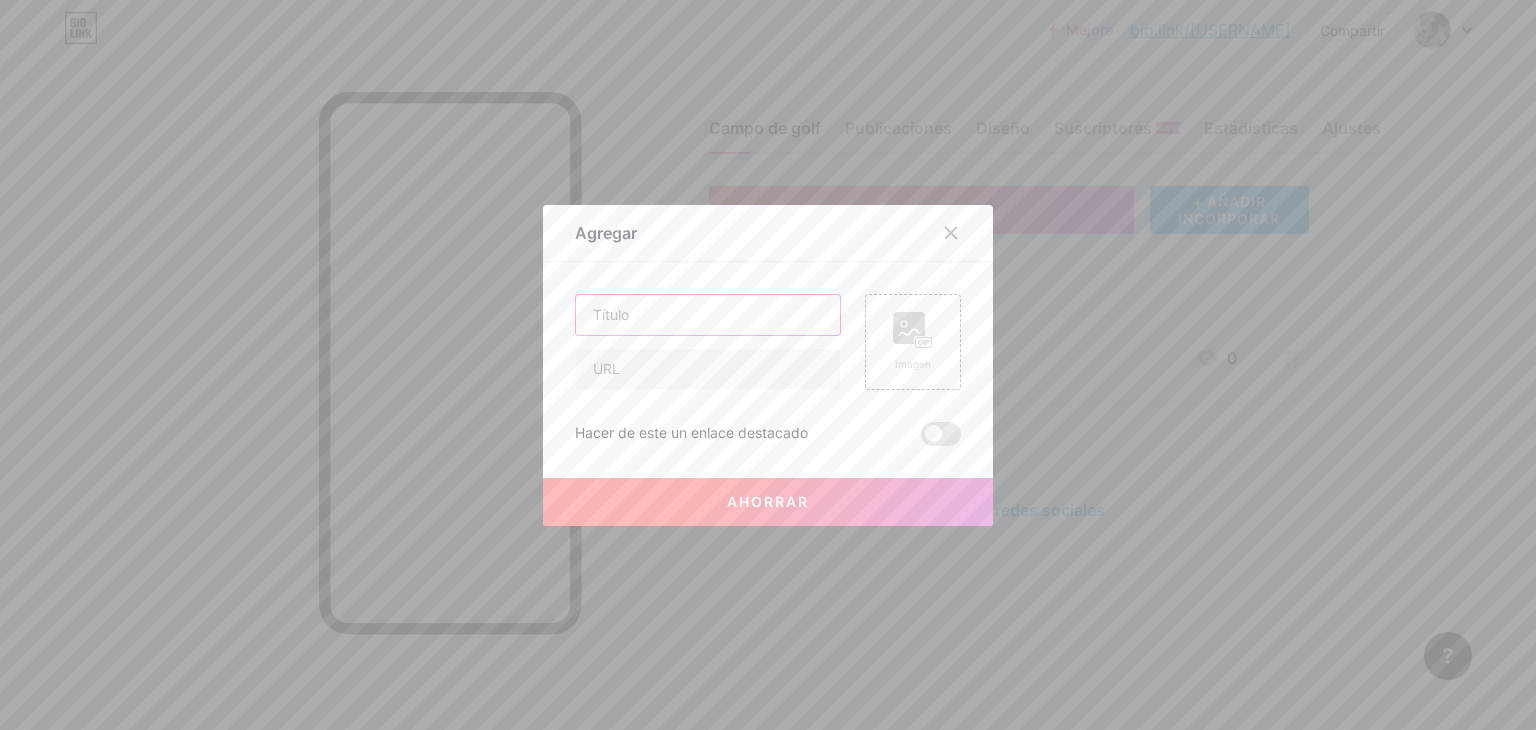 click at bounding box center [708, 315] 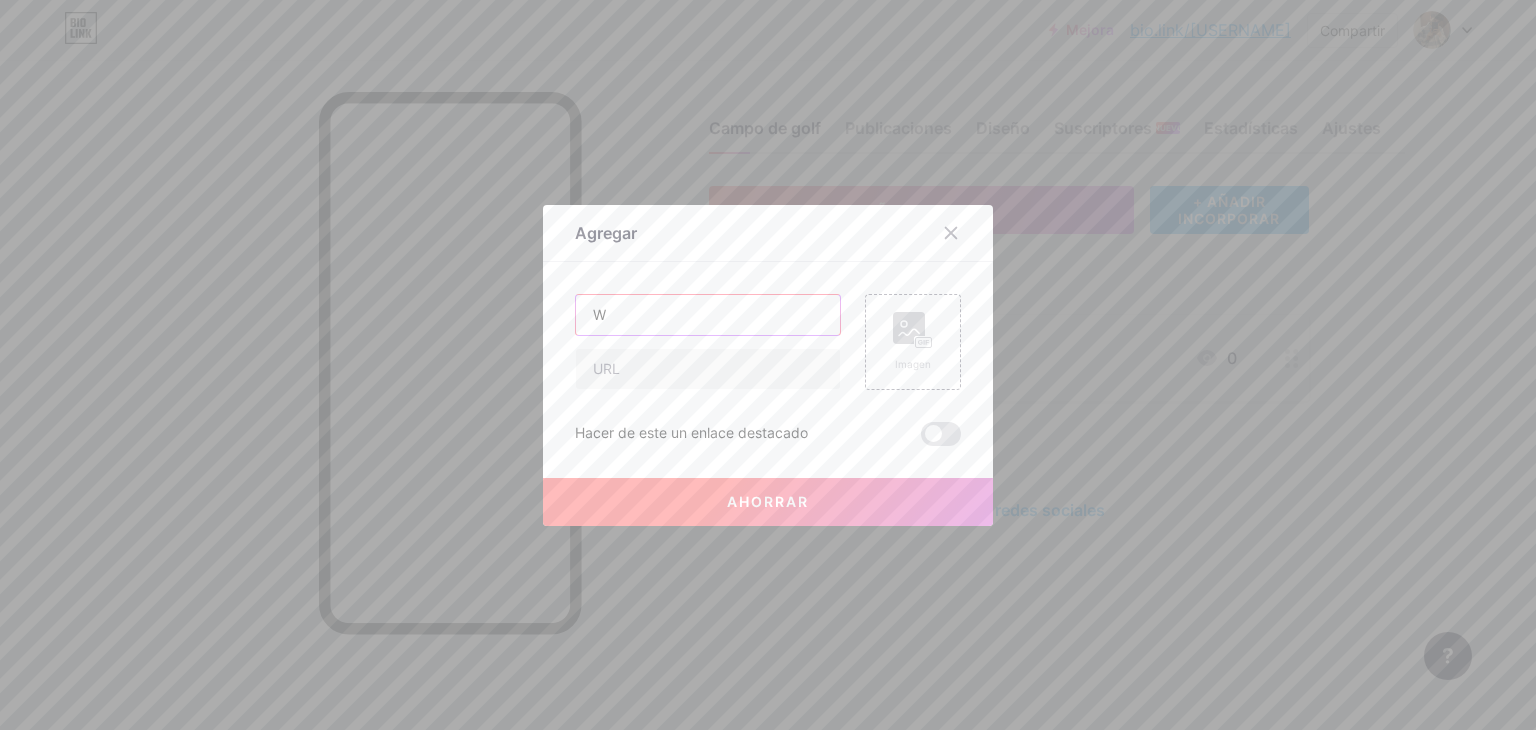 paste on "whatsapp" 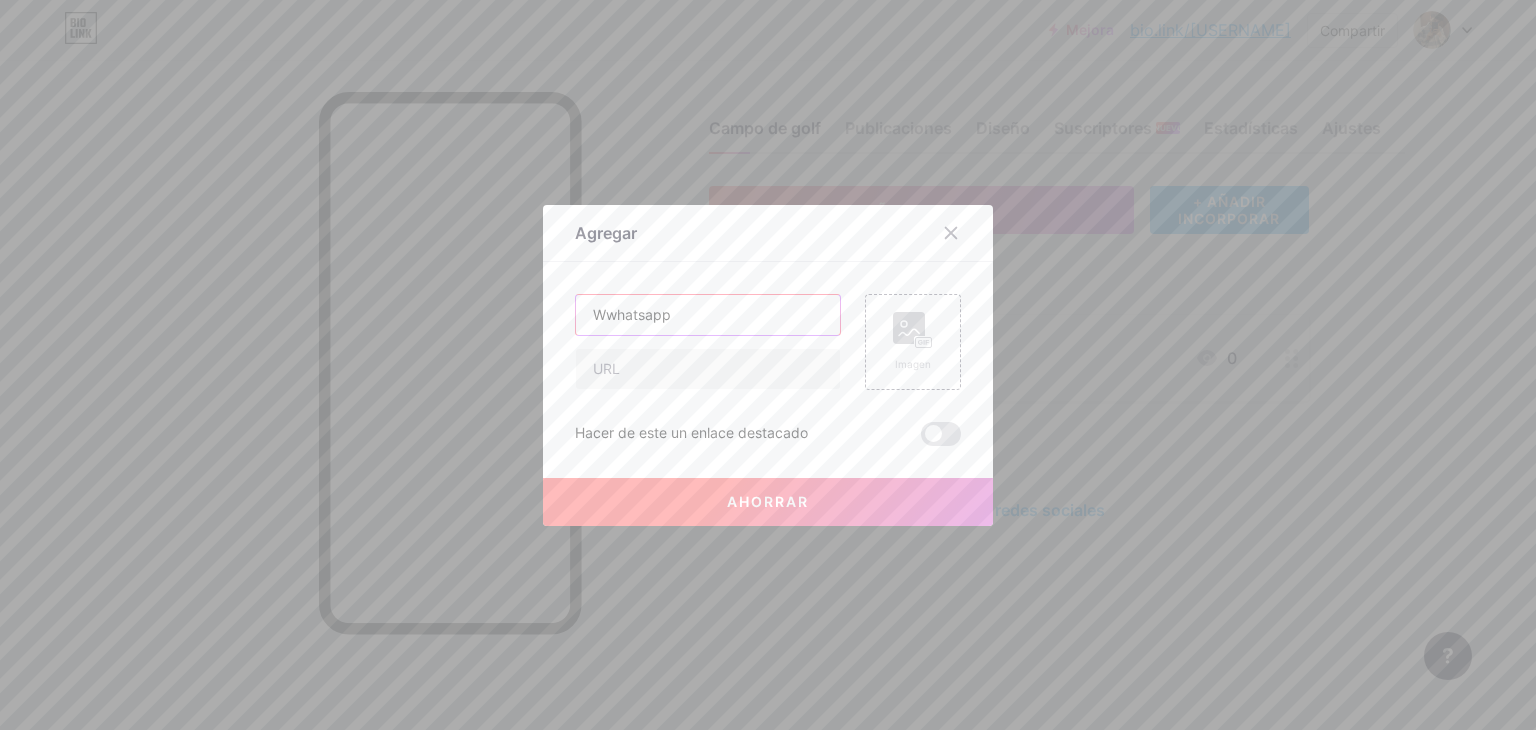 click on "Wwhatsapp" at bounding box center (708, 315) 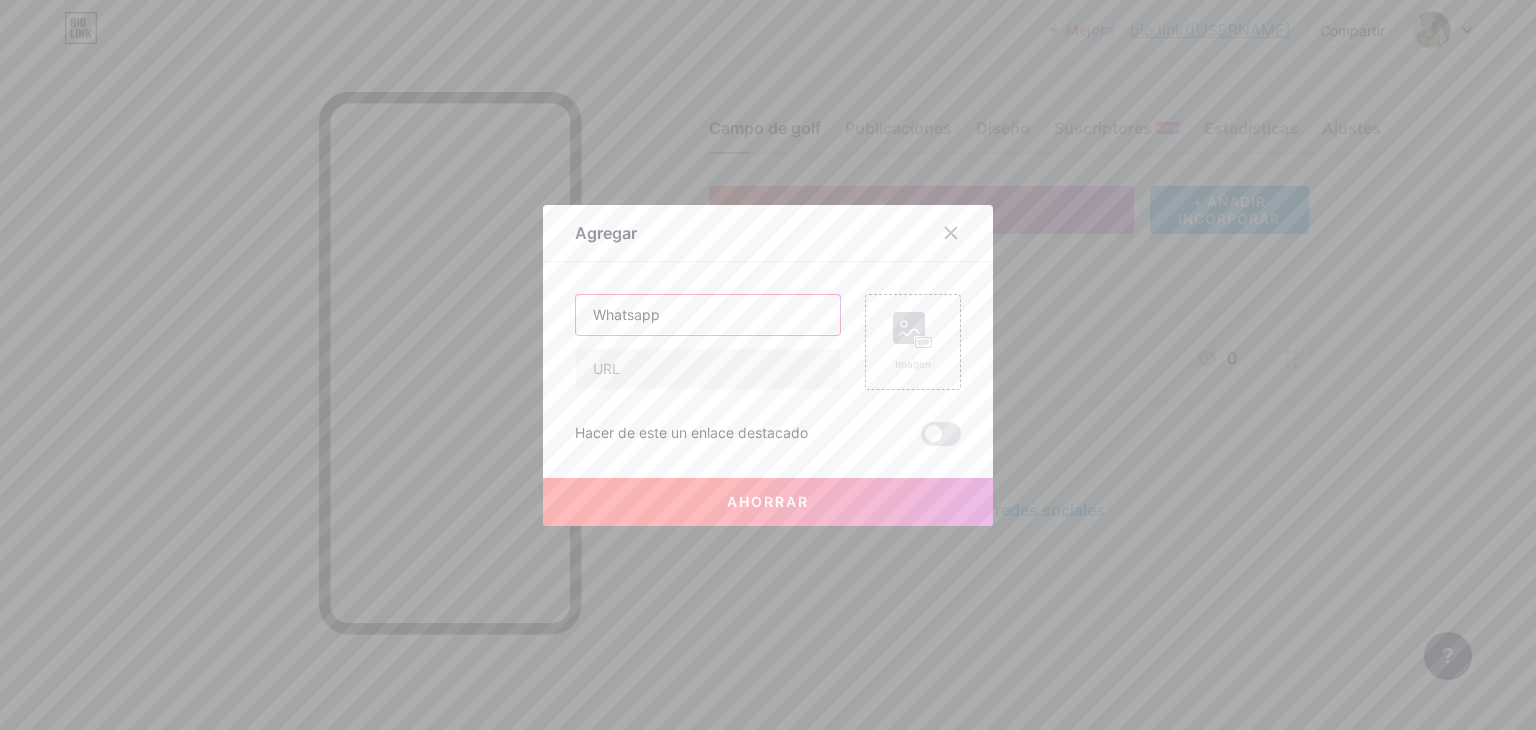 type on "Whatsapp" 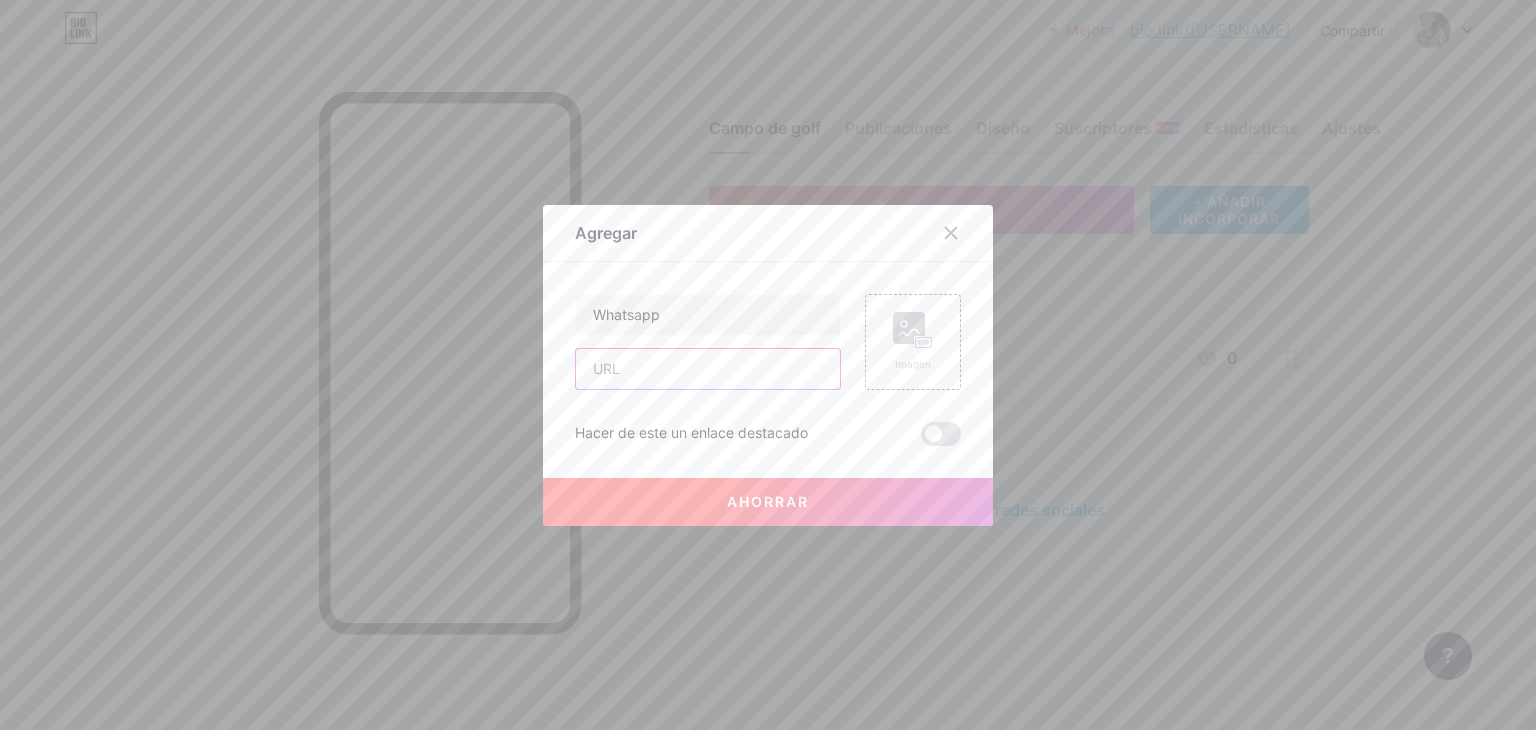 click at bounding box center [708, 369] 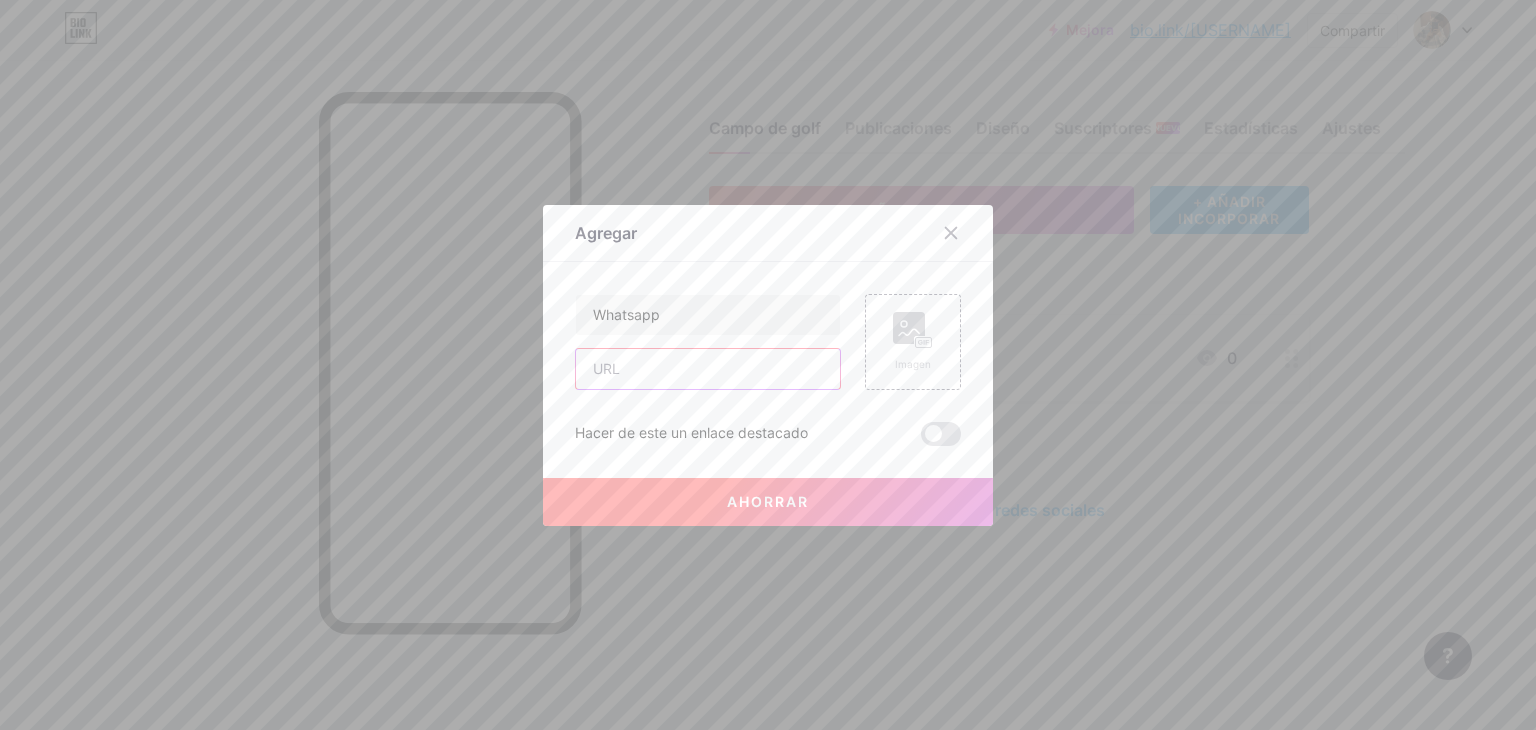 paste on "https://chat.whatsapp.com/[LINK]" 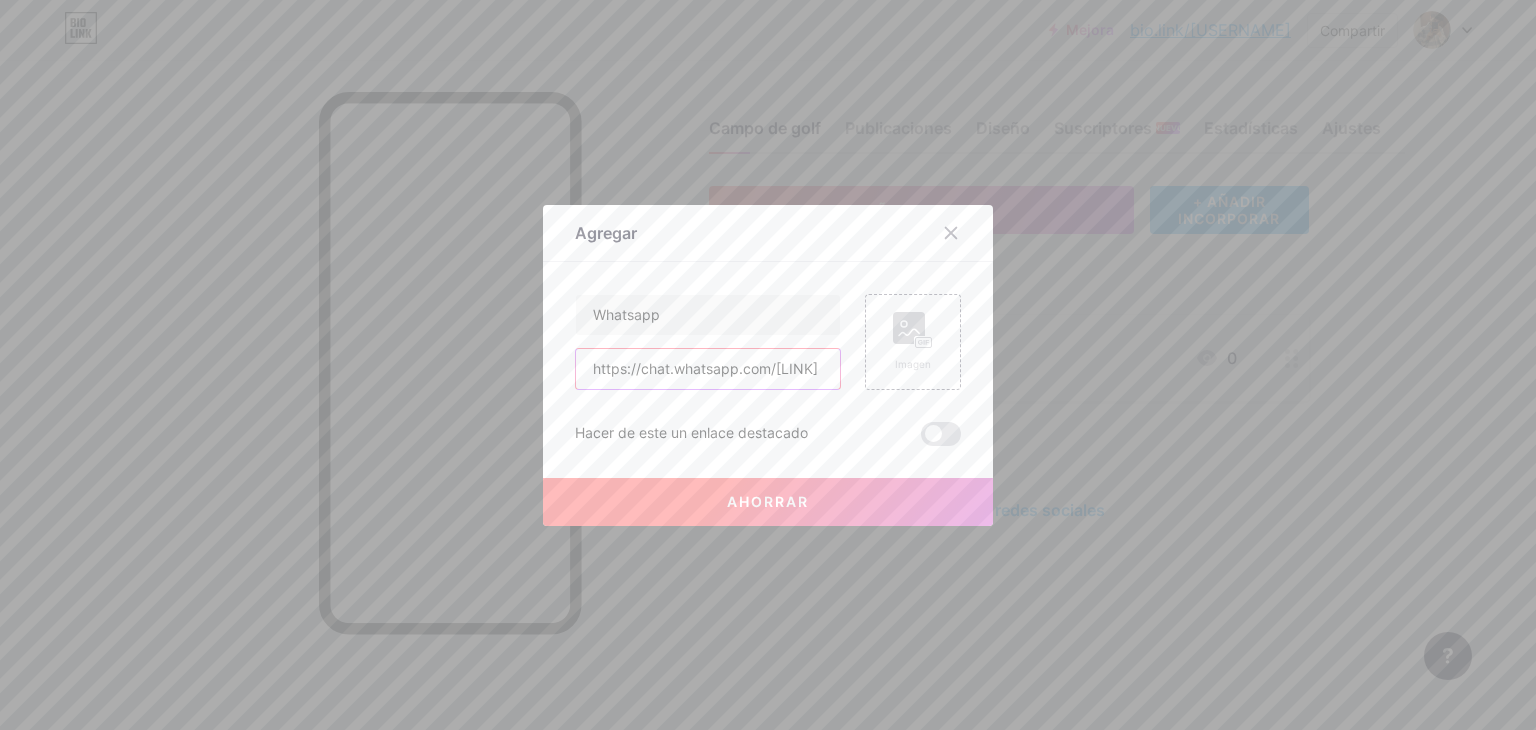 scroll, scrollTop: 0, scrollLeft: 132, axis: horizontal 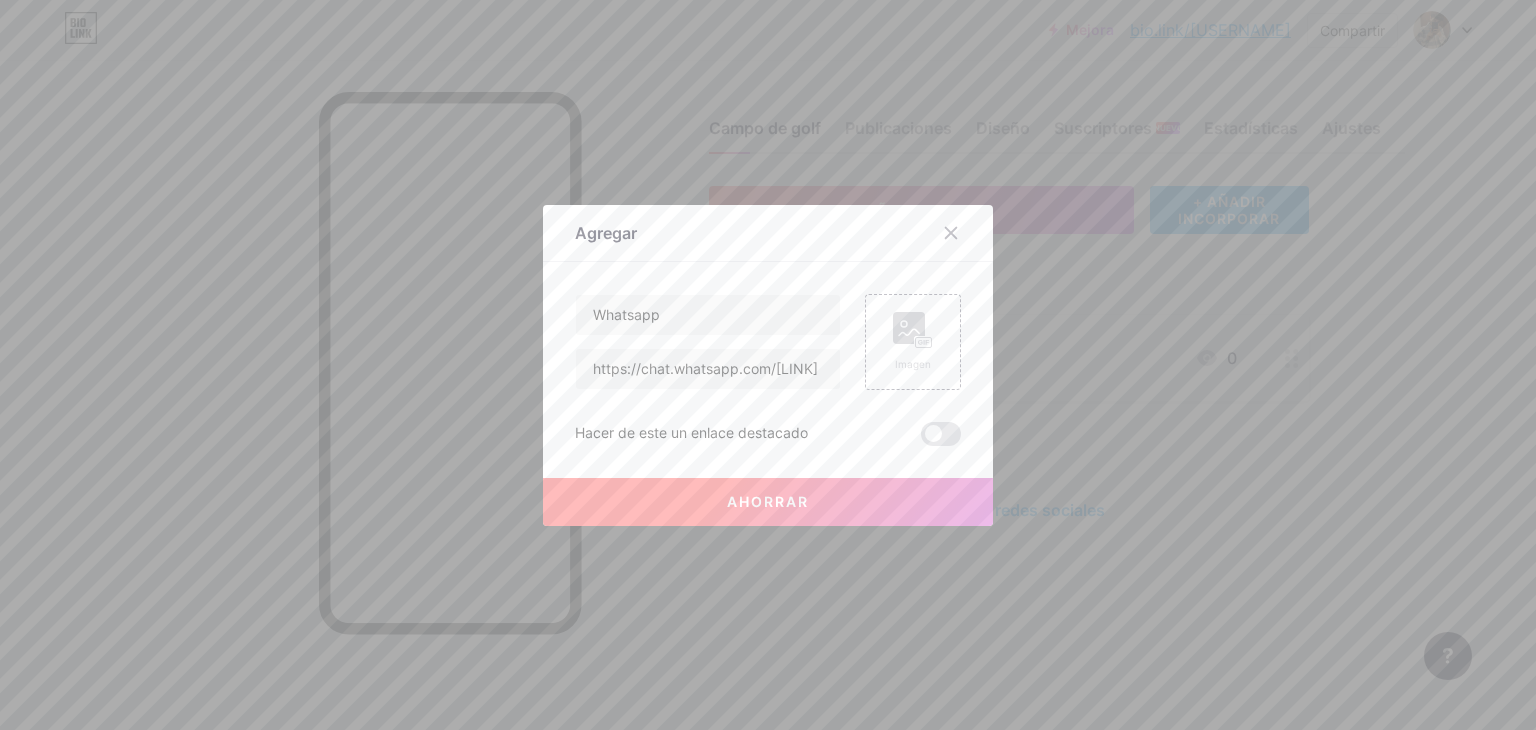 click on "Ahorrar" at bounding box center (768, 501) 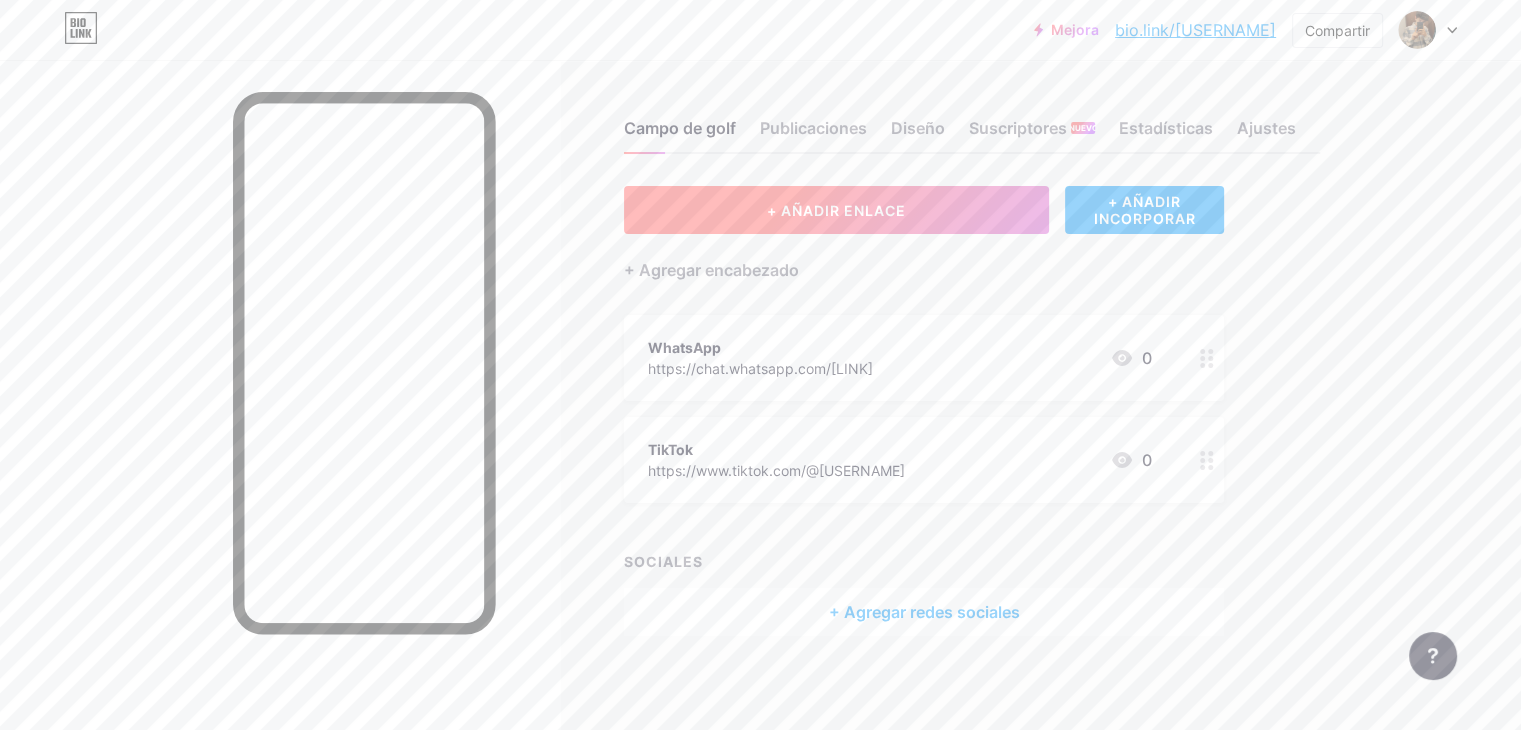 click on "+ AÑADIR ENLACE" at bounding box center (836, 210) 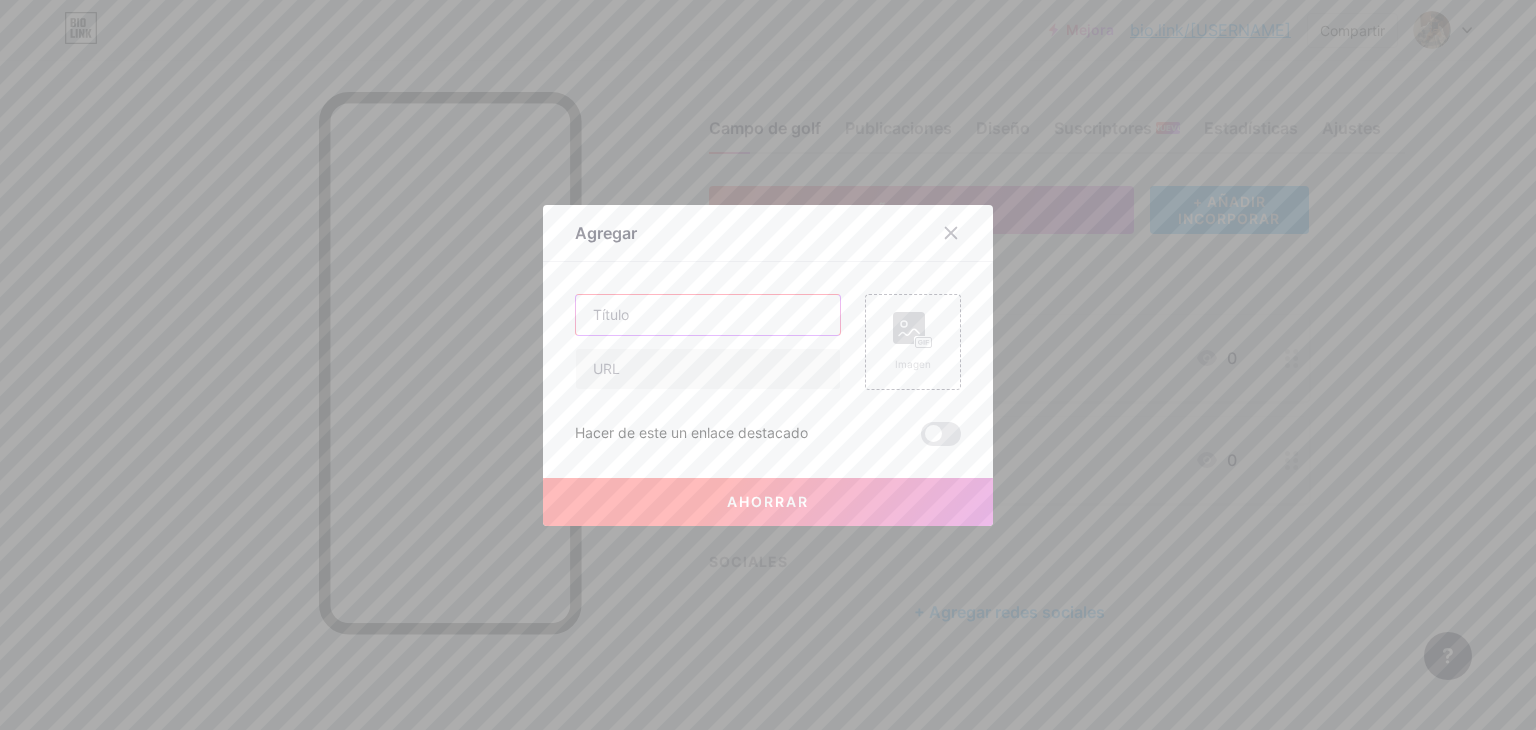 click at bounding box center (708, 315) 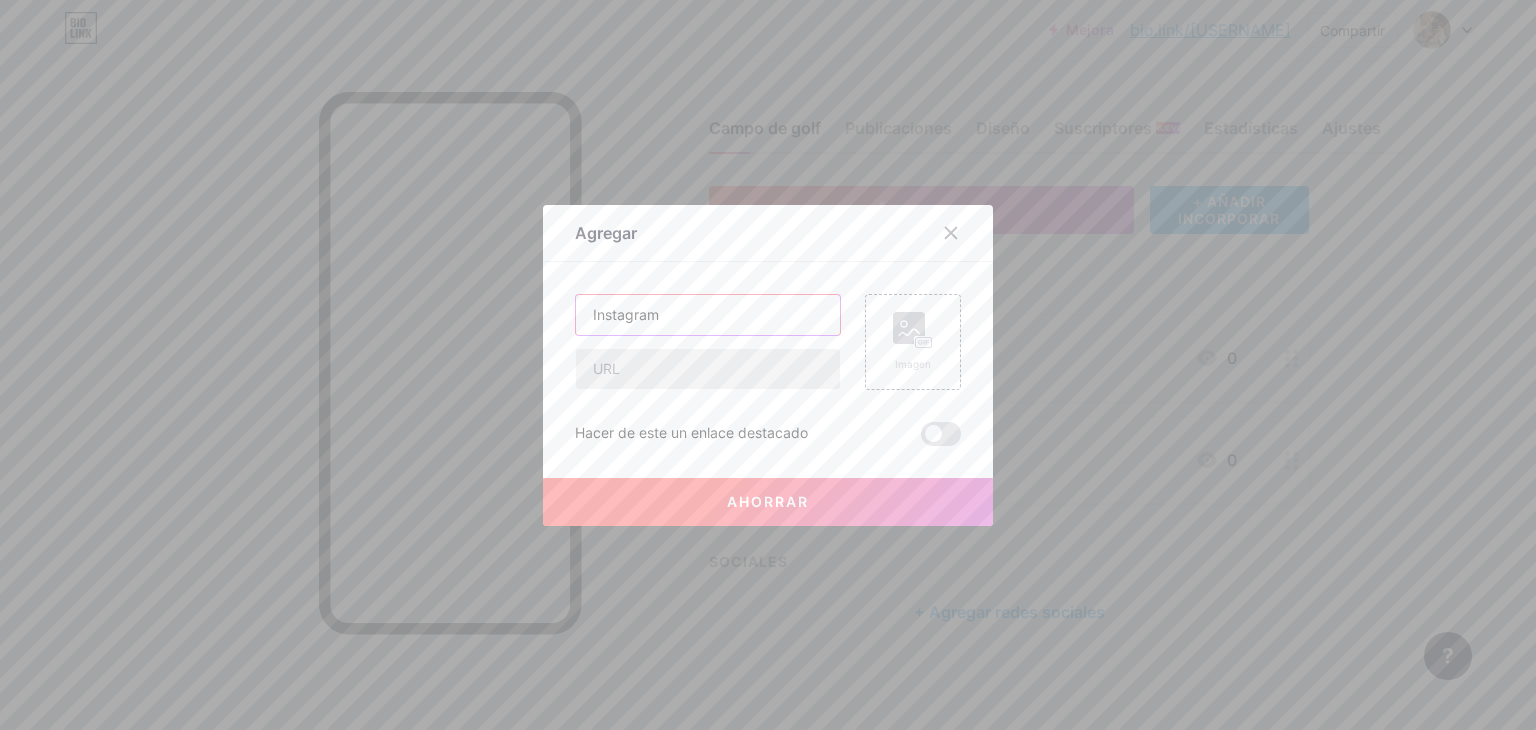 type on "Instagram" 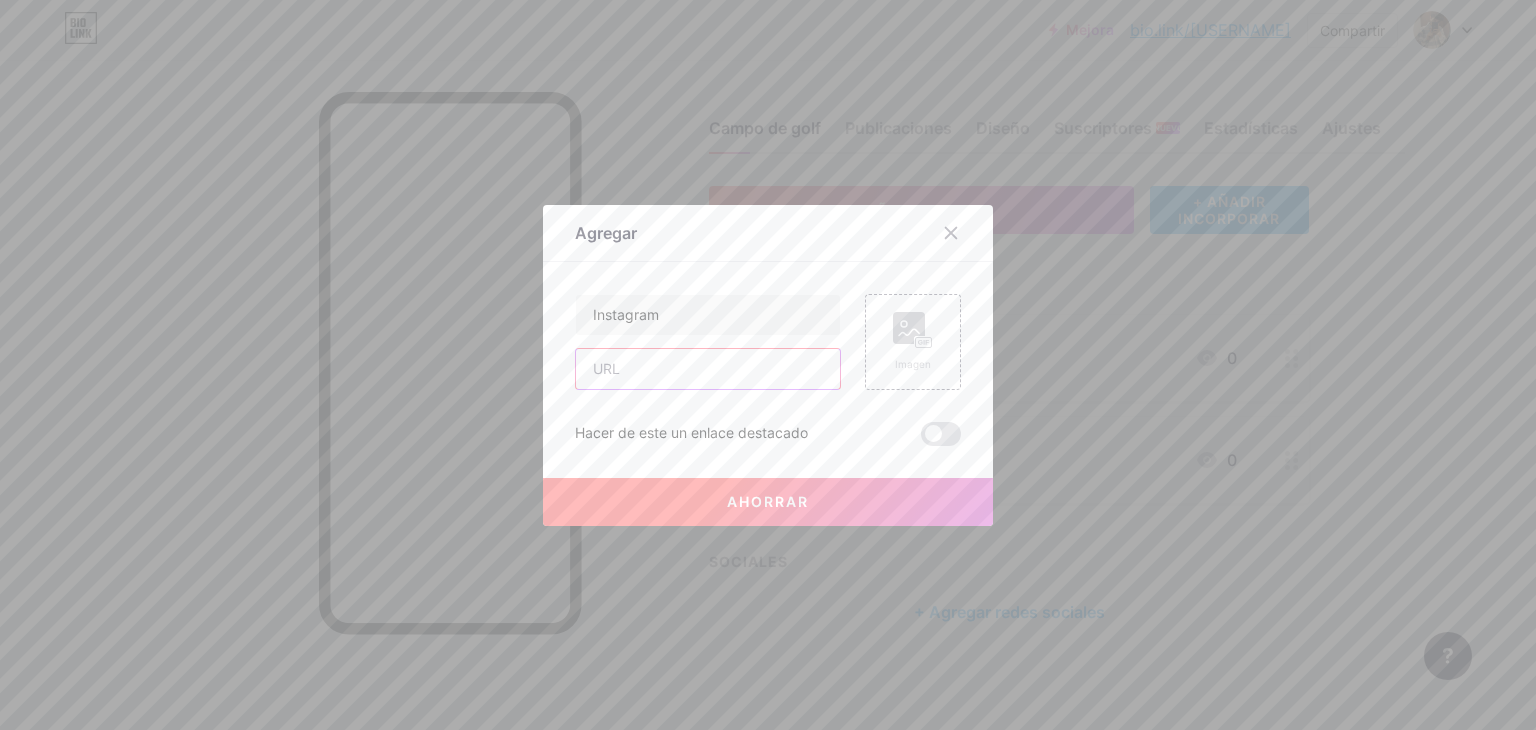 click at bounding box center (708, 369) 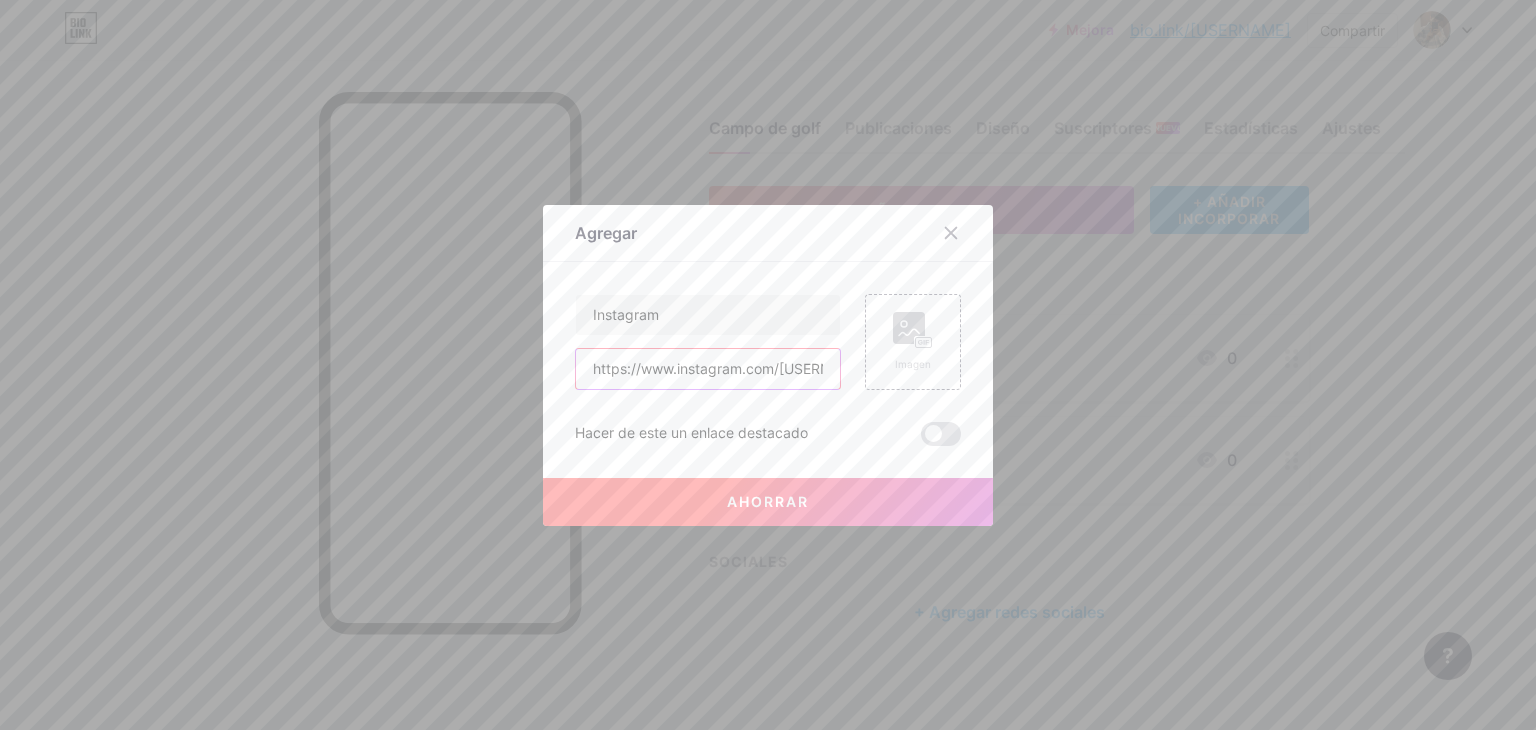 scroll, scrollTop: 0, scrollLeft: 6, axis: horizontal 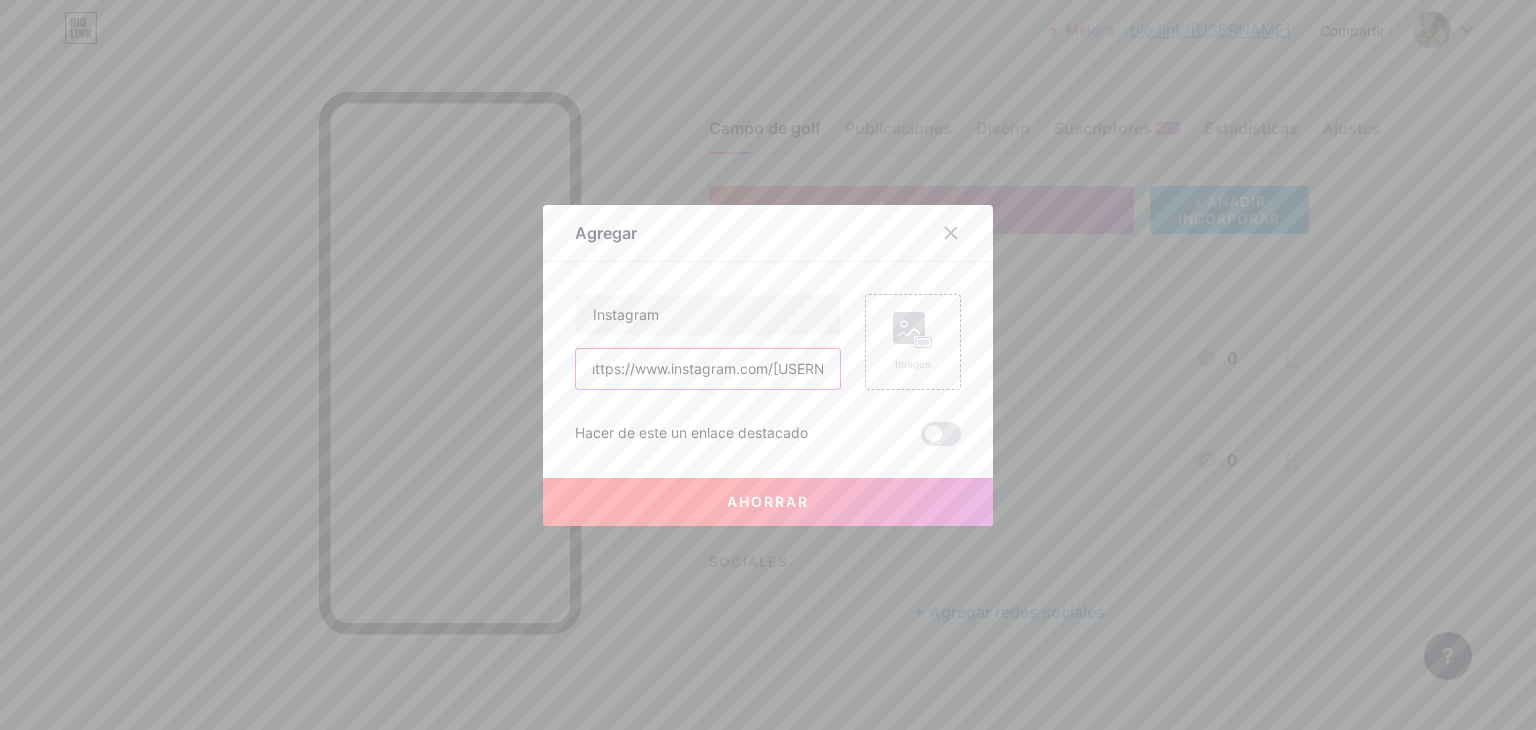type on "https://www.instagram.com/[USERNAME]" 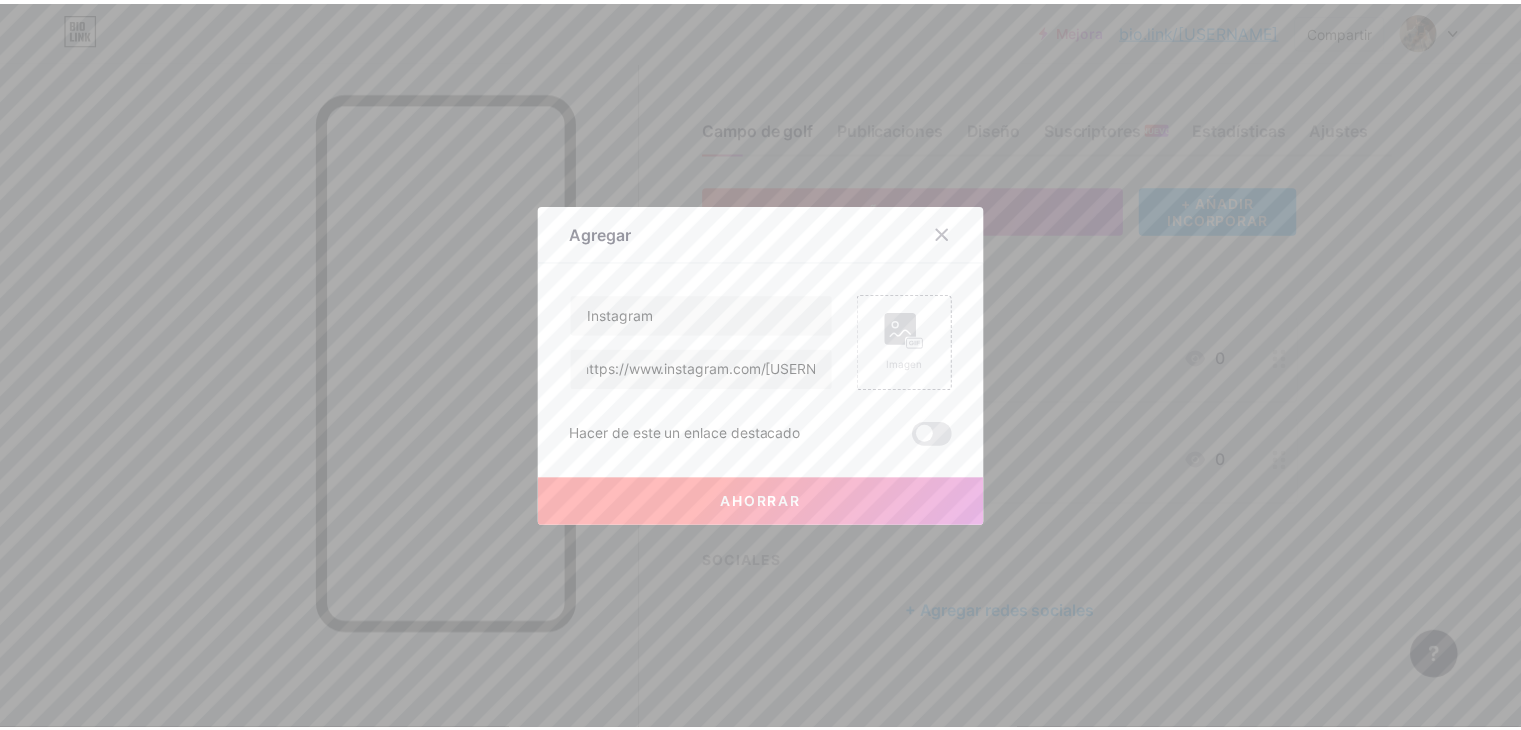 scroll, scrollTop: 0, scrollLeft: 0, axis: both 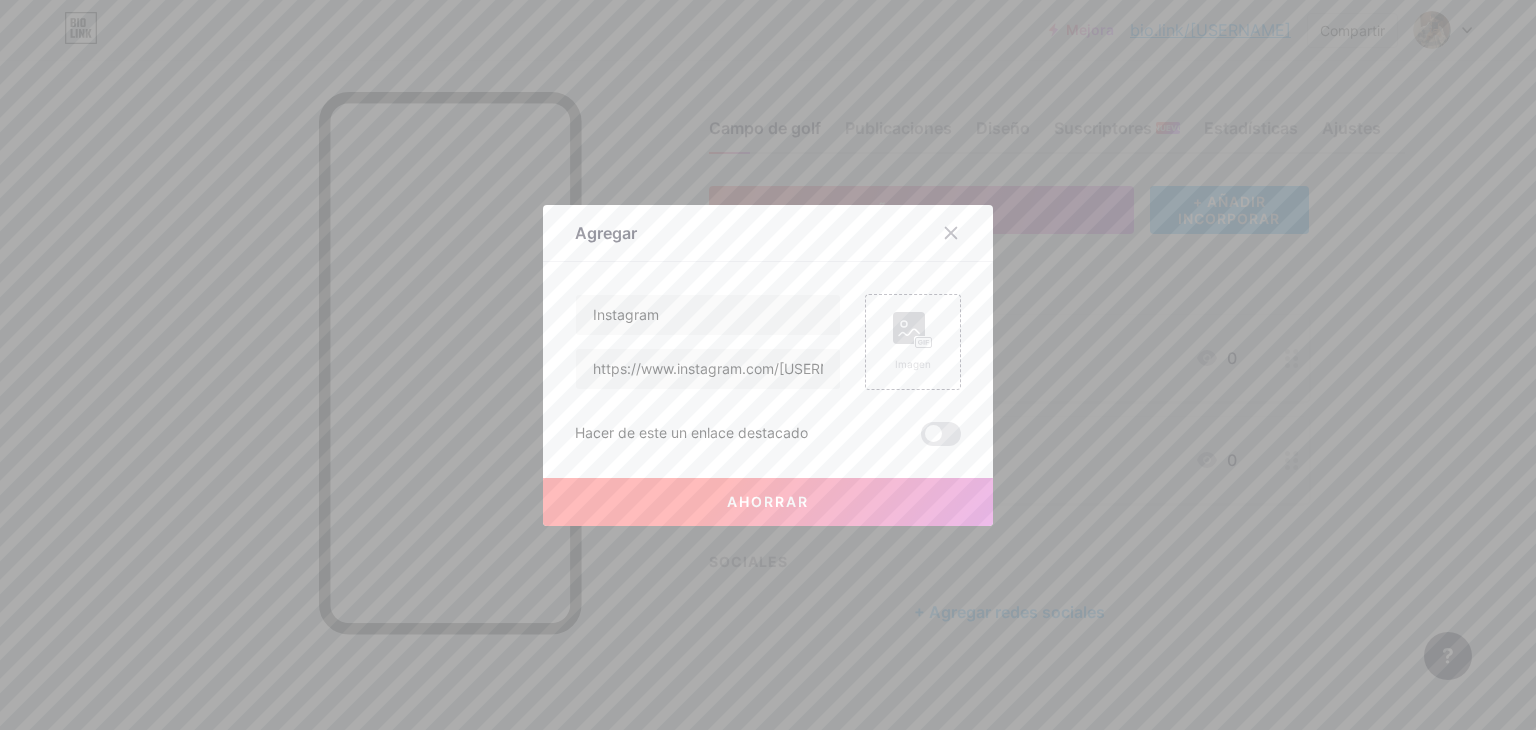 click on "Ahorrar" at bounding box center [768, 502] 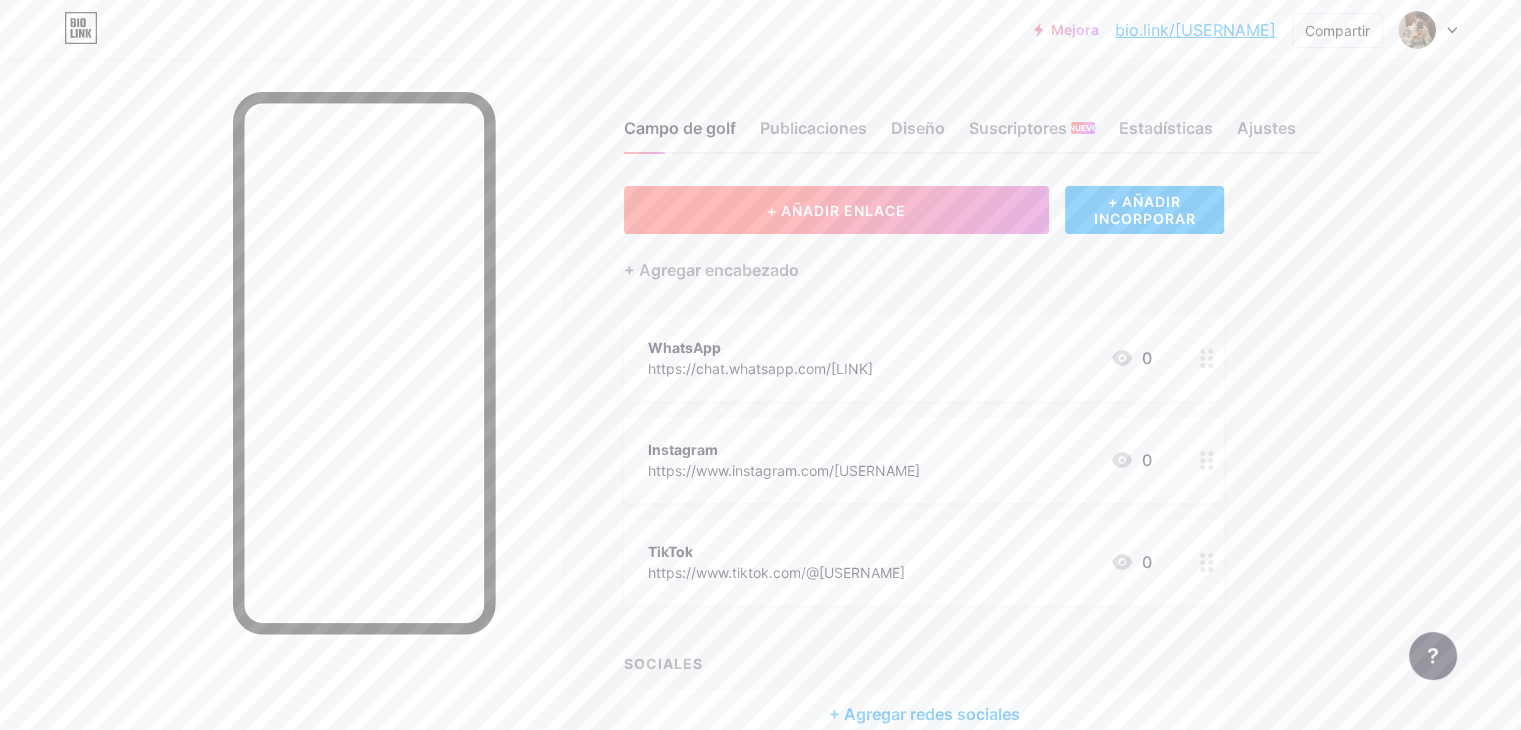 click on "+ AÑADIR ENLACE" at bounding box center [836, 210] 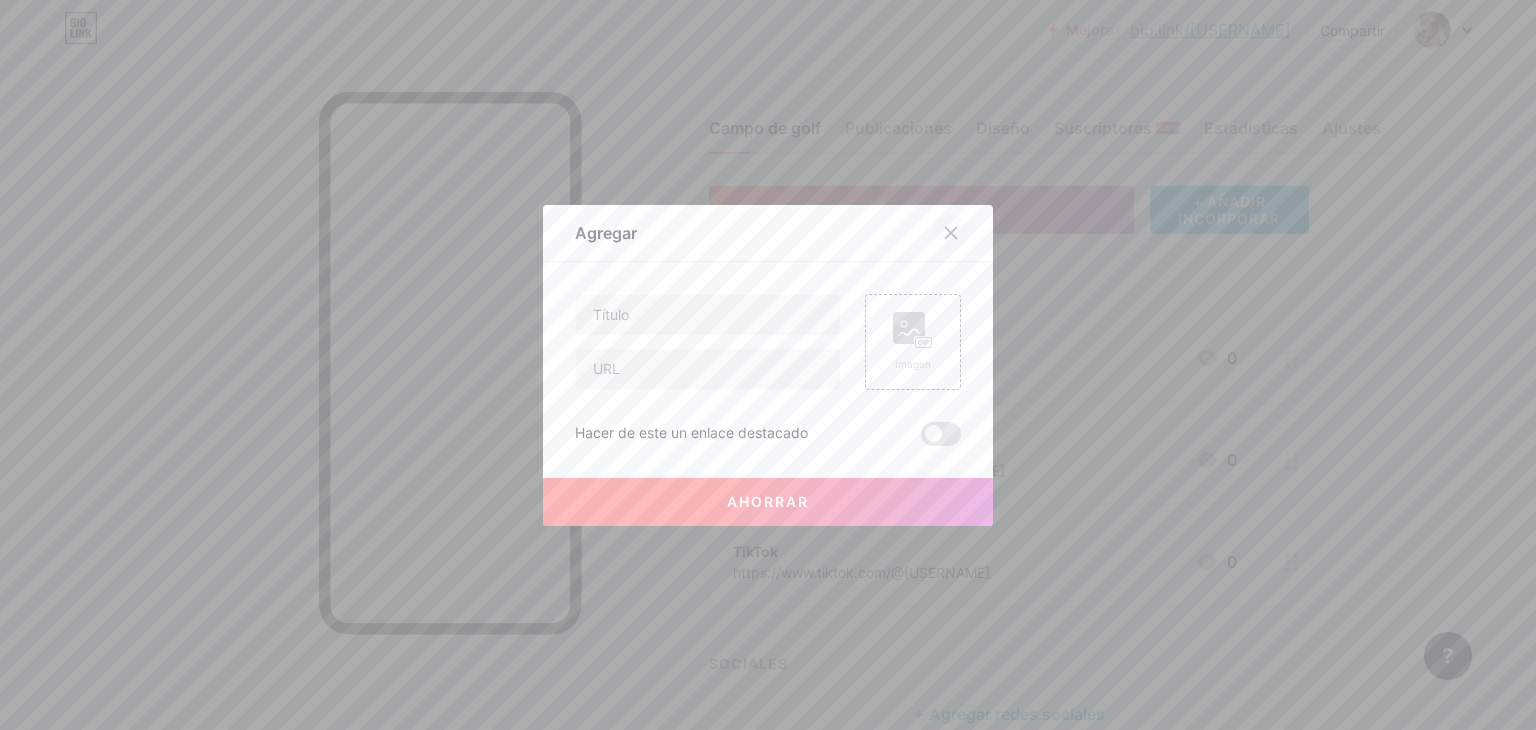 click 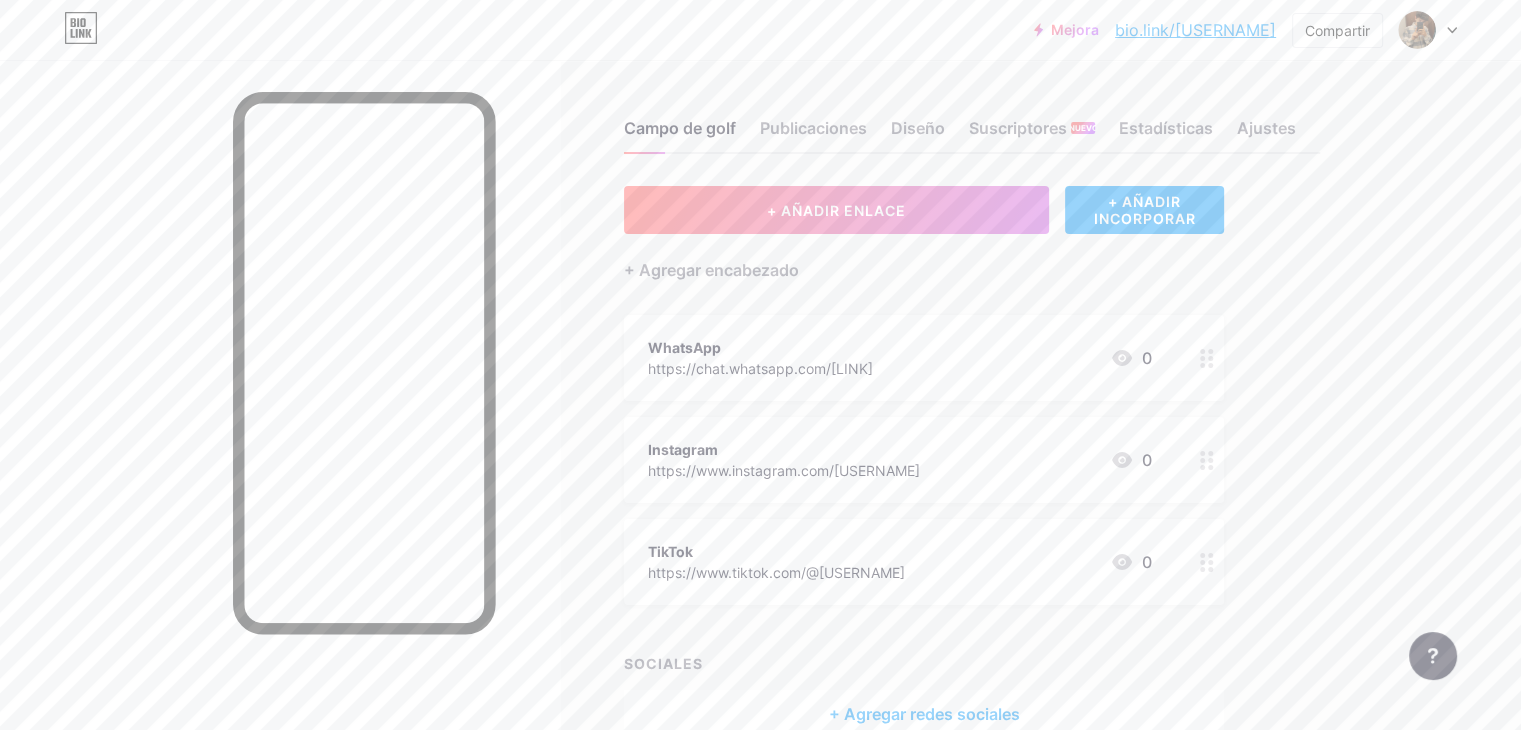 click on "https://www.instagram.com/[USERNAME]" at bounding box center (784, 470) 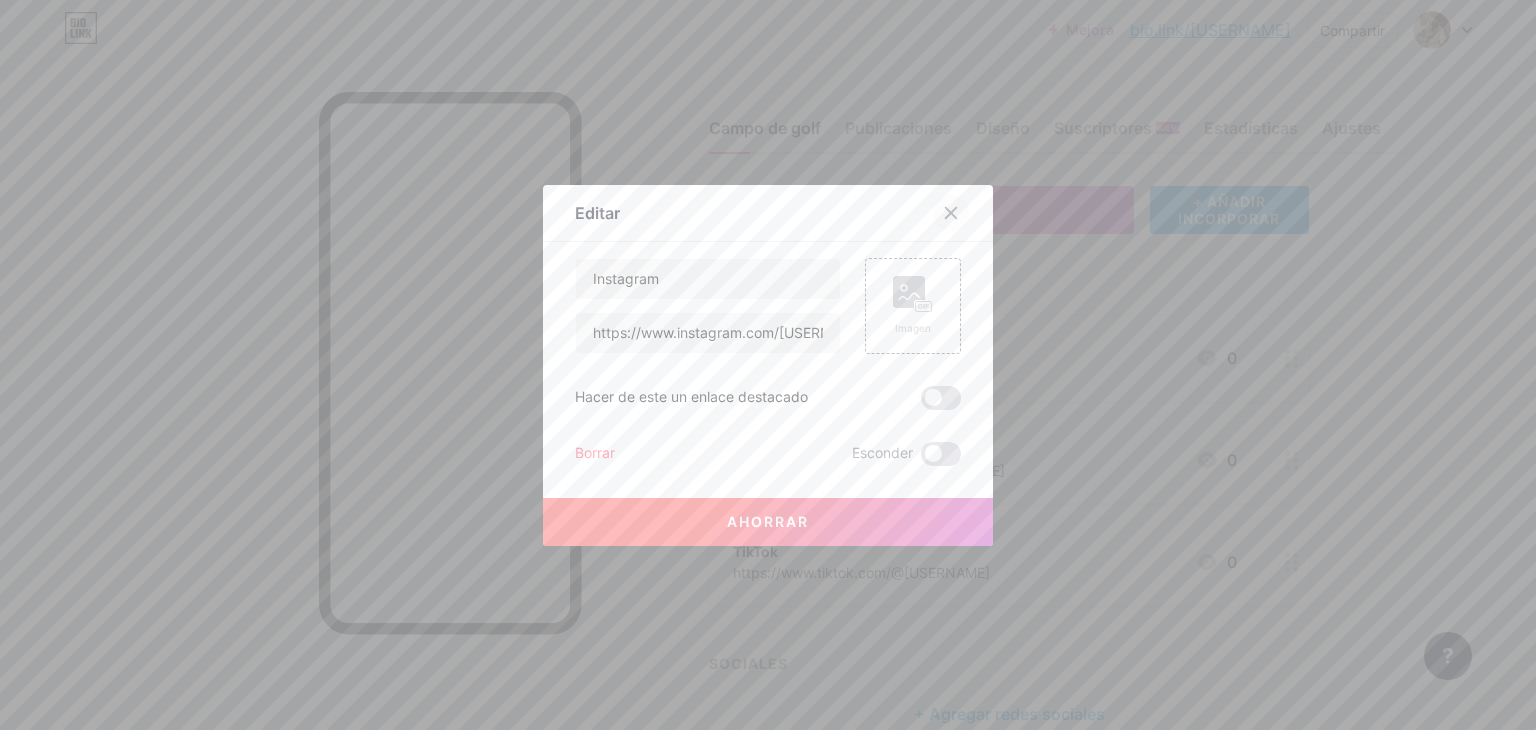 click 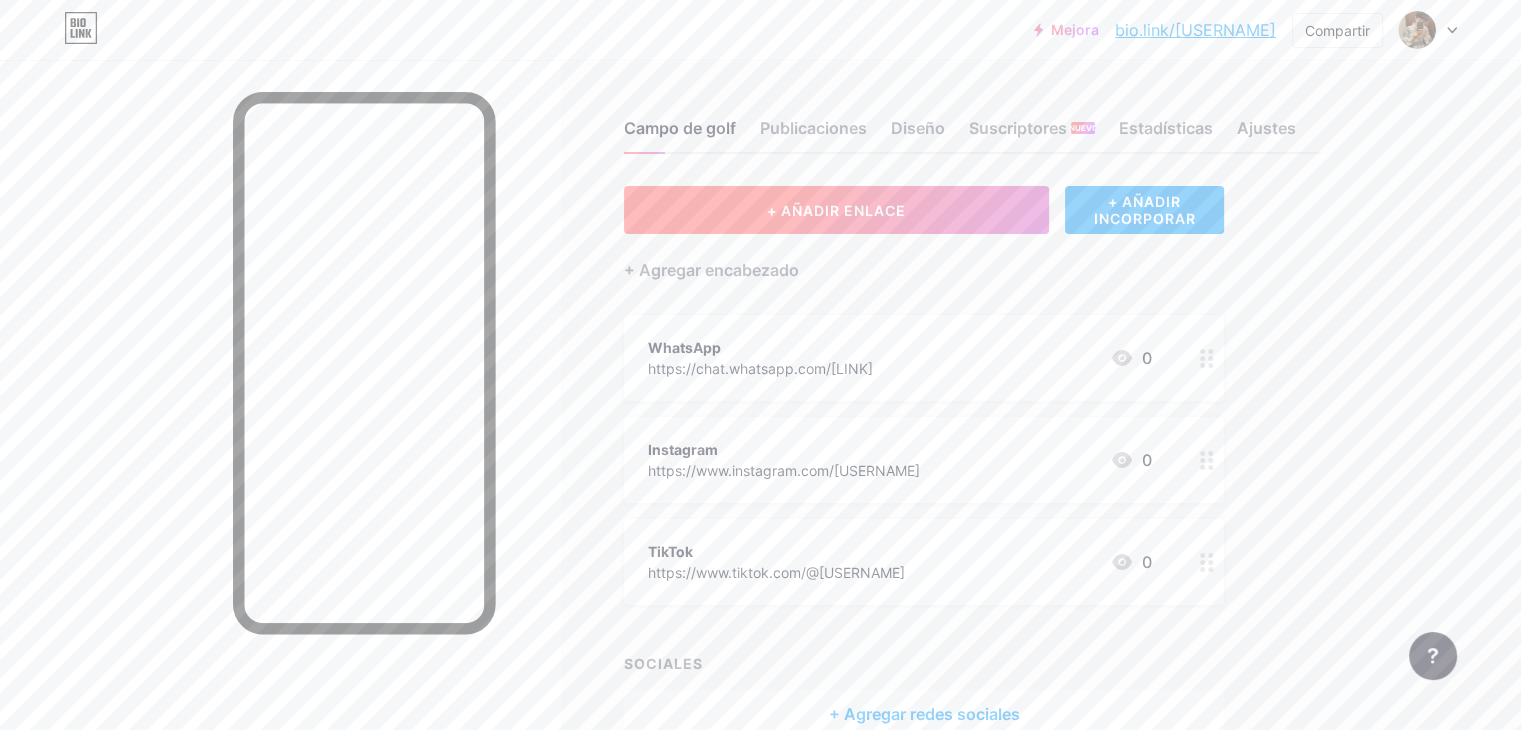 click on "+ AÑADIR ENLACE" at bounding box center [836, 210] 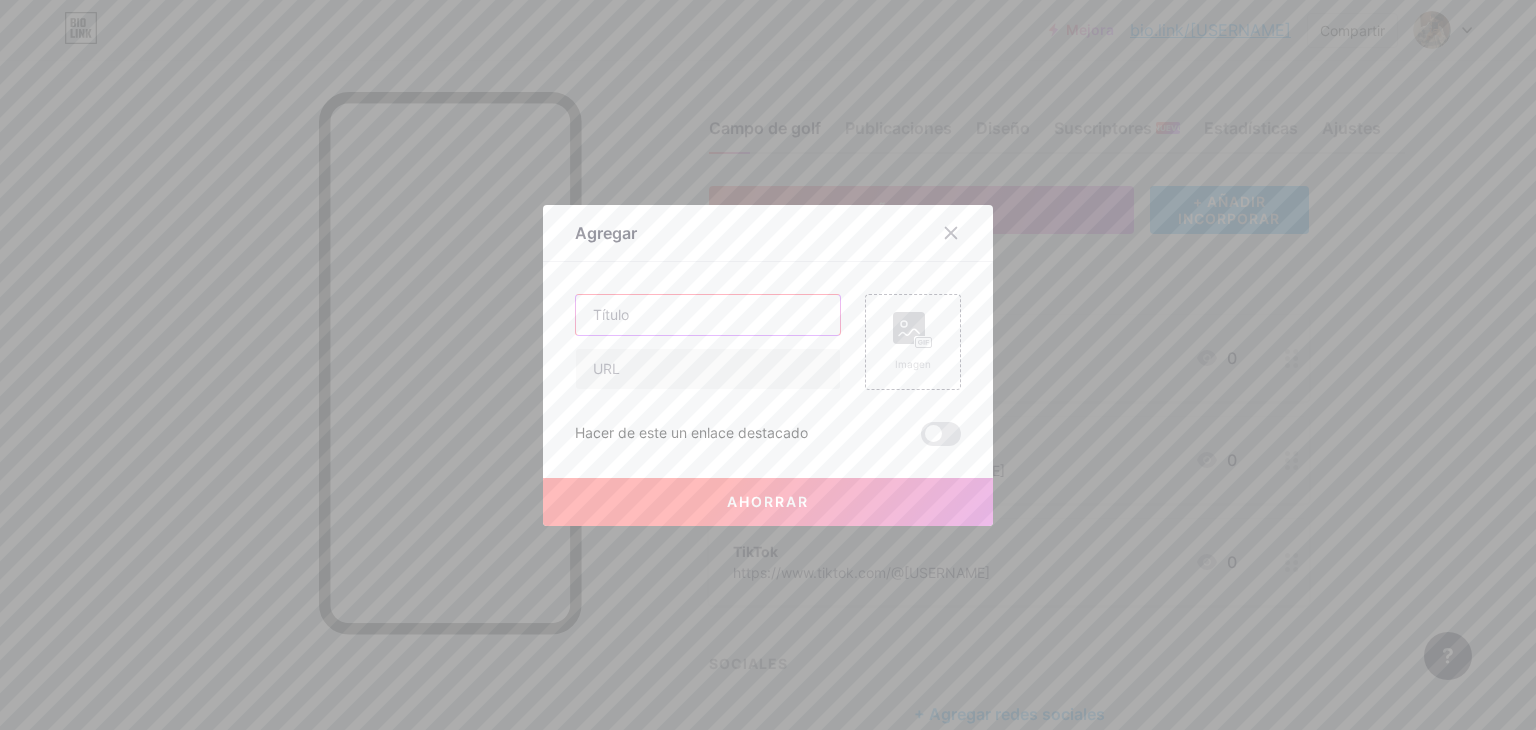 click at bounding box center [708, 315] 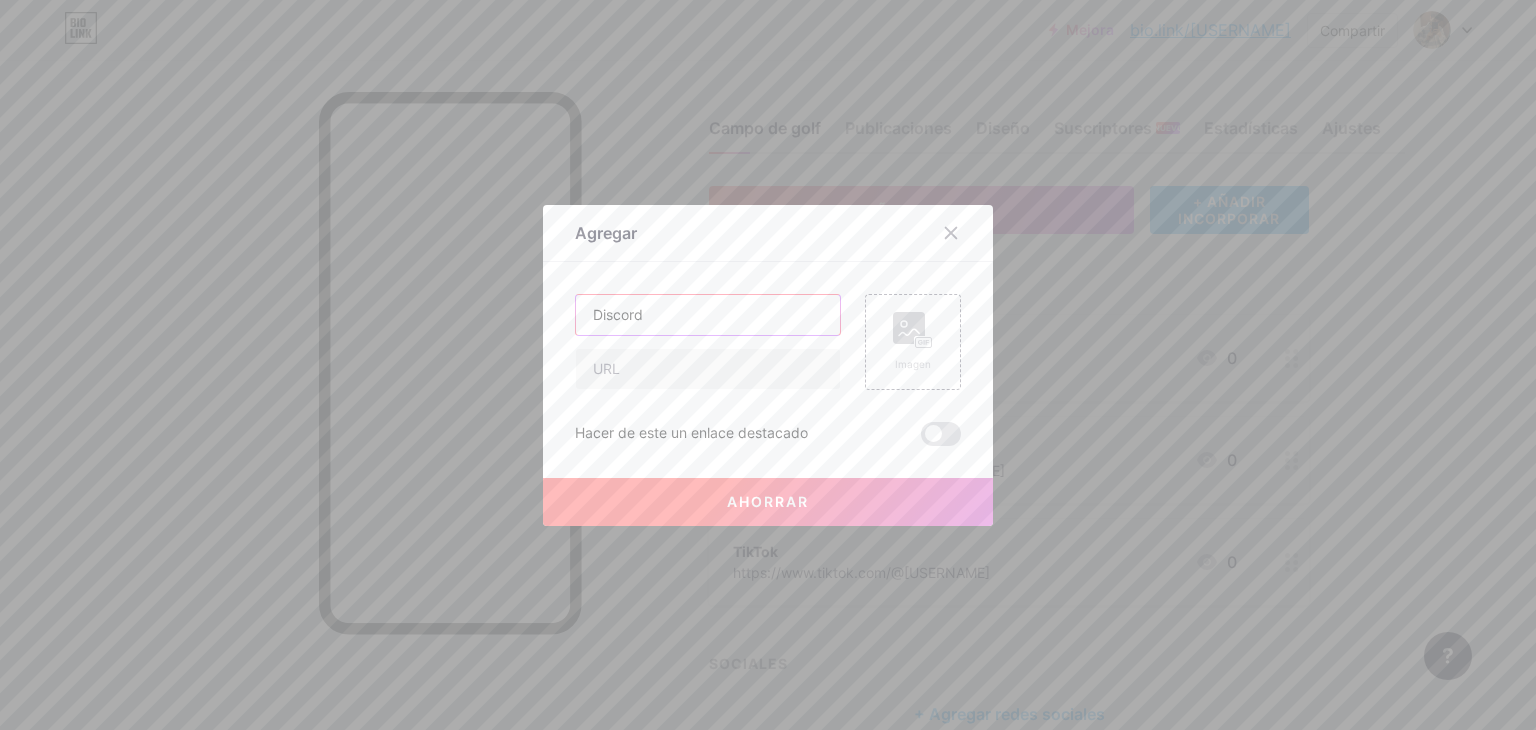 type on "Discord" 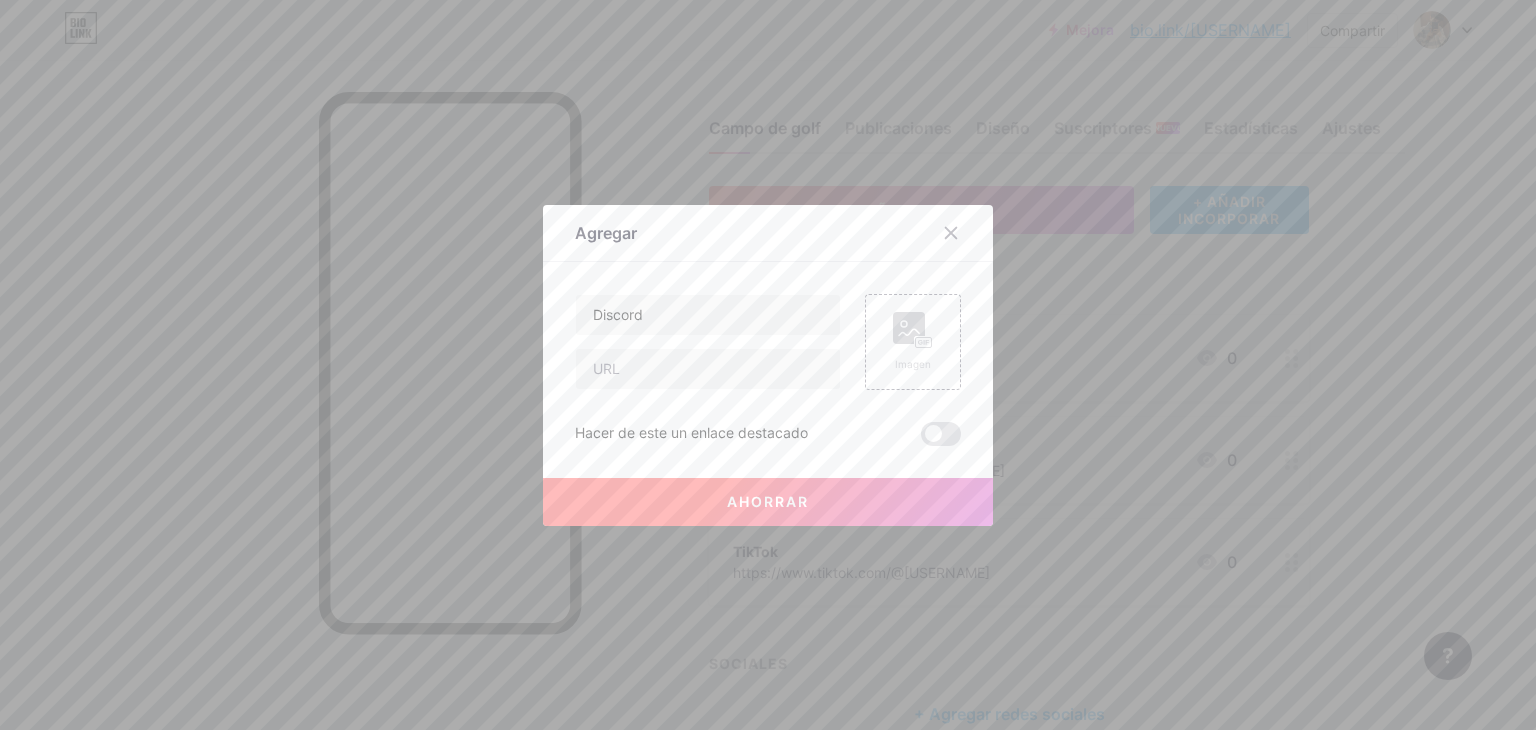 click on "Discord                         Imagen
Hacer de este un enlace destacado
Ahorrar" at bounding box center (768, 370) 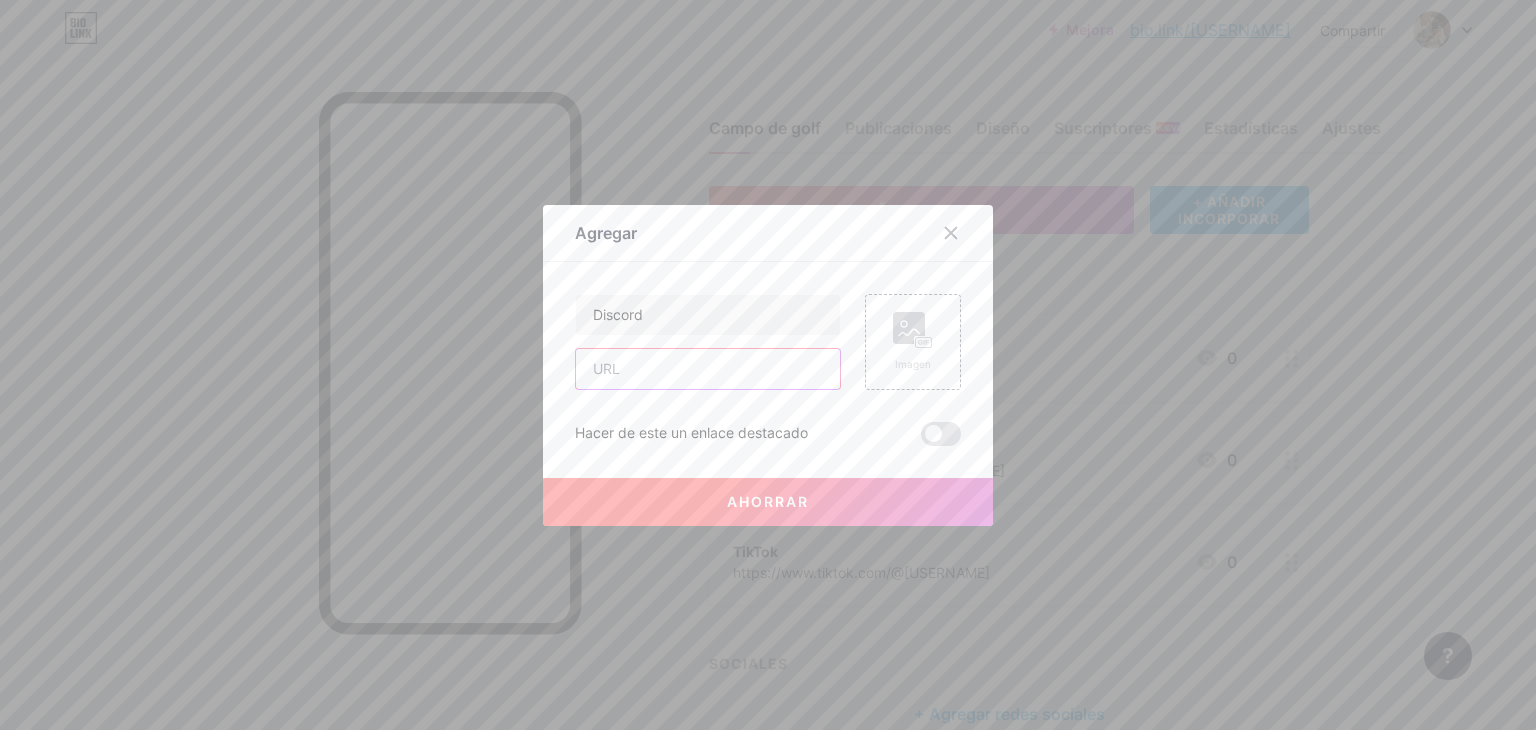 click at bounding box center [708, 369] 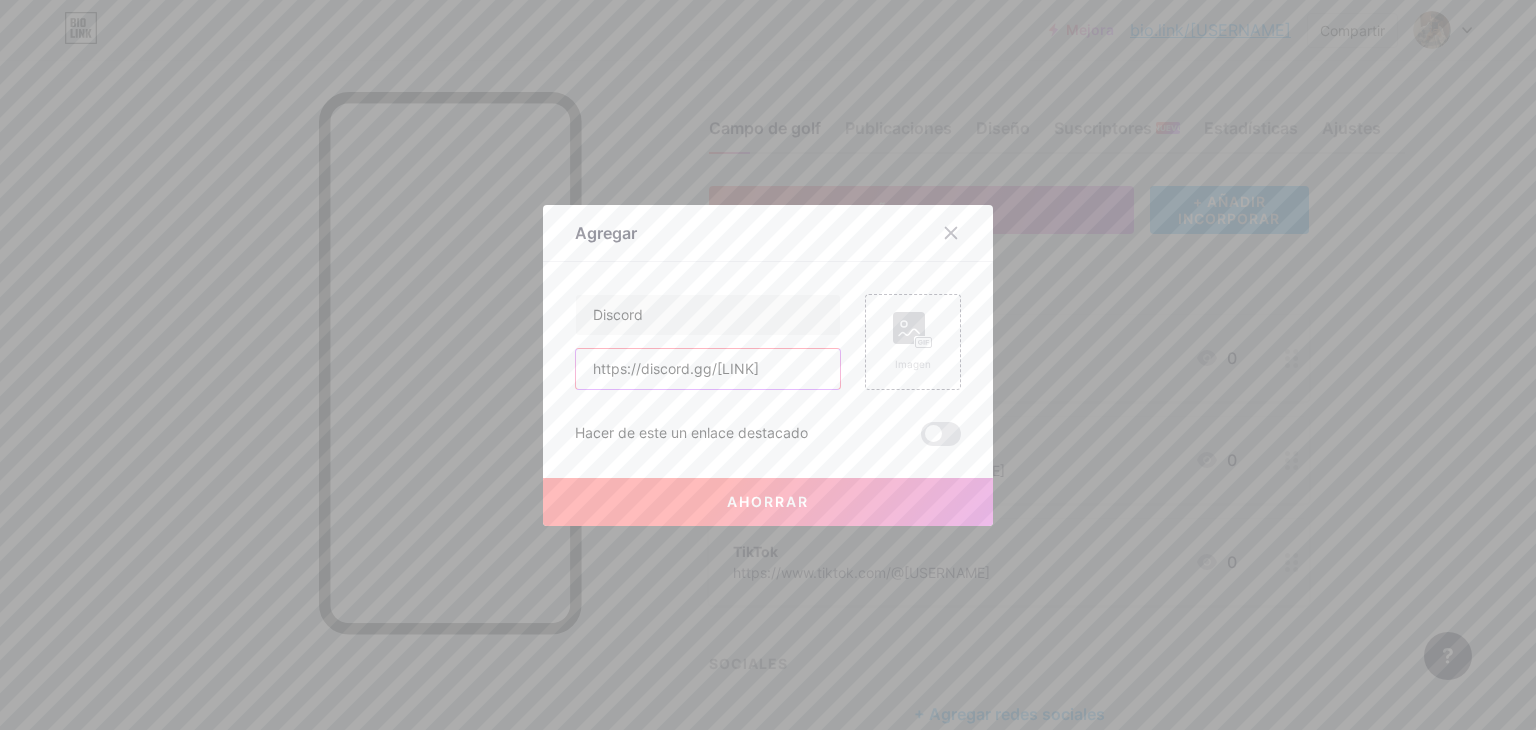 type on "https://discord.gg/[LINK]" 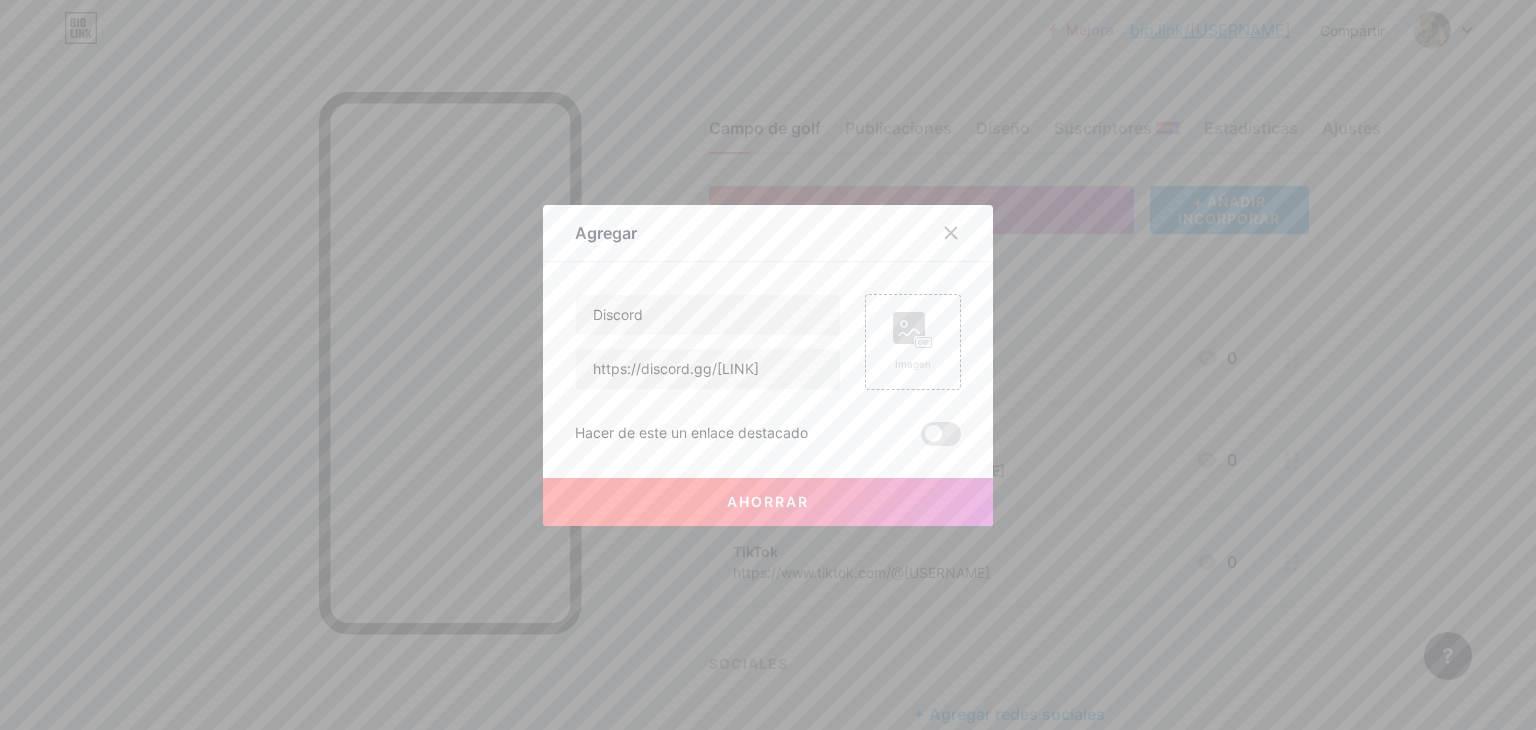 click on "Ahorrar" at bounding box center [768, 502] 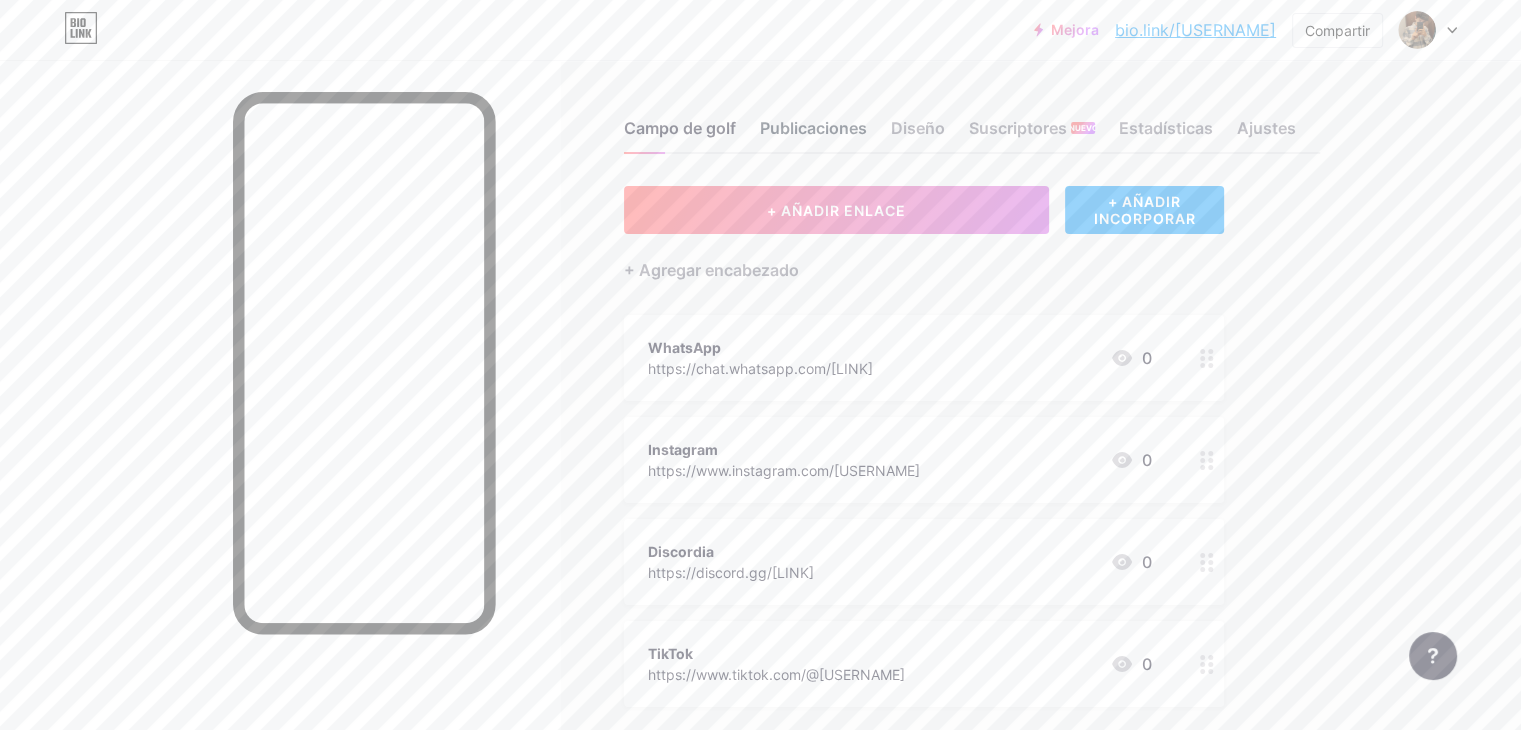 click on "Publicaciones" at bounding box center (813, 128) 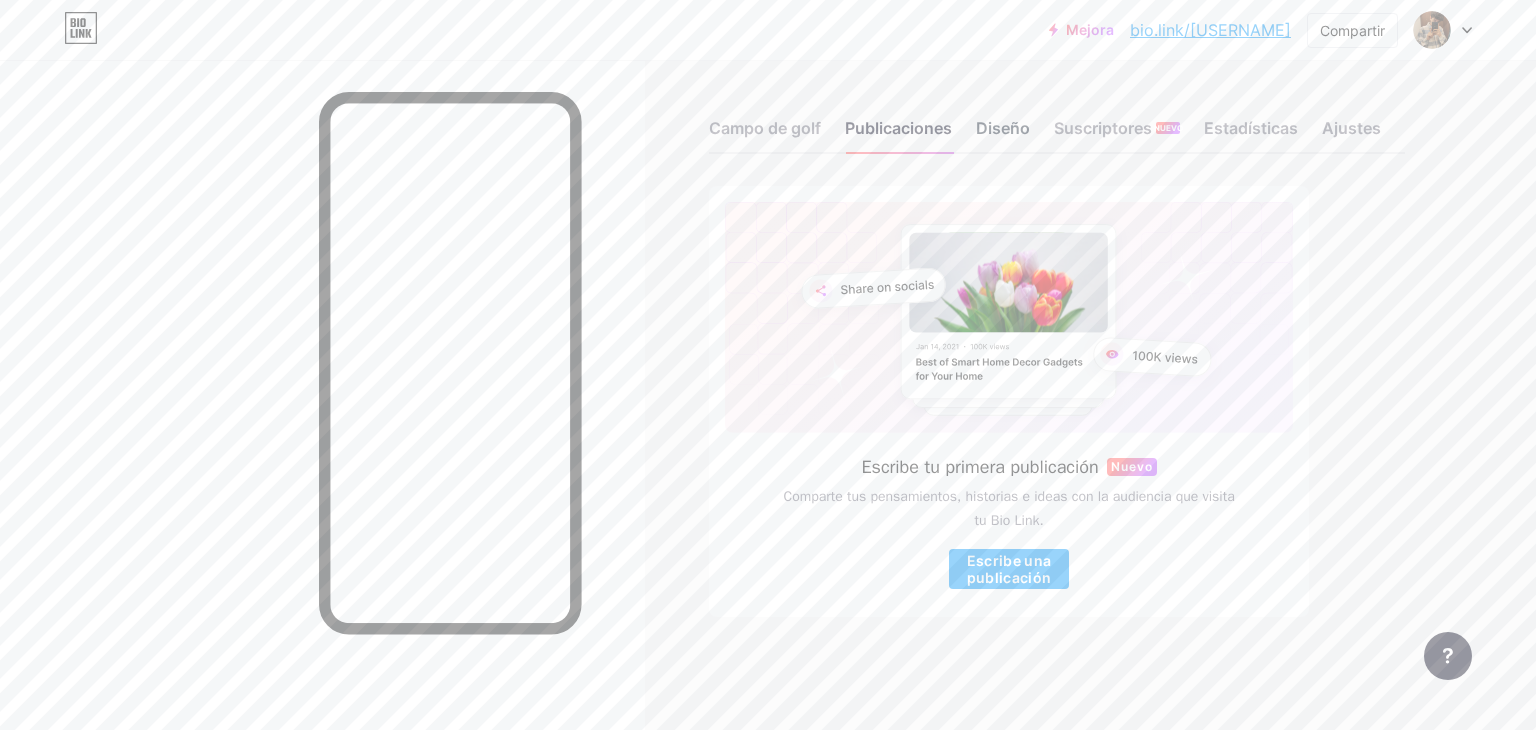 click on "Diseño" at bounding box center (1003, 128) 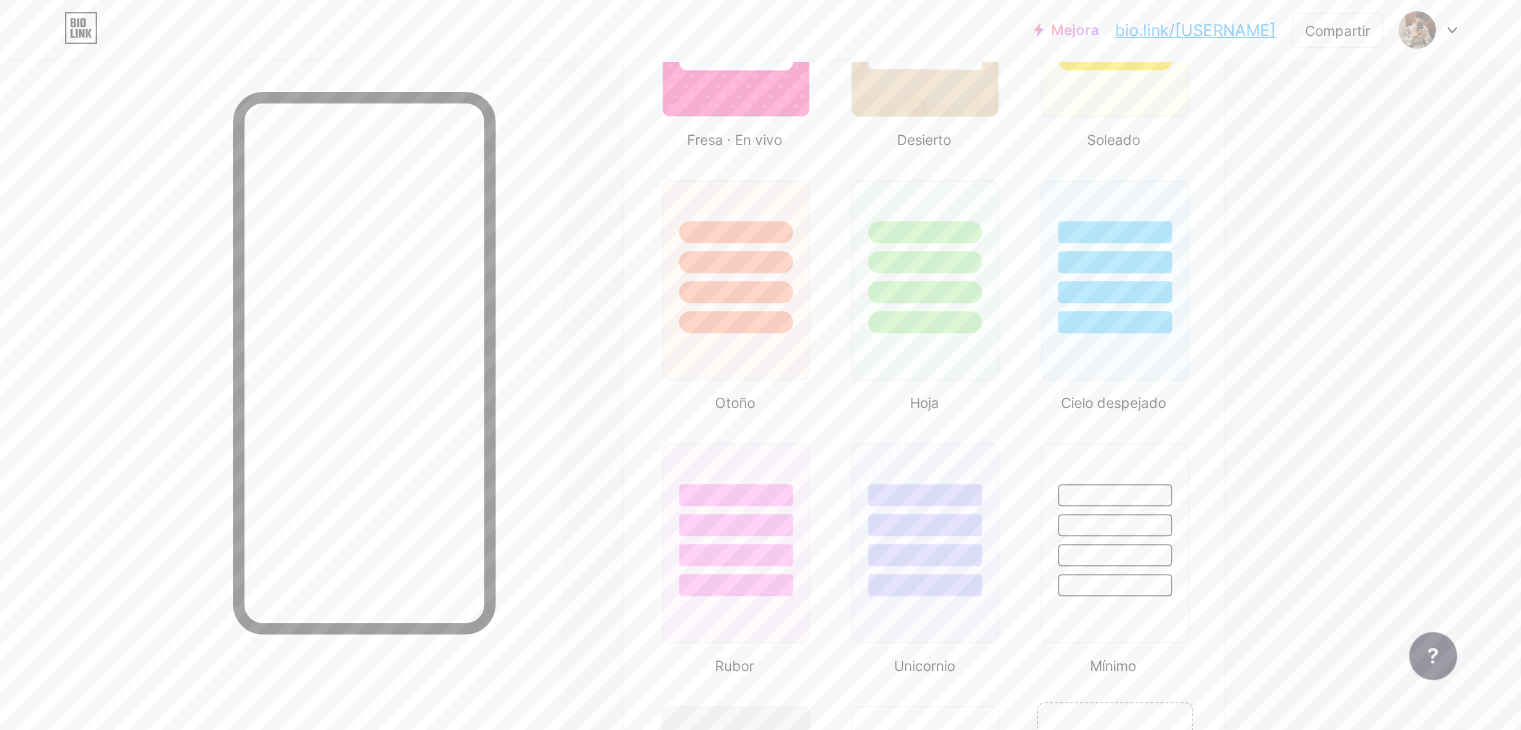 scroll, scrollTop: 1728, scrollLeft: 0, axis: vertical 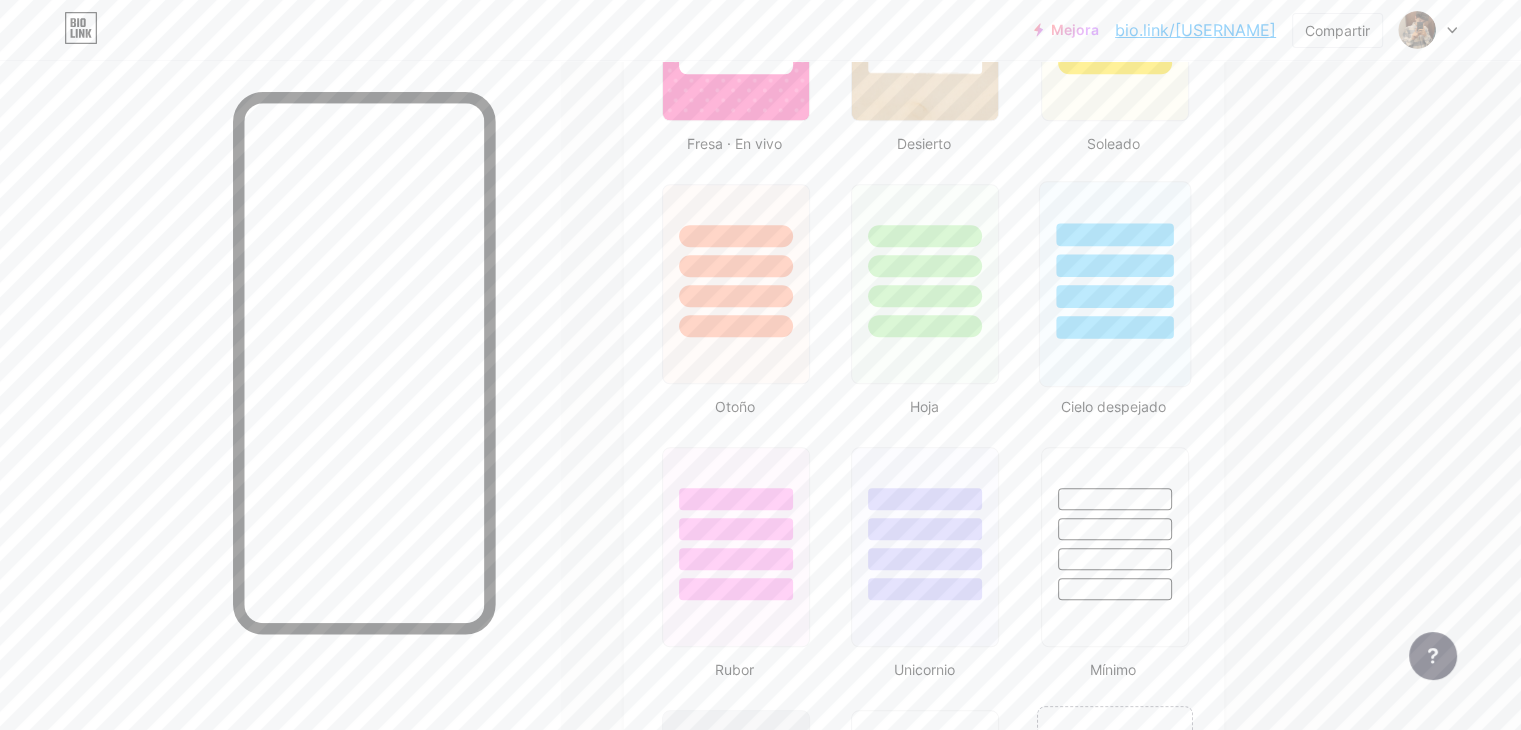 click at bounding box center [1114, 327] 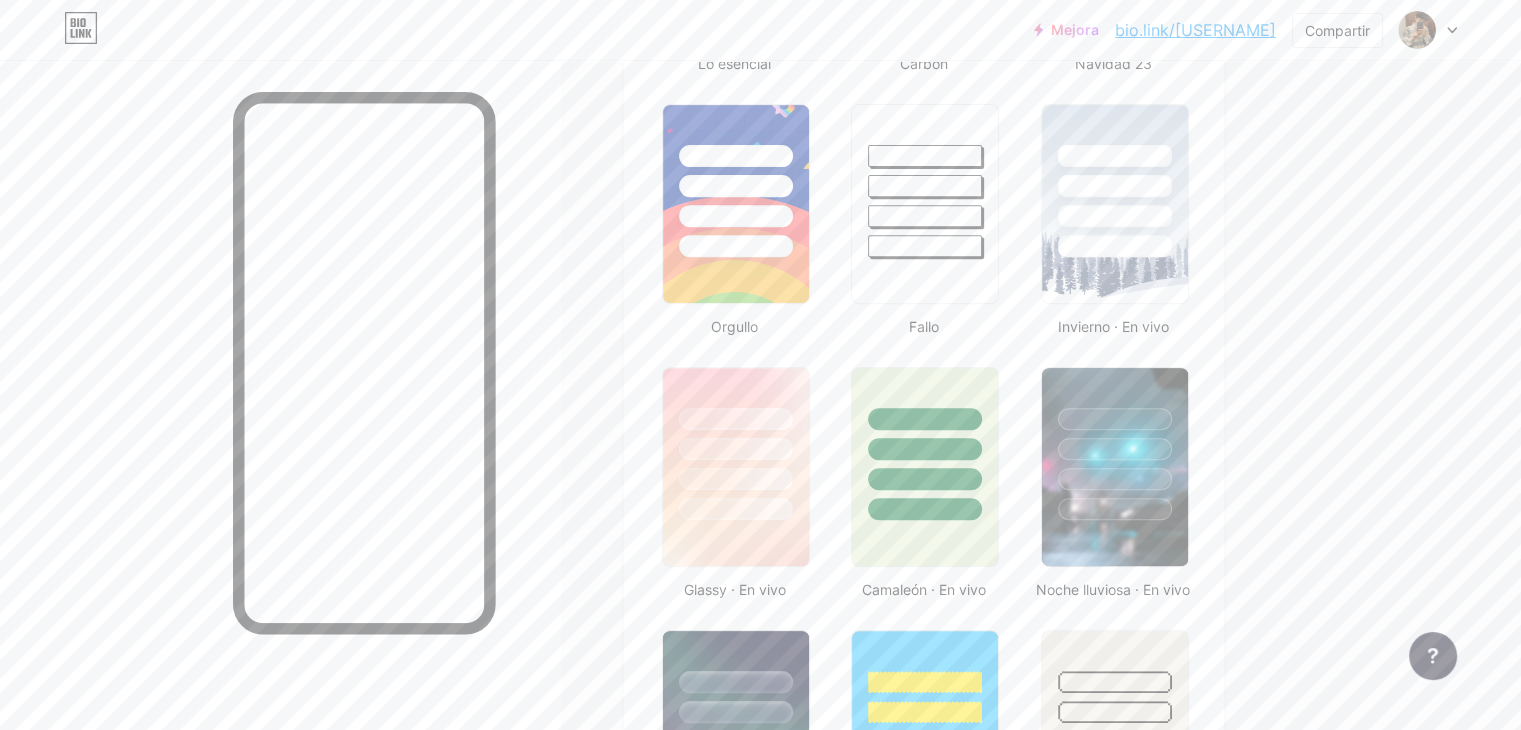 scroll, scrollTop: 776, scrollLeft: 0, axis: vertical 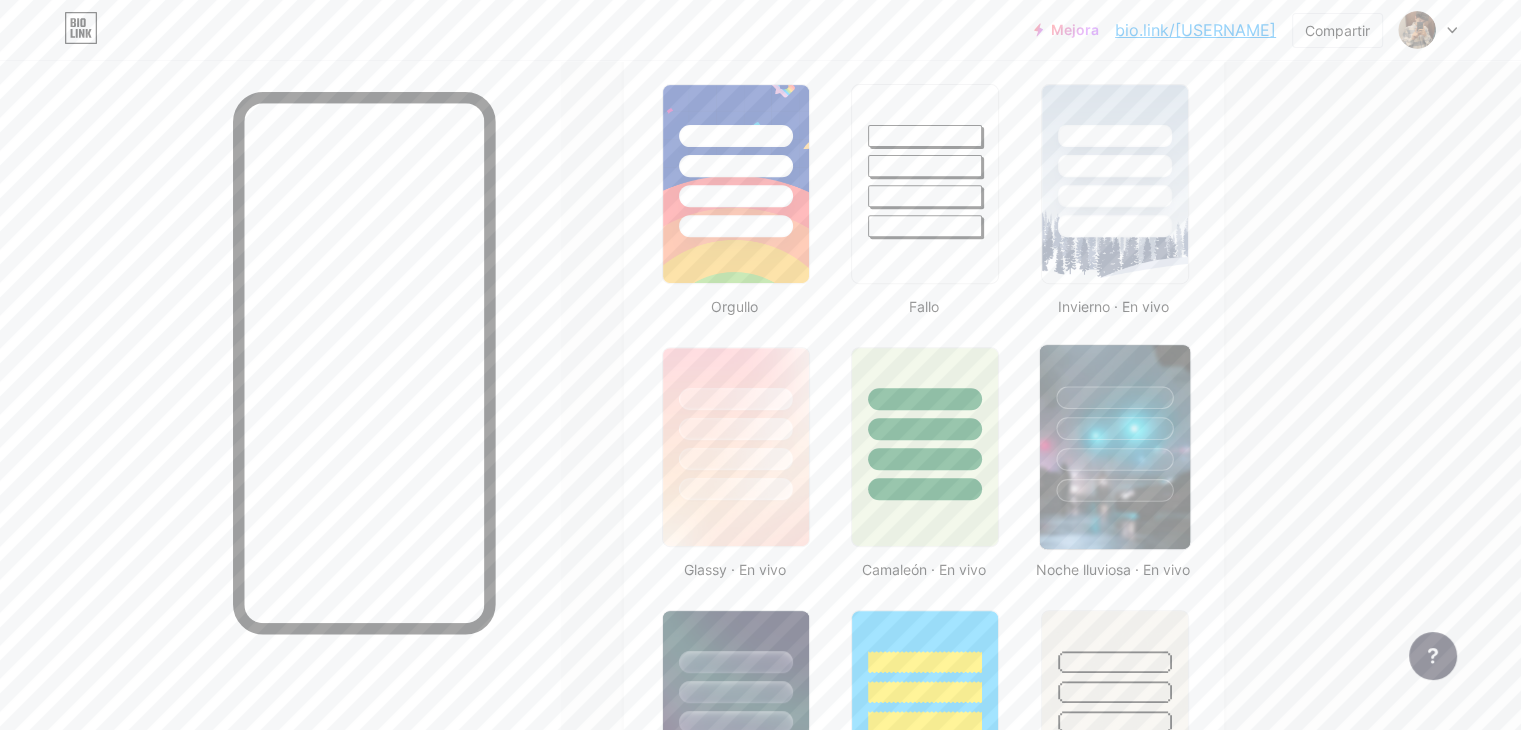 click at bounding box center (1114, 397) 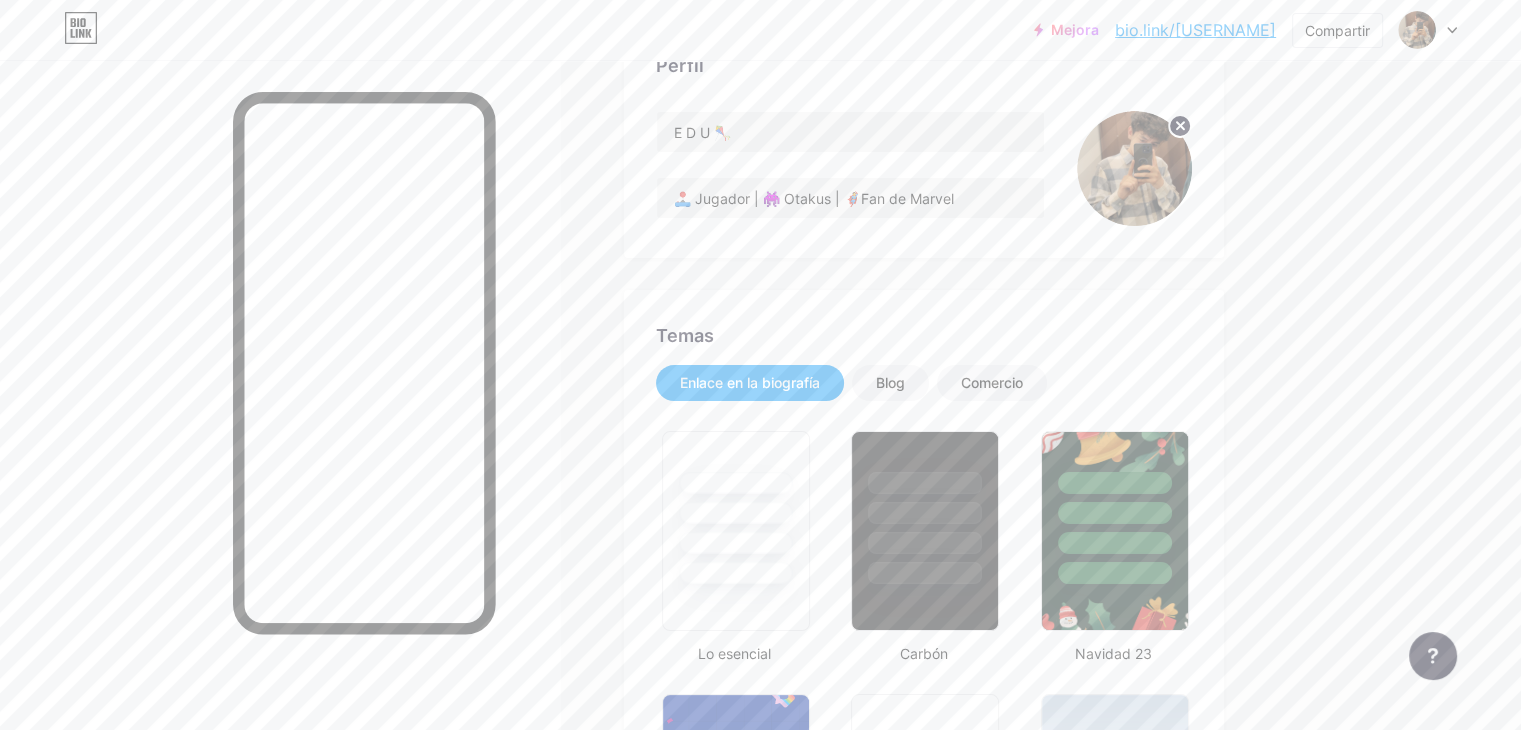 scroll, scrollTop: 0, scrollLeft: 0, axis: both 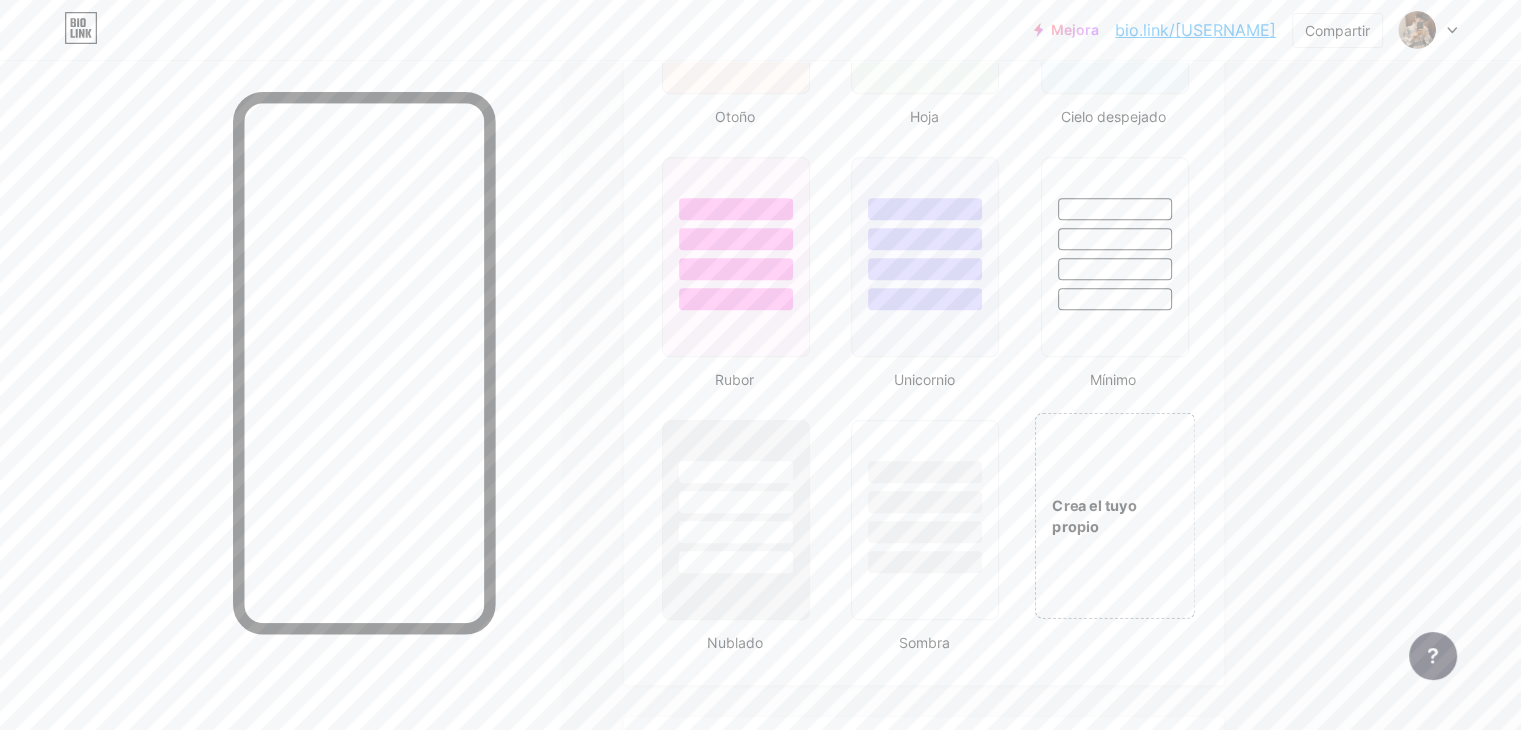 click on "Crea el tuyo propio" at bounding box center (1114, 515) 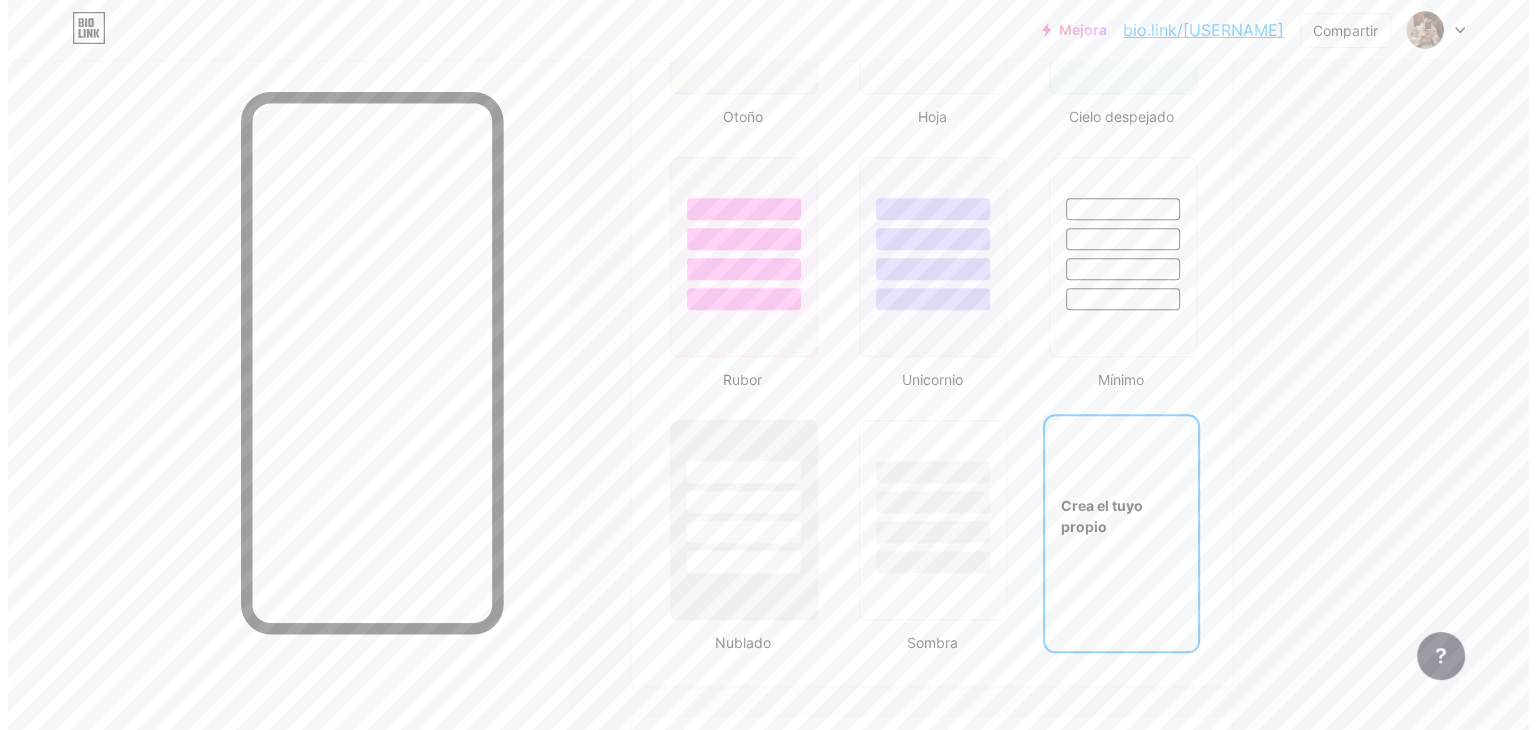 scroll, scrollTop: 2648, scrollLeft: 0, axis: vertical 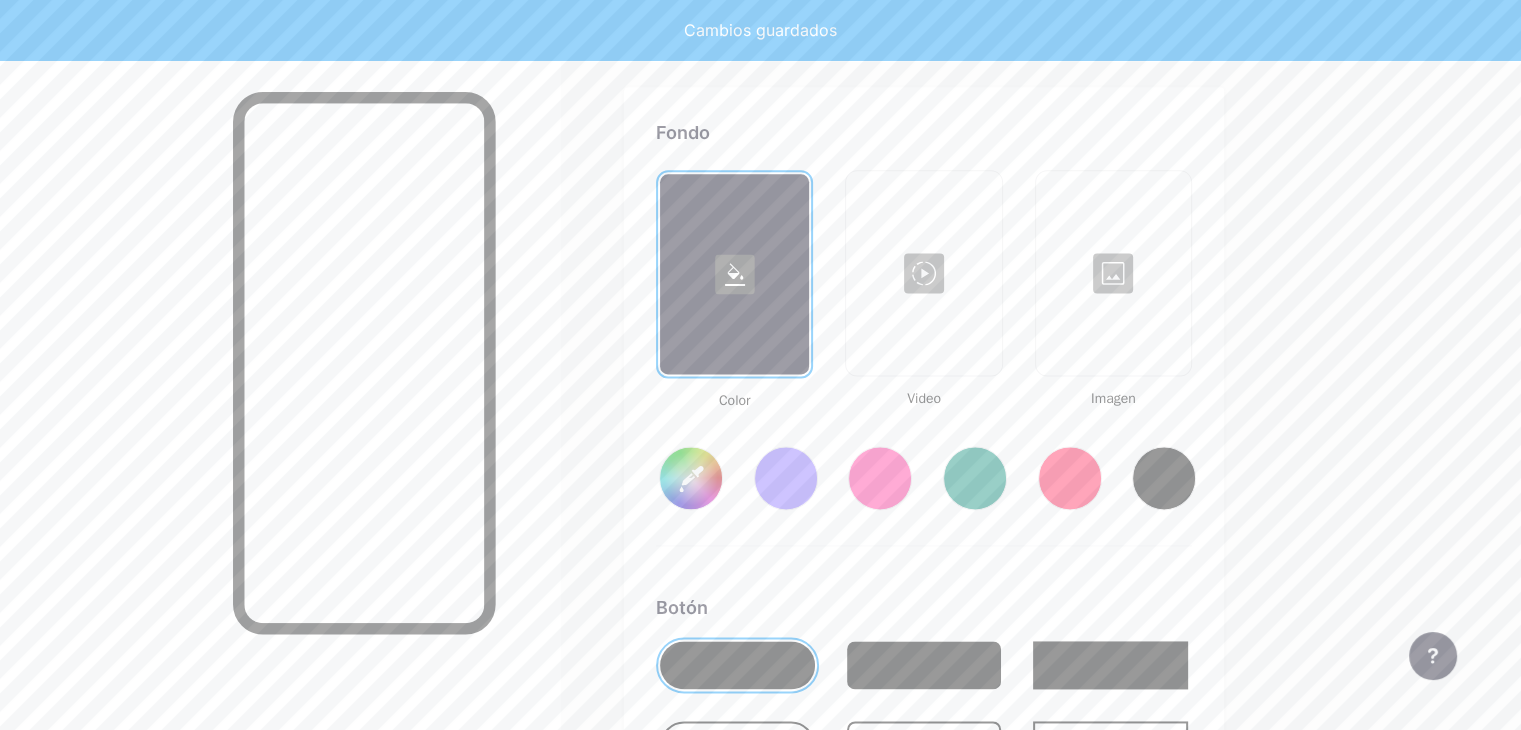 type on "#ffffff" 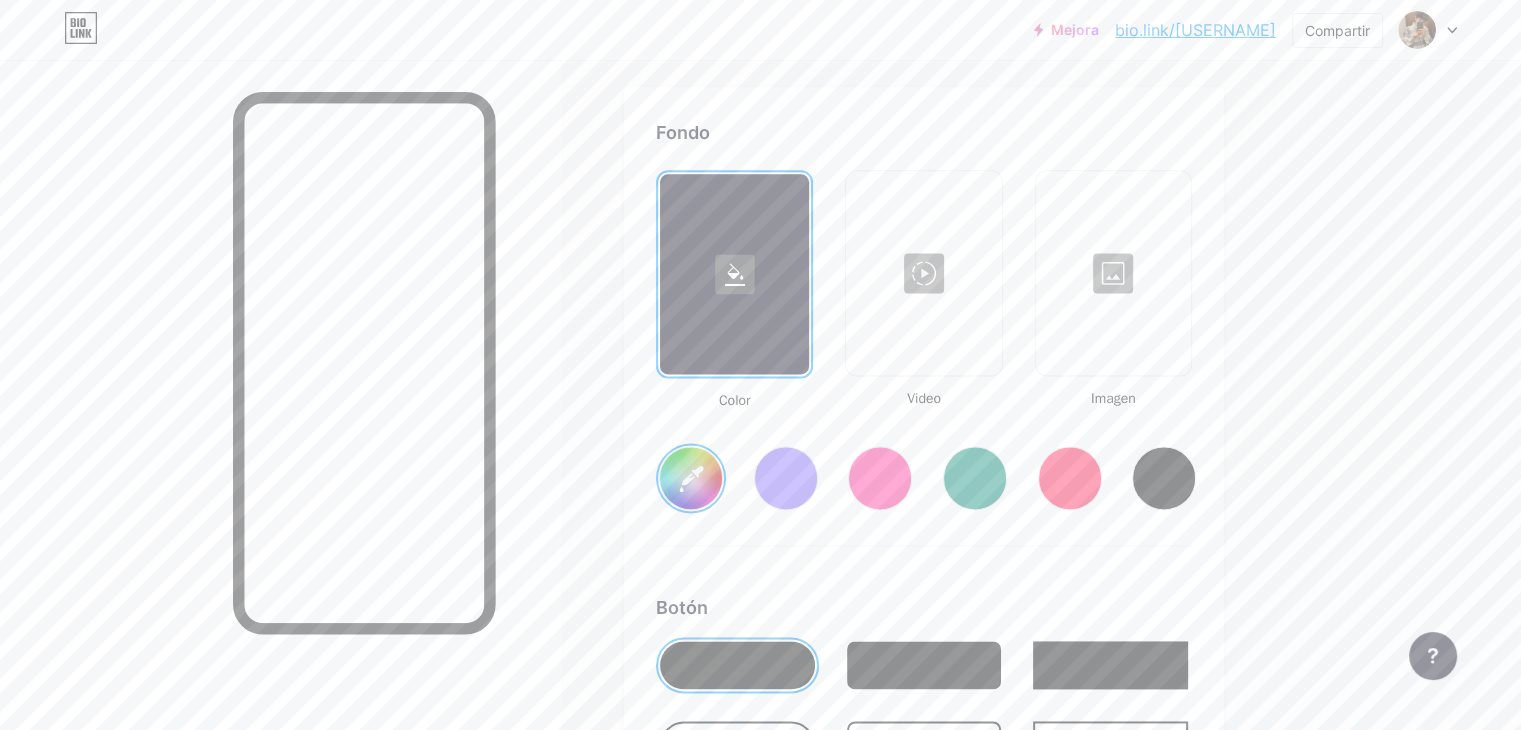 click at bounding box center (786, 478) 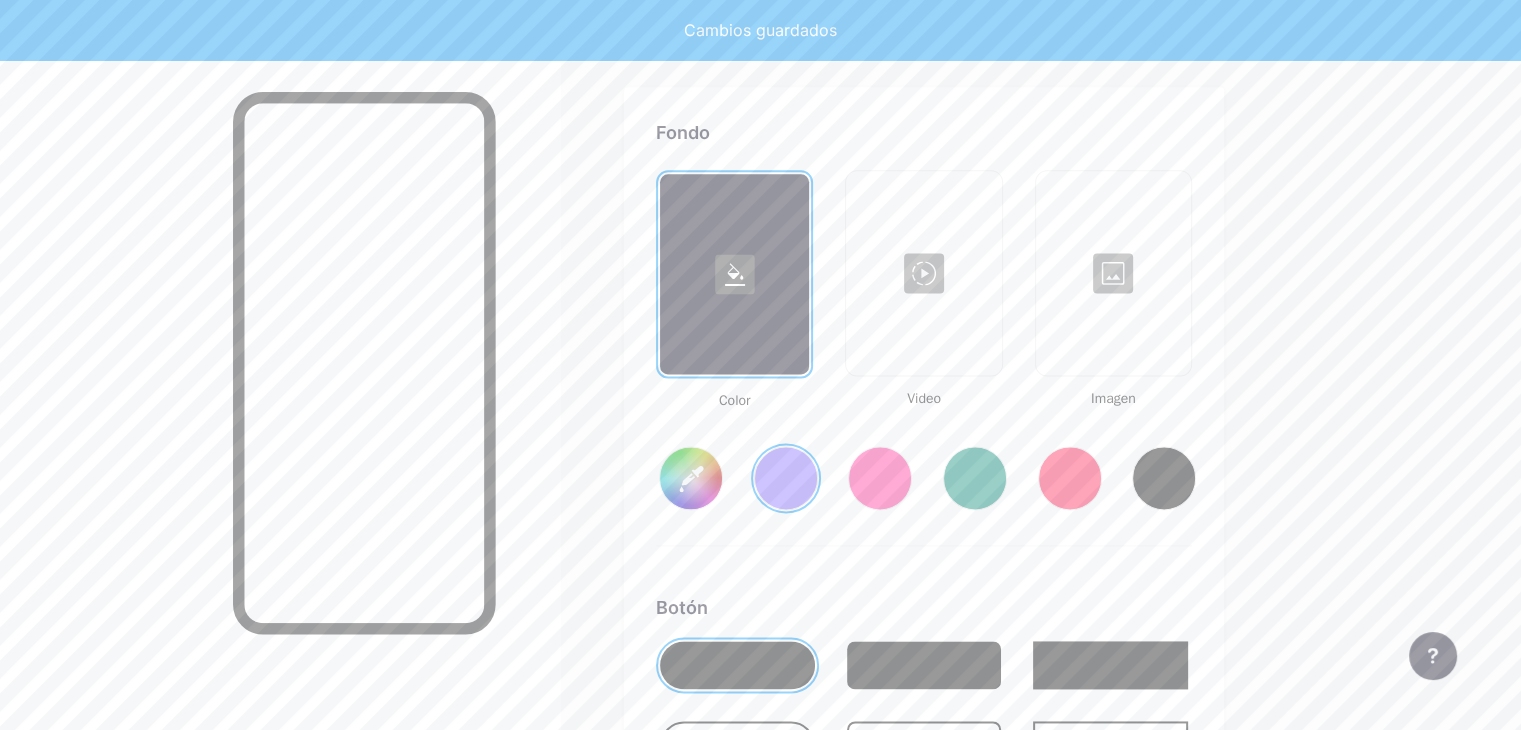 type on "#856bff" 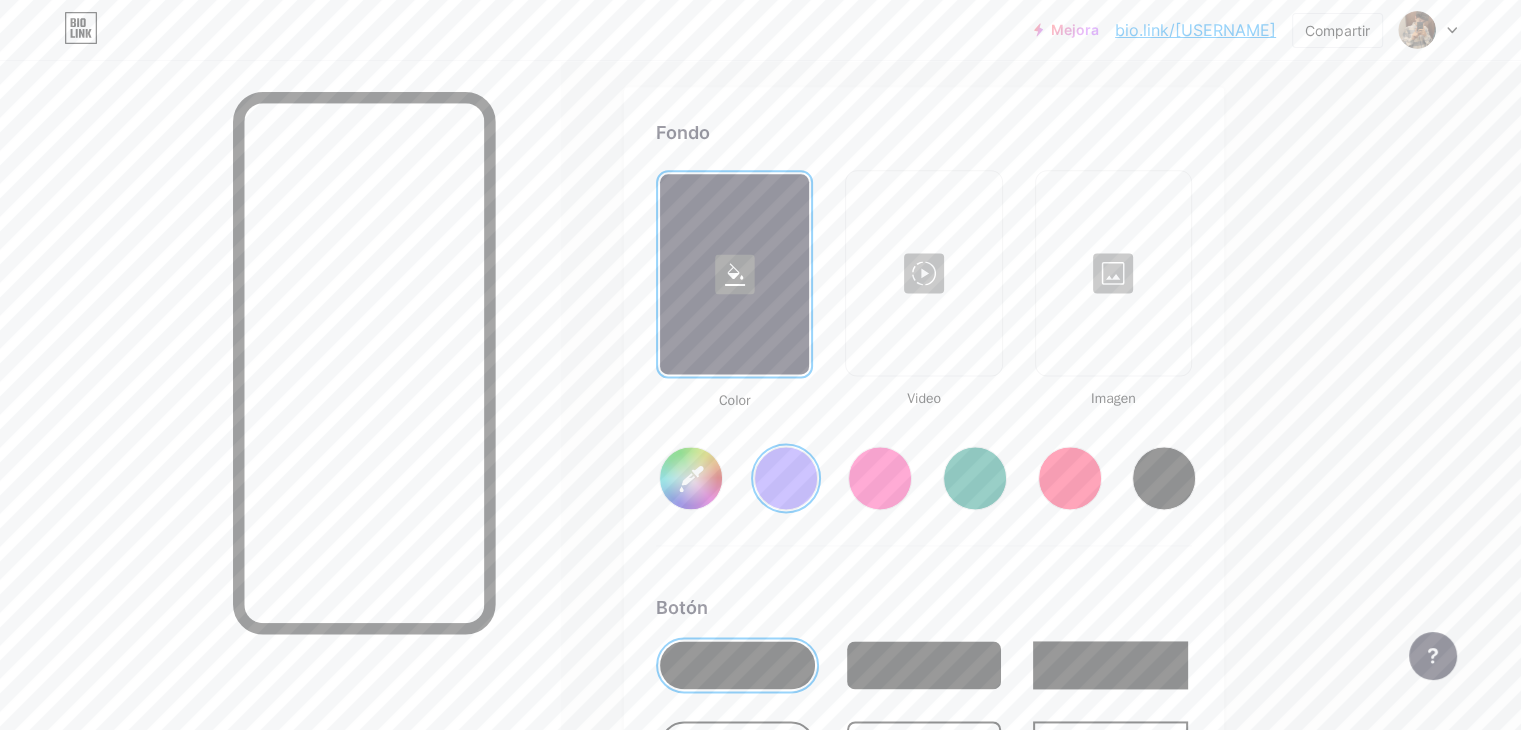 click at bounding box center (923, 273) 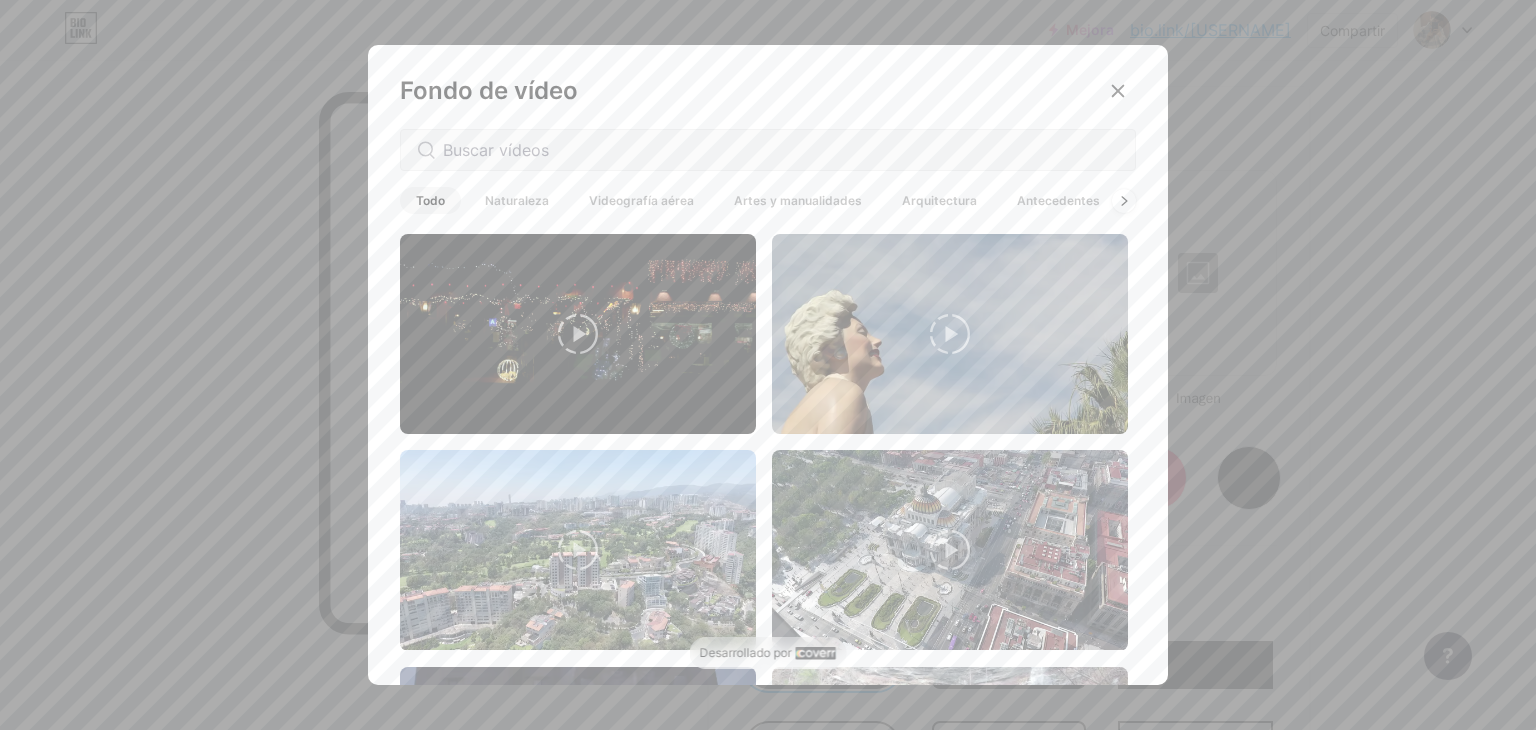 drag, startPoint x: 1128, startPoint y: 259, endPoint x: 1120, endPoint y: 369, distance: 110.29053 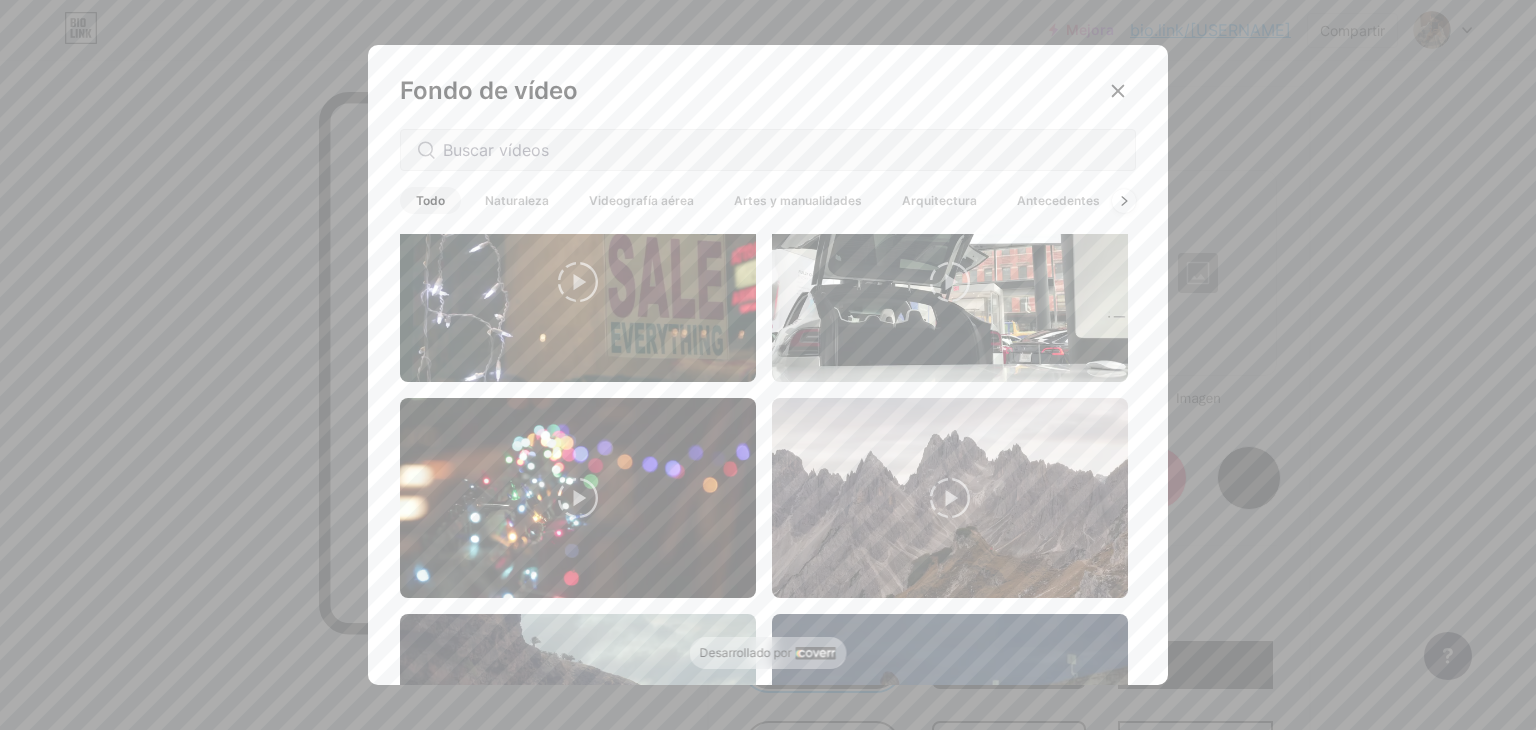 scroll, scrollTop: 0, scrollLeft: 0, axis: both 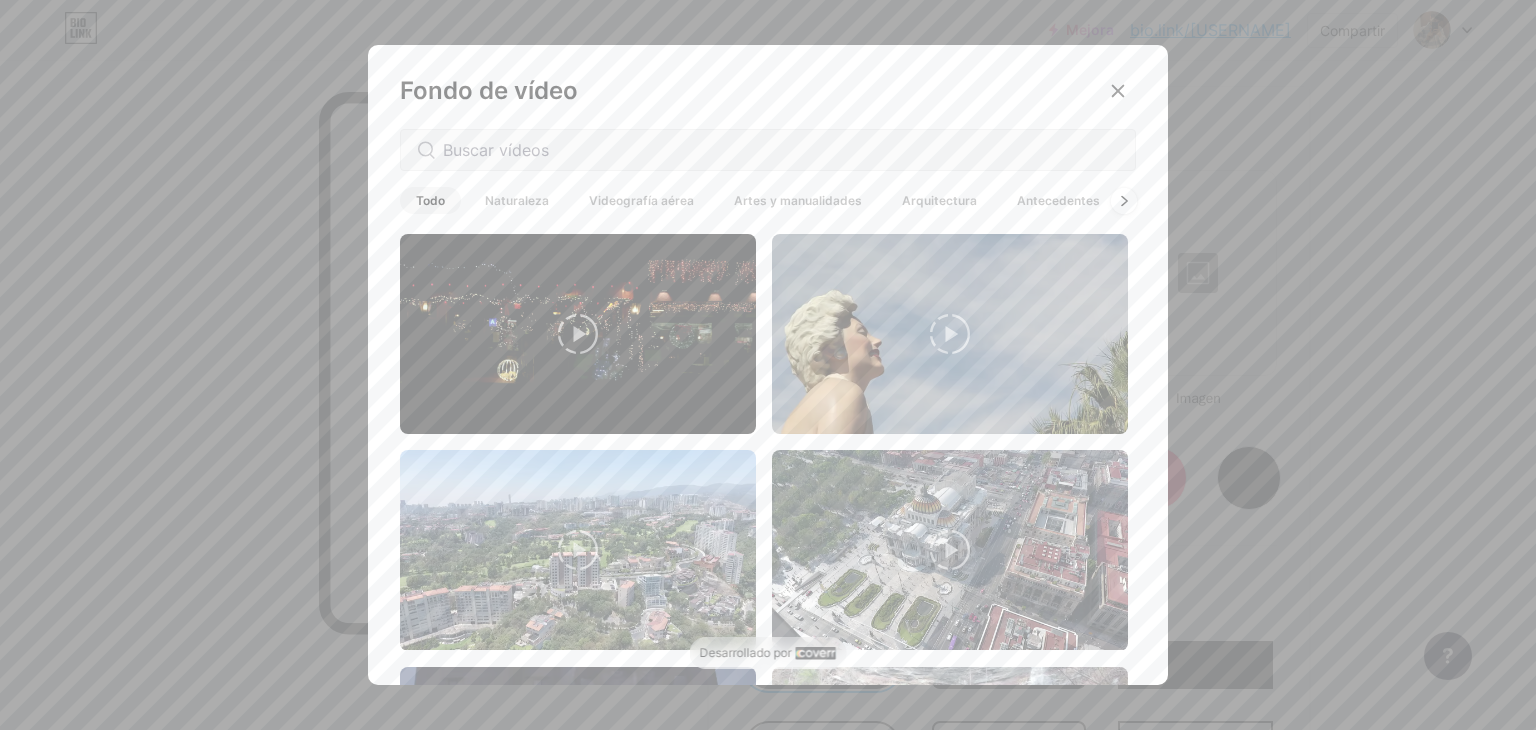 click at bounding box center [1124, 200] 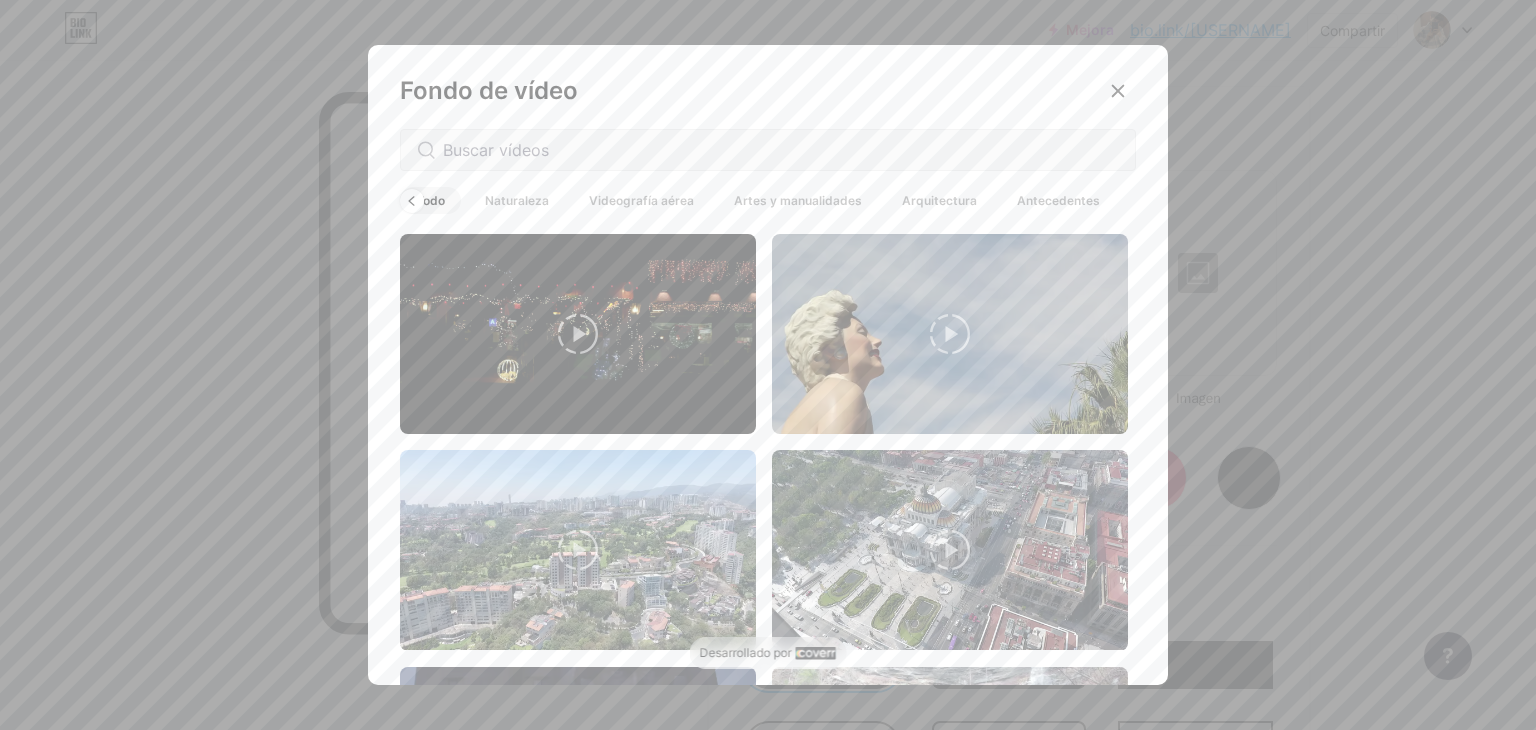 scroll, scrollTop: 0, scrollLeft: 64, axis: horizontal 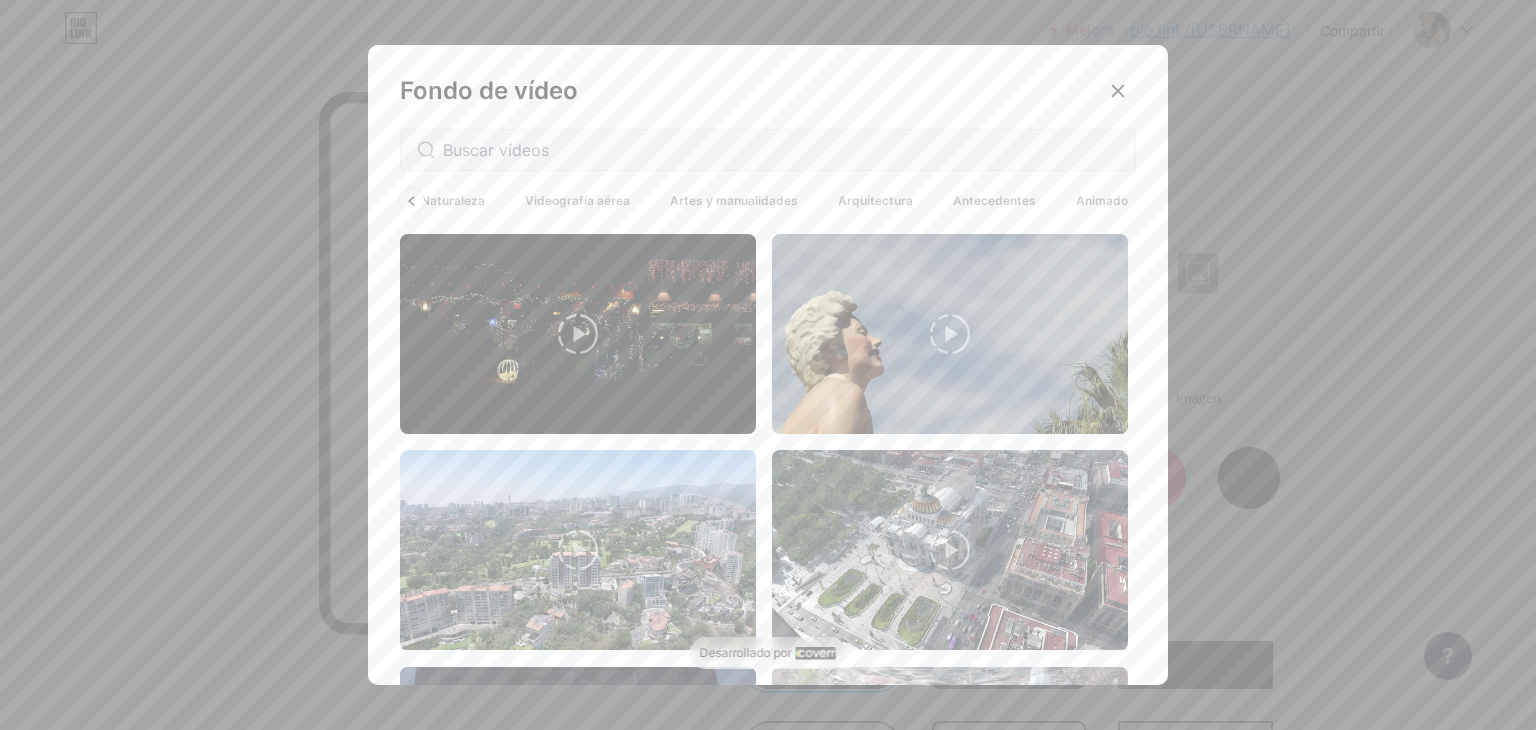click on "Animado" at bounding box center (1102, 200) 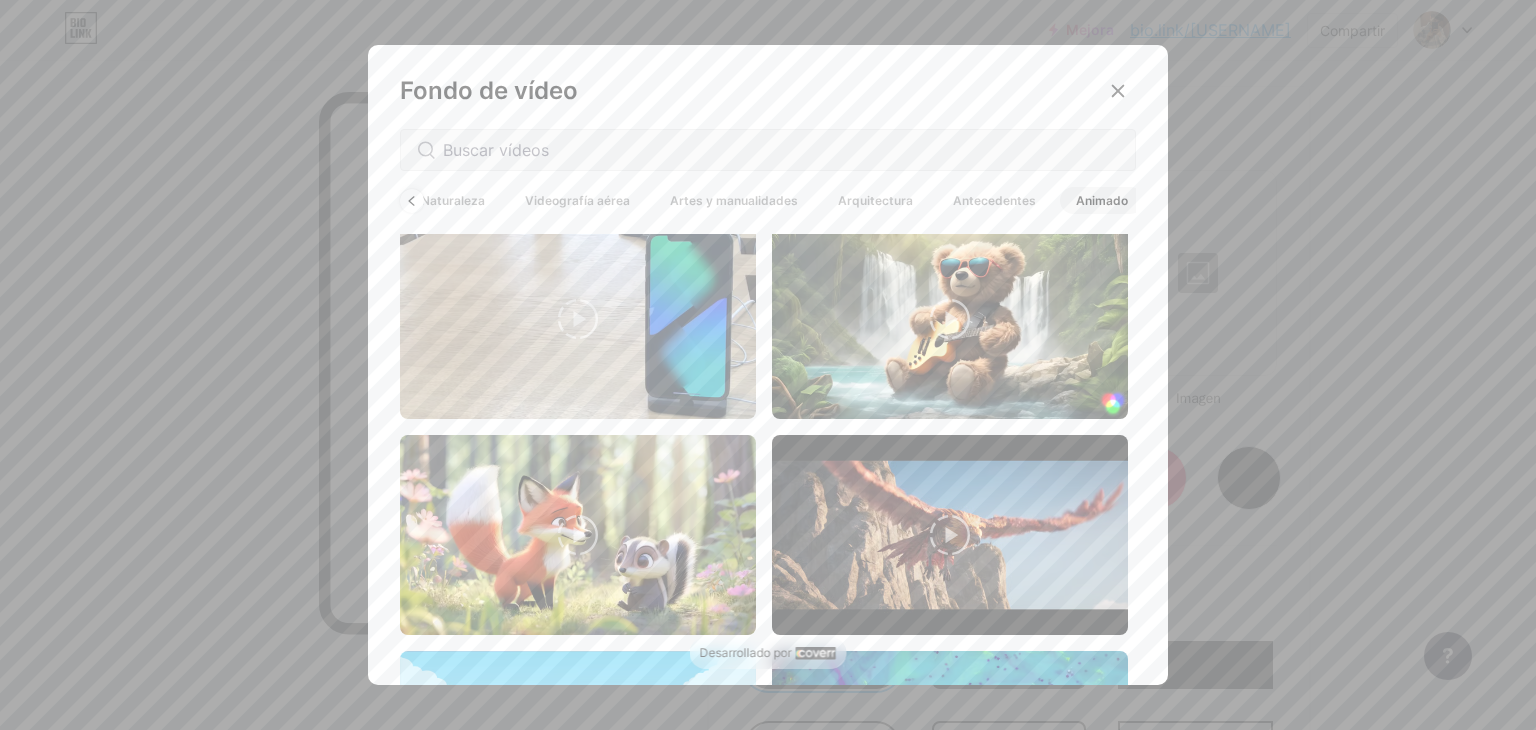 scroll, scrollTop: 0, scrollLeft: 0, axis: both 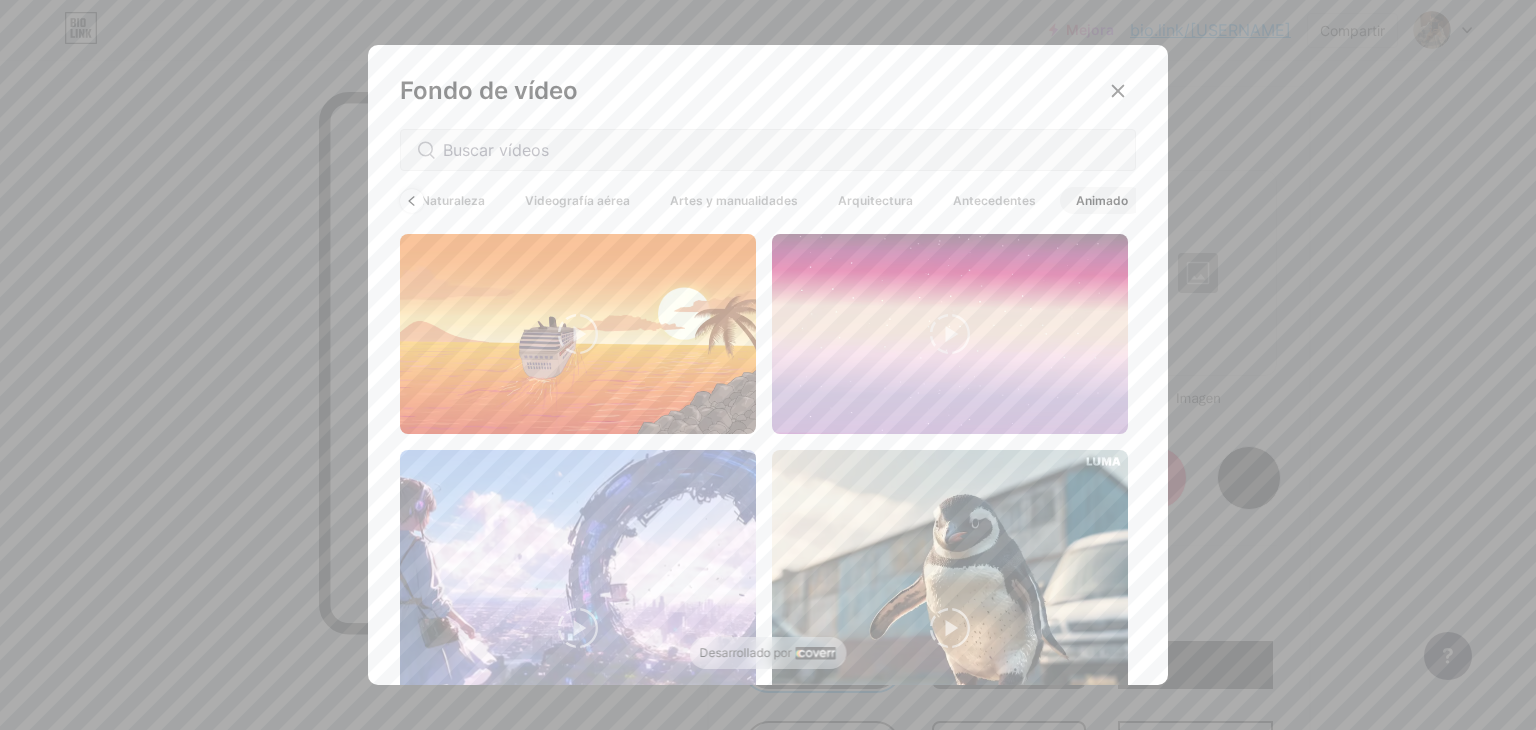click on "Antecedentes" at bounding box center [994, 200] 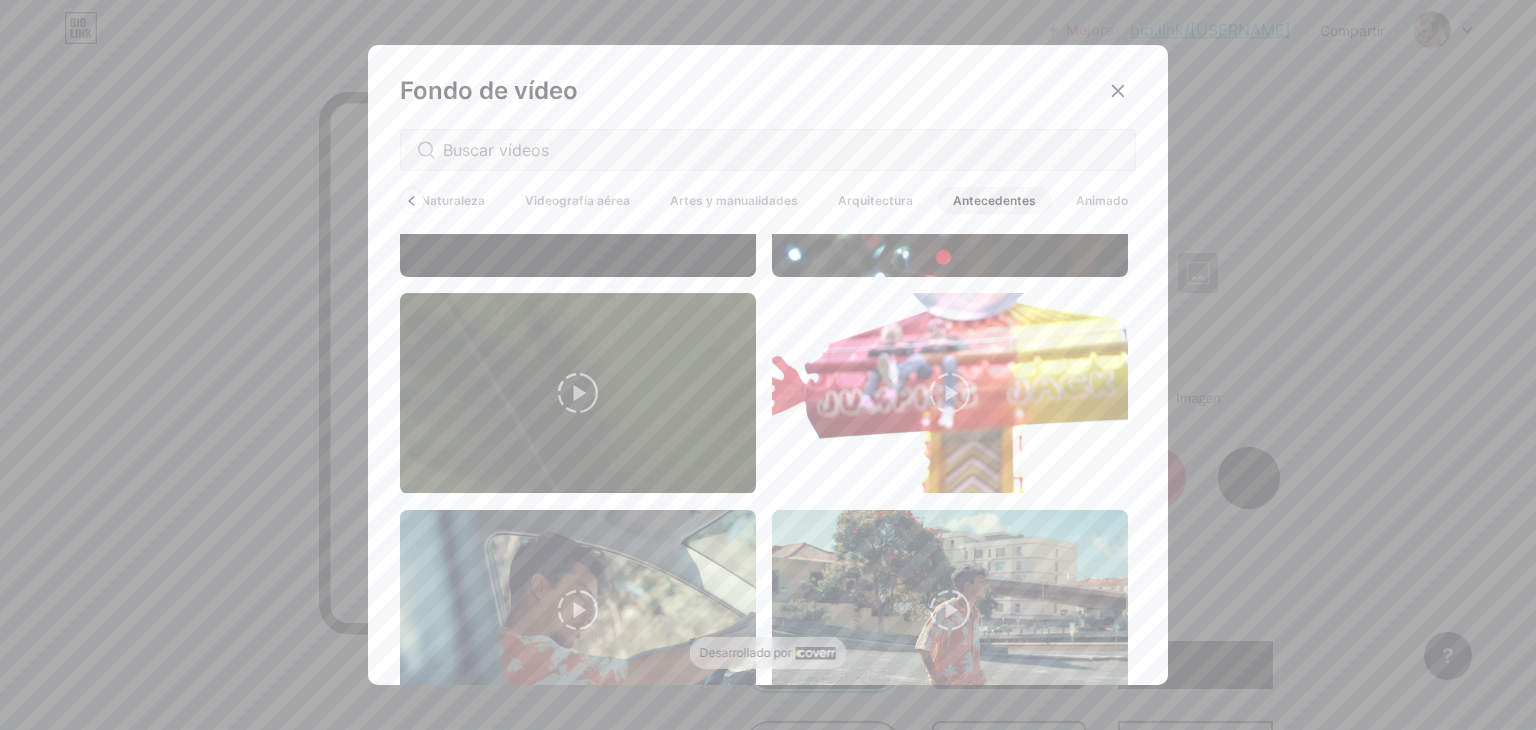 scroll, scrollTop: 0, scrollLeft: 0, axis: both 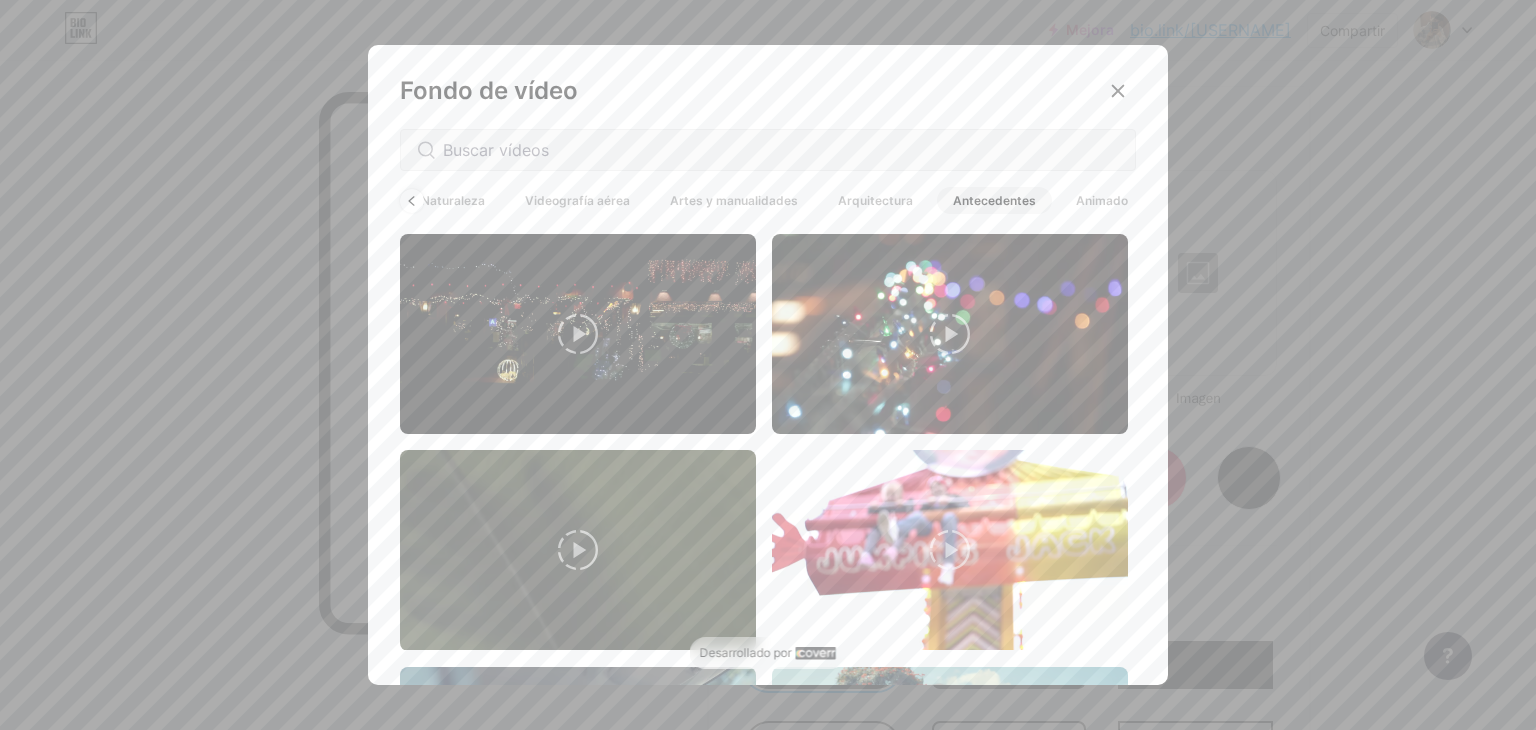 click on "Arquitectura" at bounding box center [875, 200] 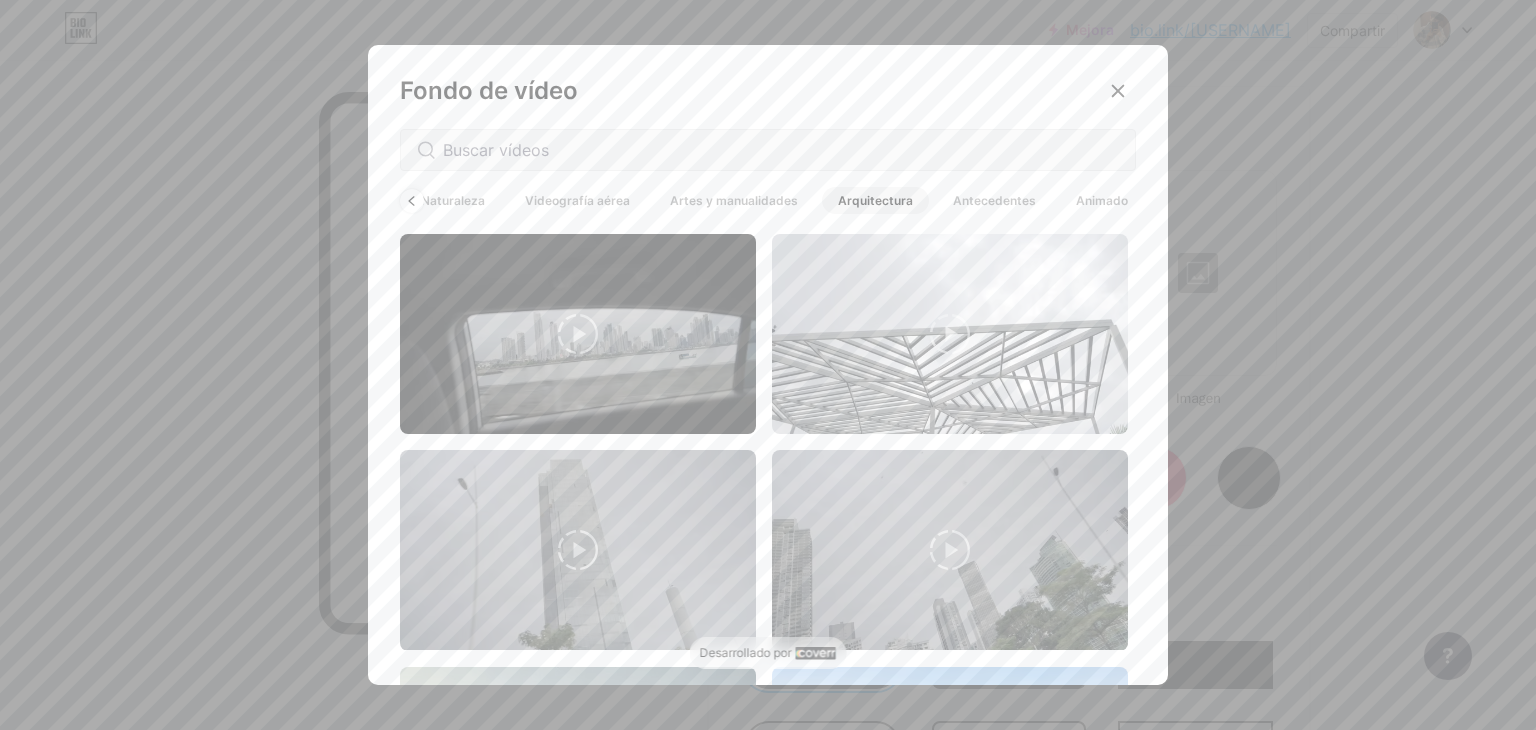 click on "Artes y manualidades" at bounding box center (734, 200) 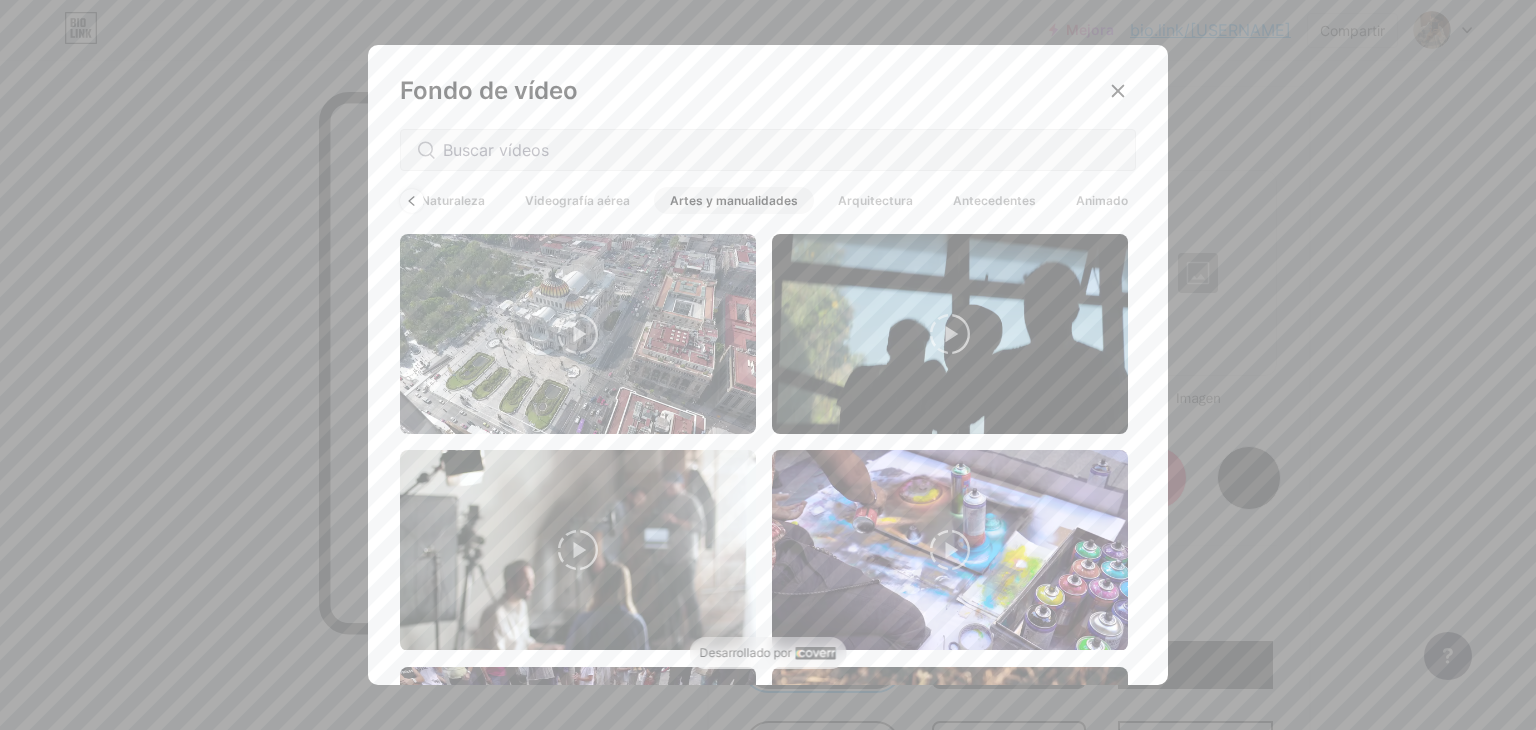 click on "Videografía aérea" at bounding box center (577, 200) 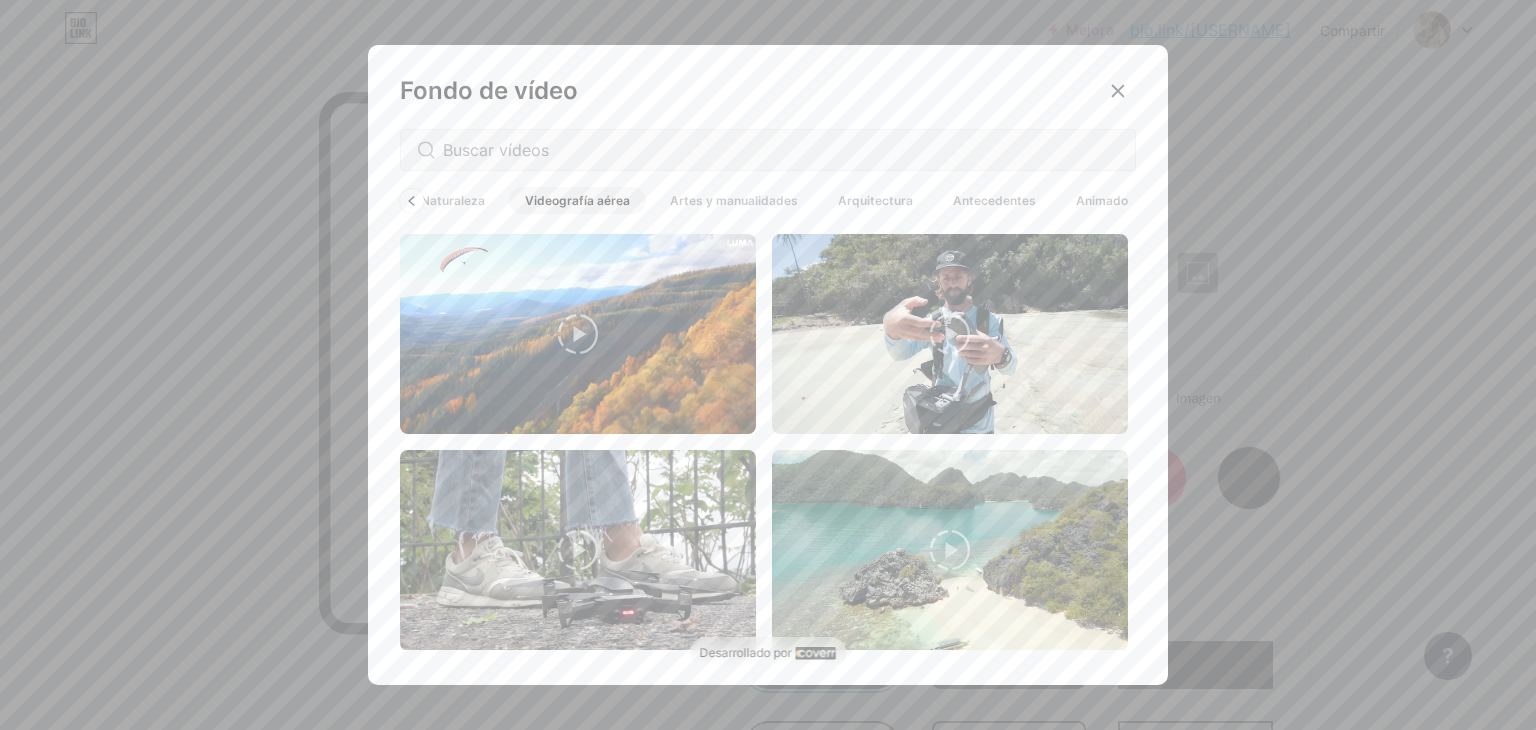 click on "Naturaleza" at bounding box center [453, 200] 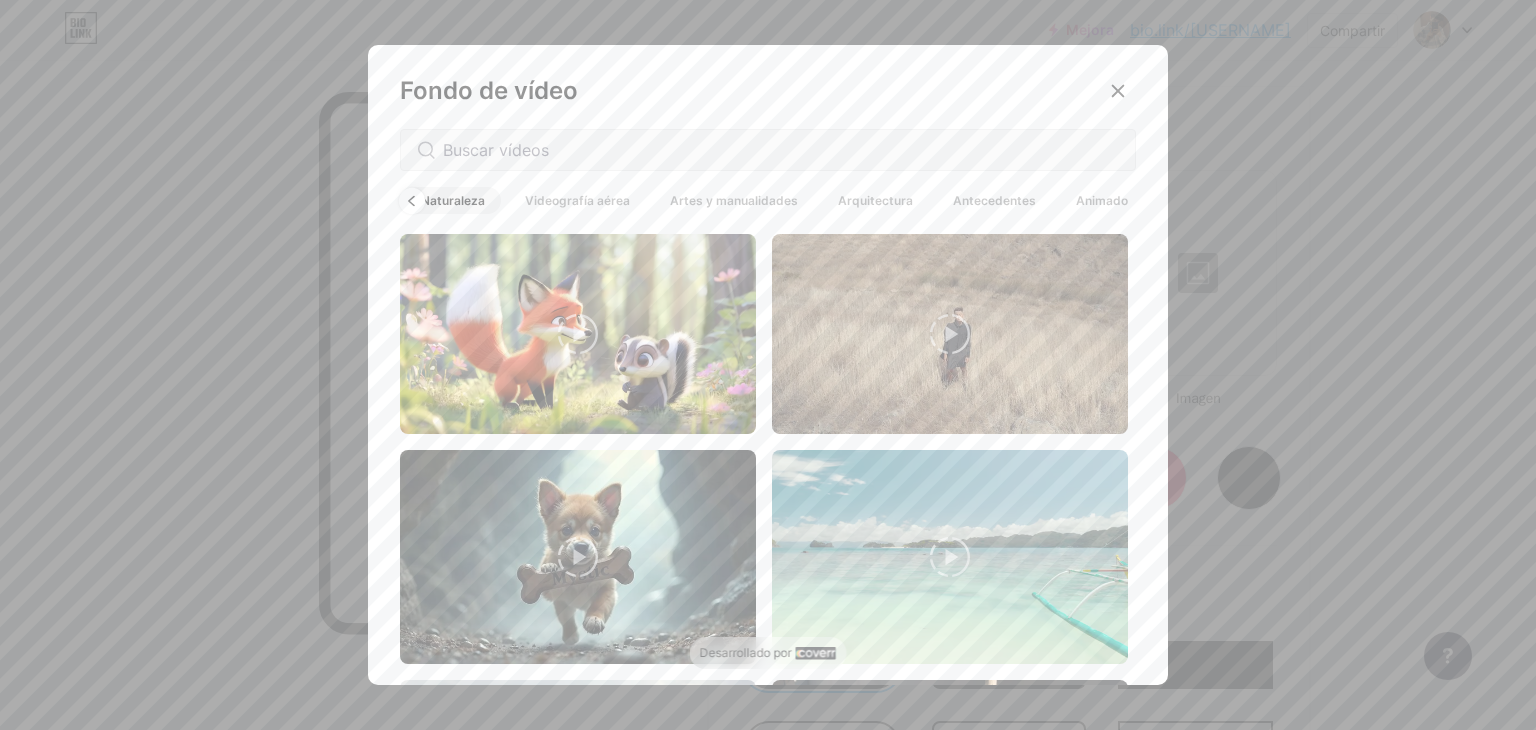 click 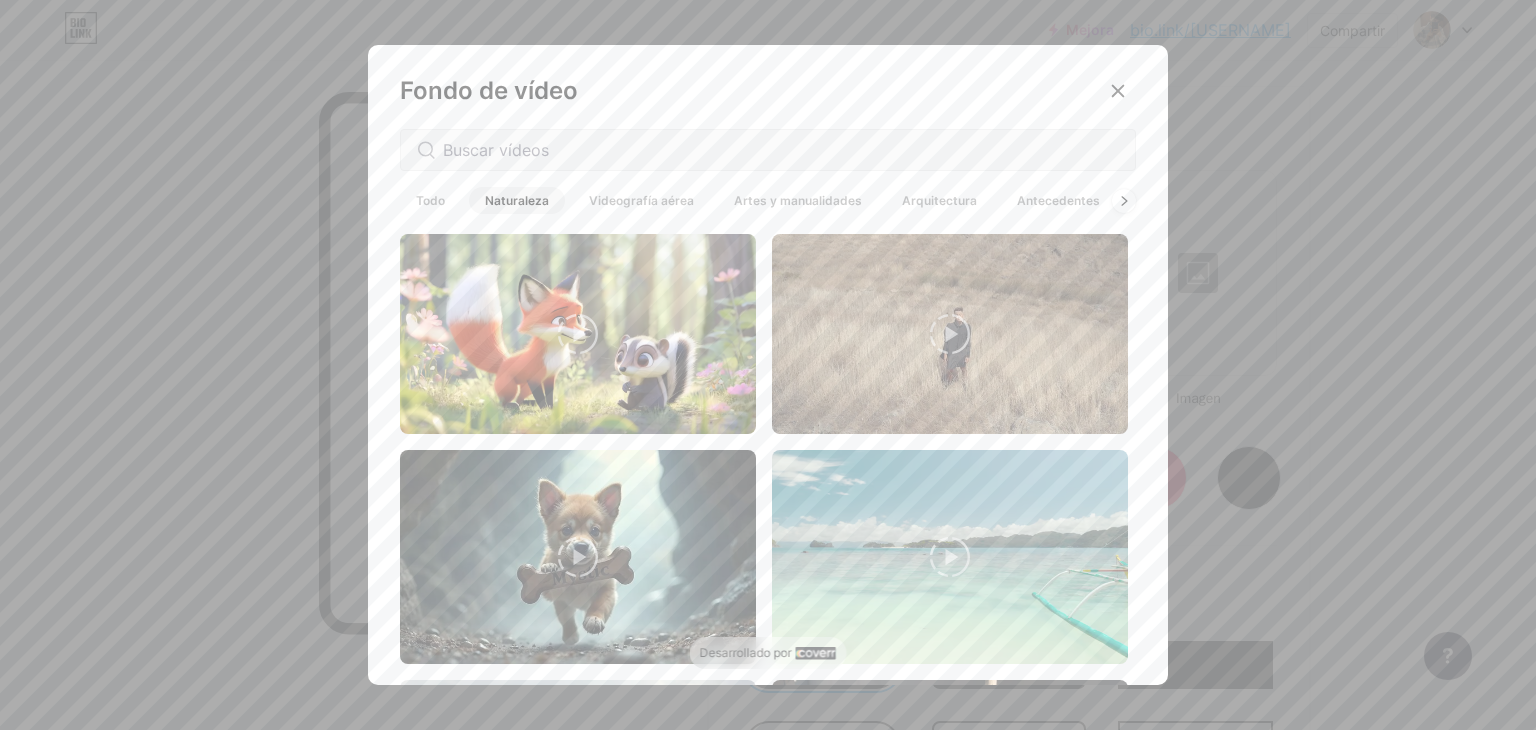 click on "Todo" at bounding box center (430, 200) 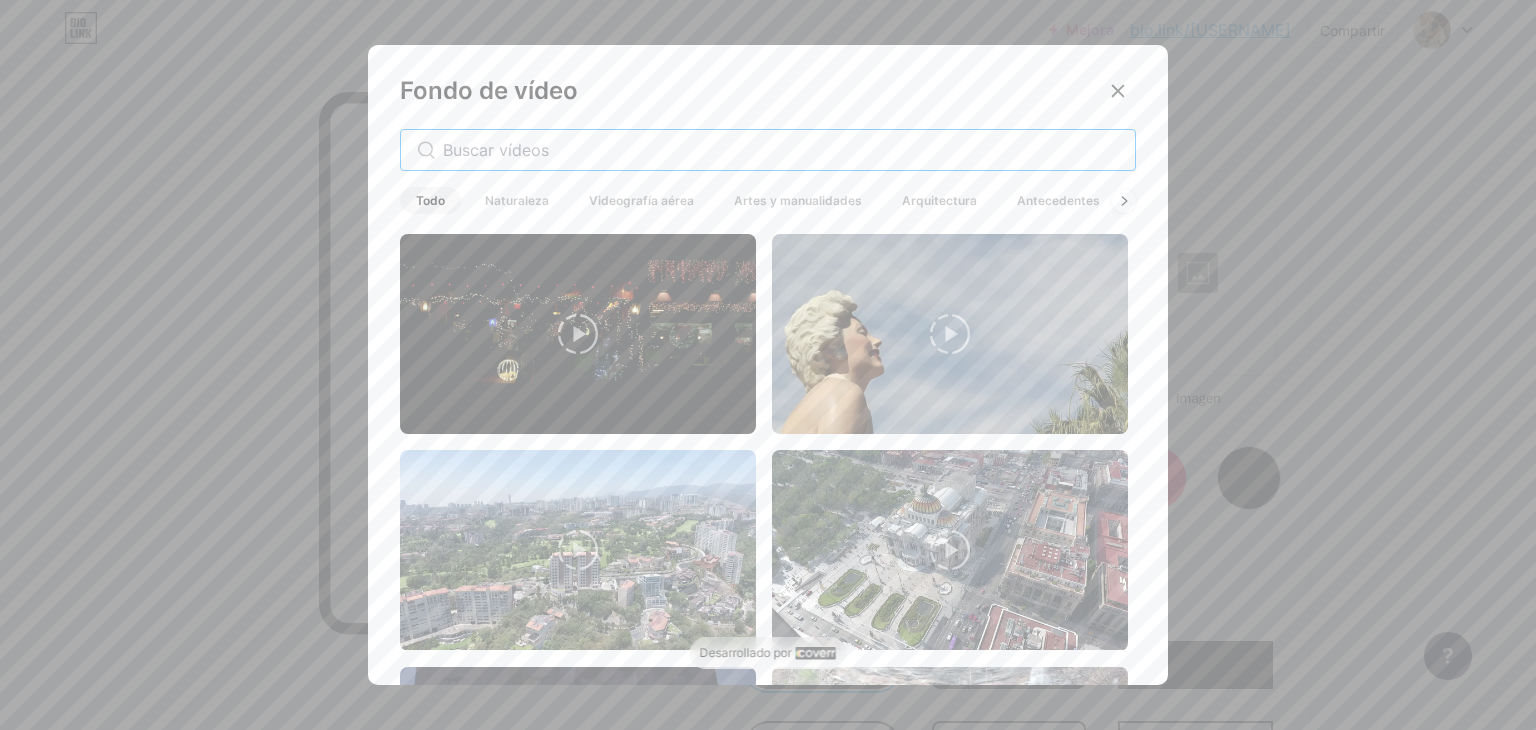 click at bounding box center (781, 150) 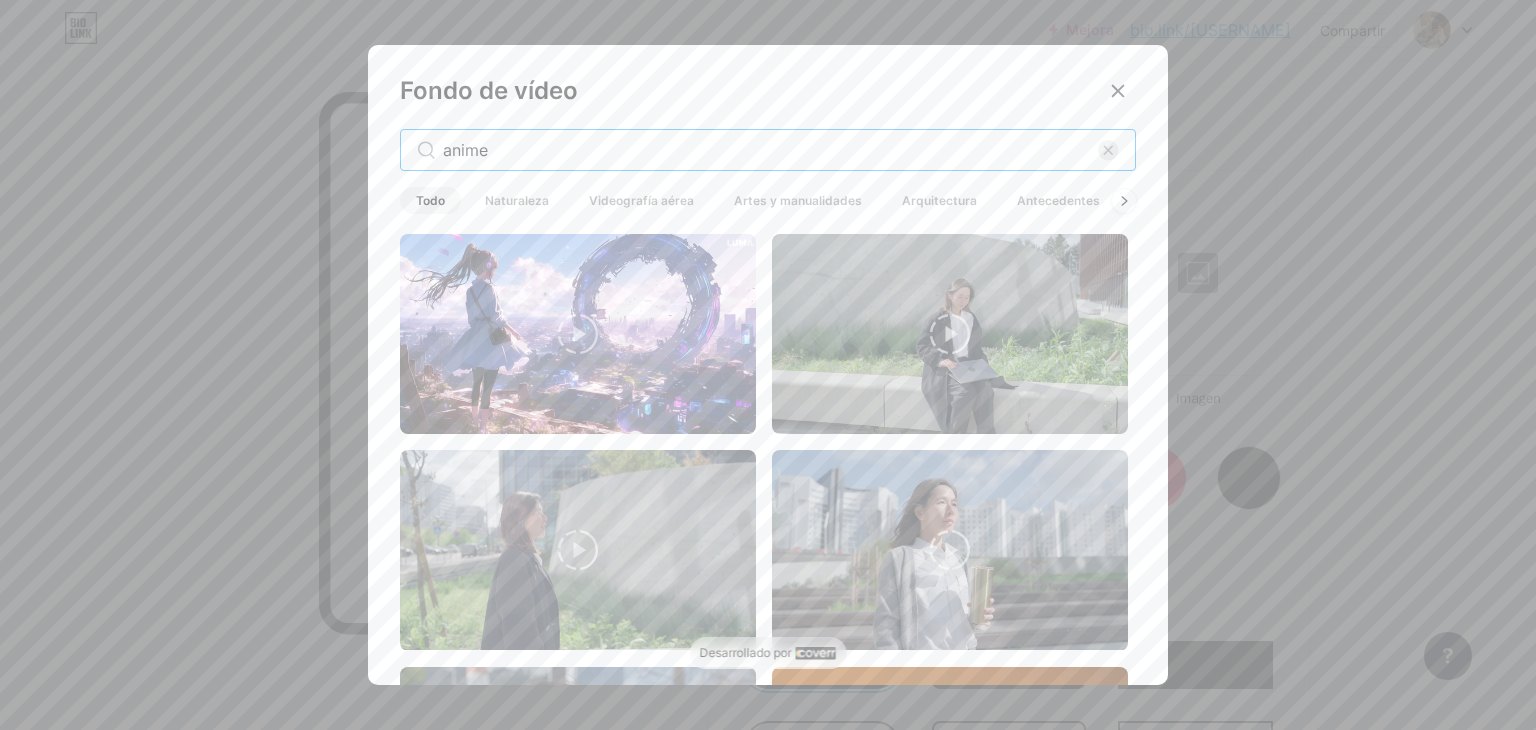 type on "anime" 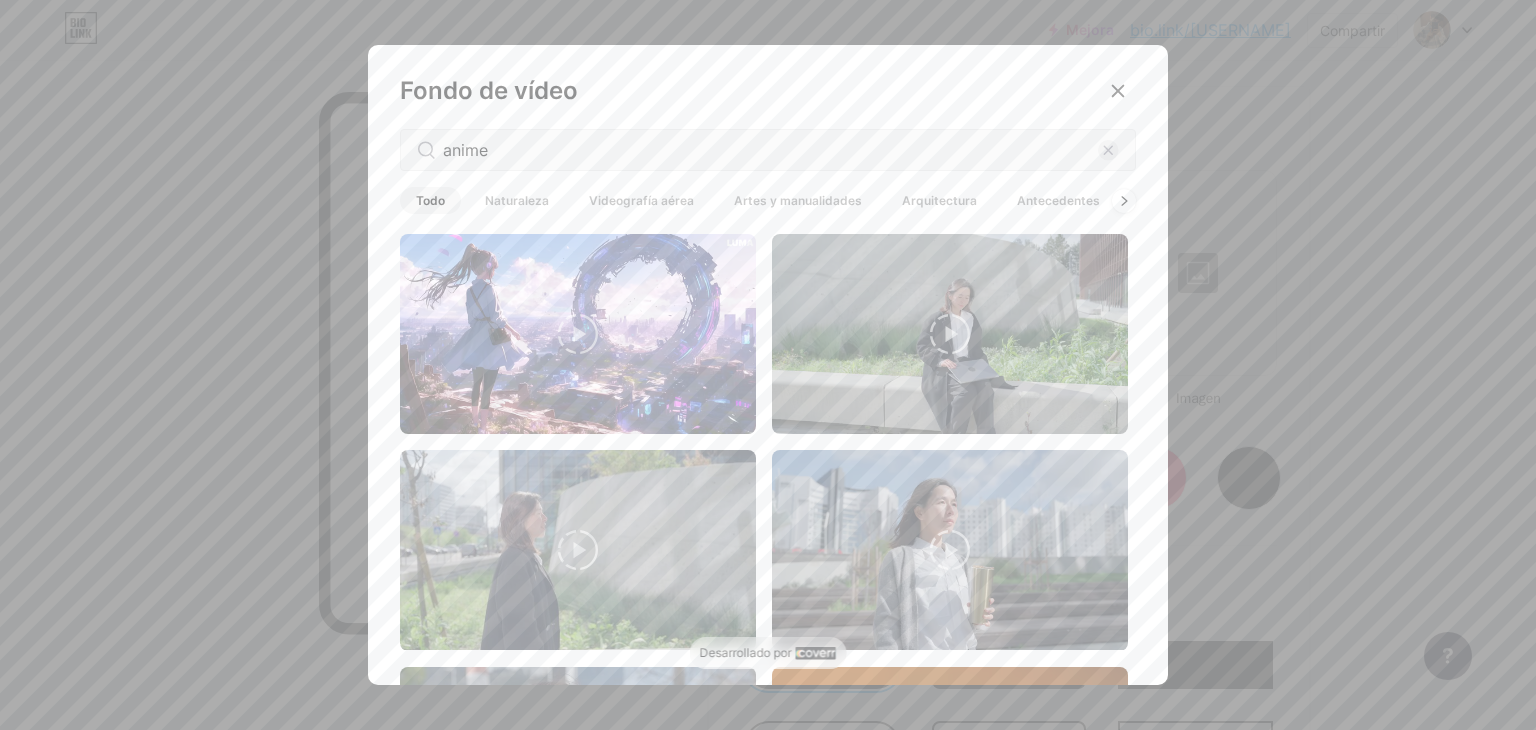 drag, startPoint x: 1132, startPoint y: 254, endPoint x: 1132, endPoint y: 305, distance: 51 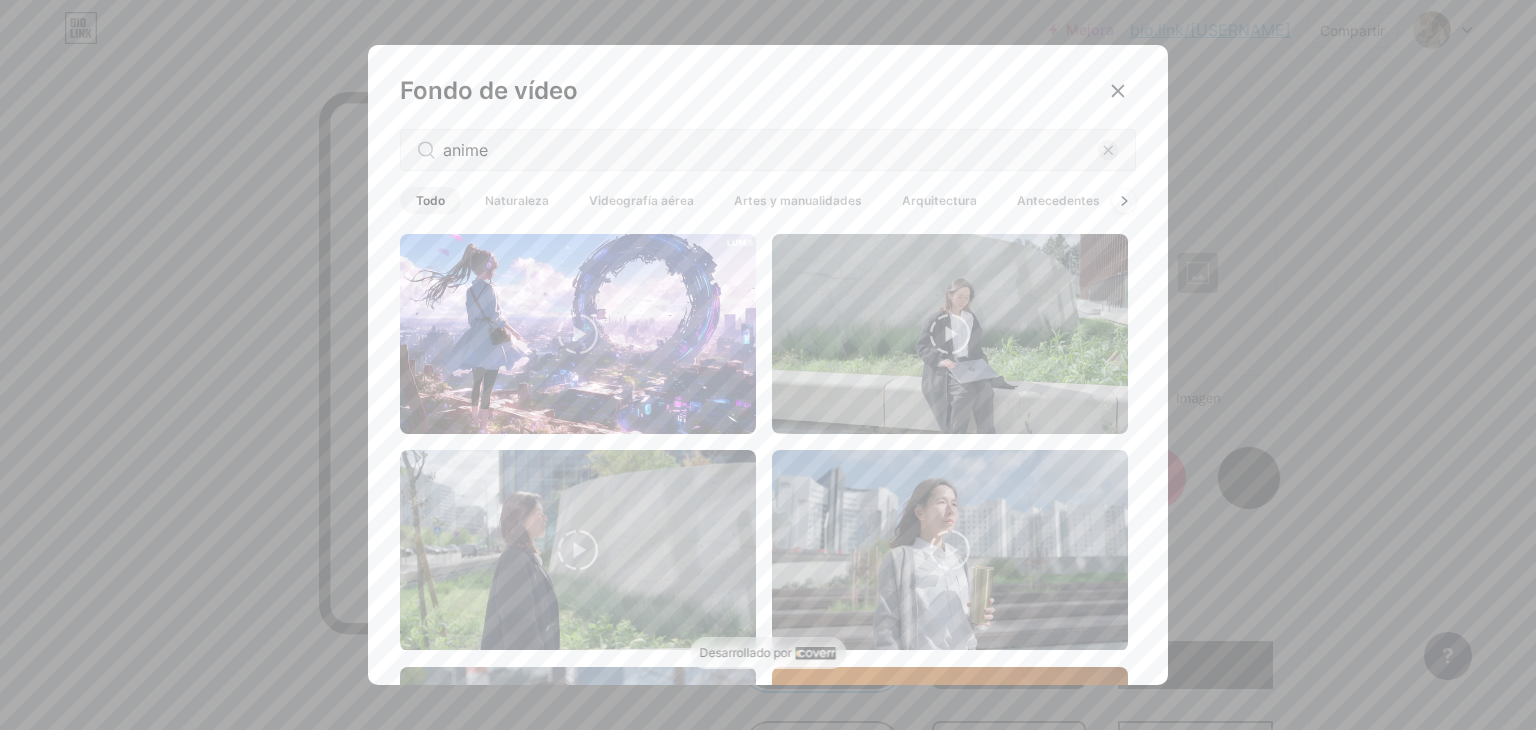 click on "Fondo de vídeo       anime
Todo
Naturaleza
Videografía aérea
Artes y manualidades
Arquitectura
Antecedentes
Animado" at bounding box center (768, 369) 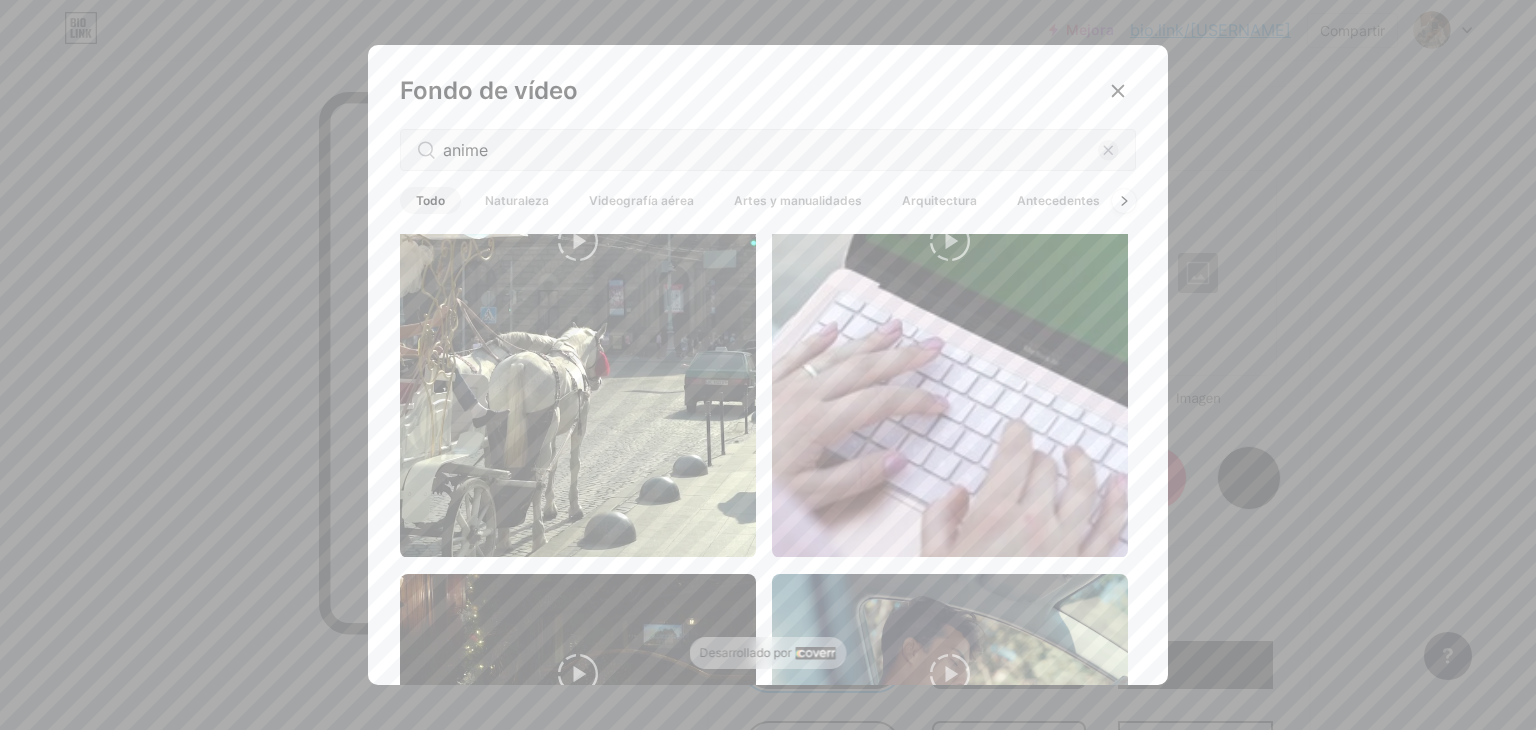 scroll, scrollTop: 0, scrollLeft: 0, axis: both 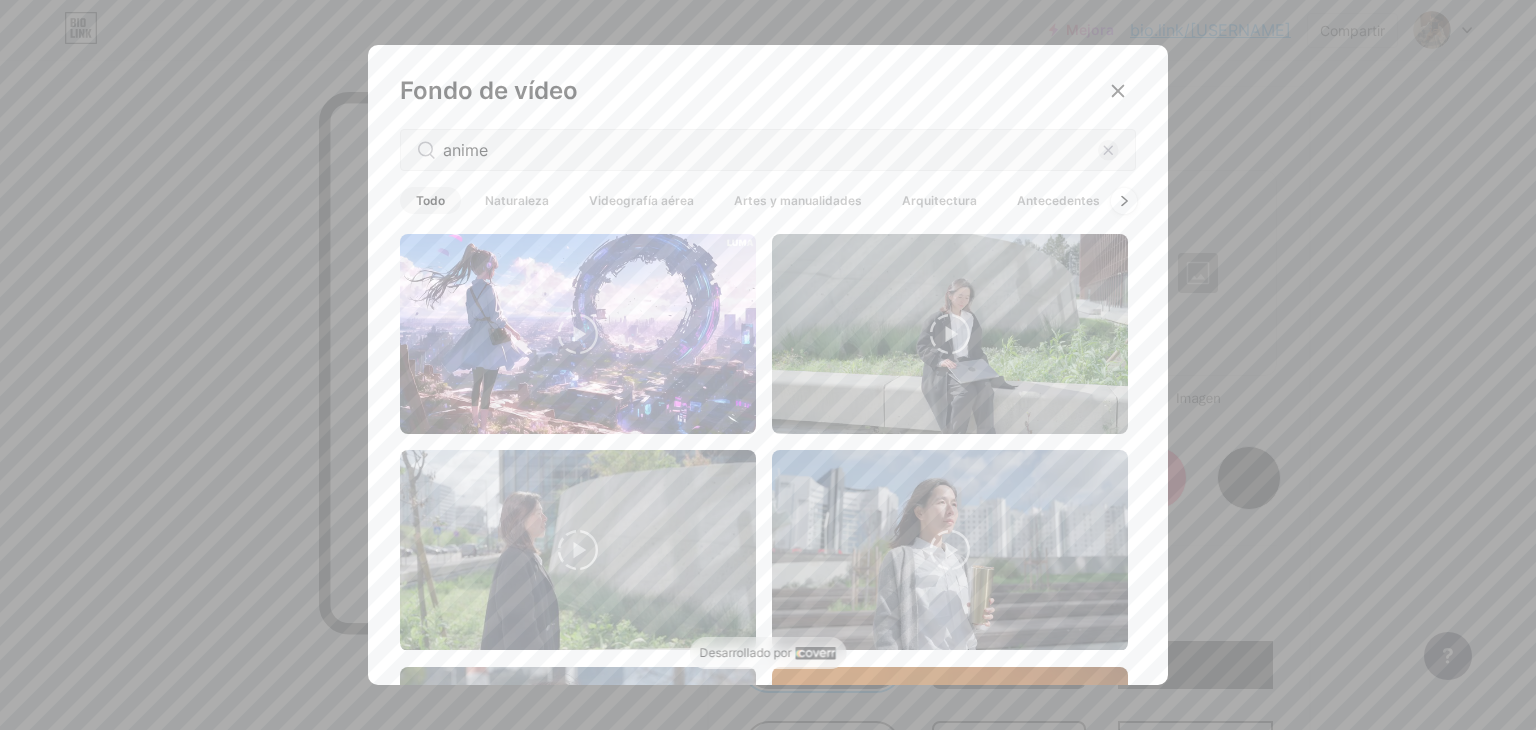 click 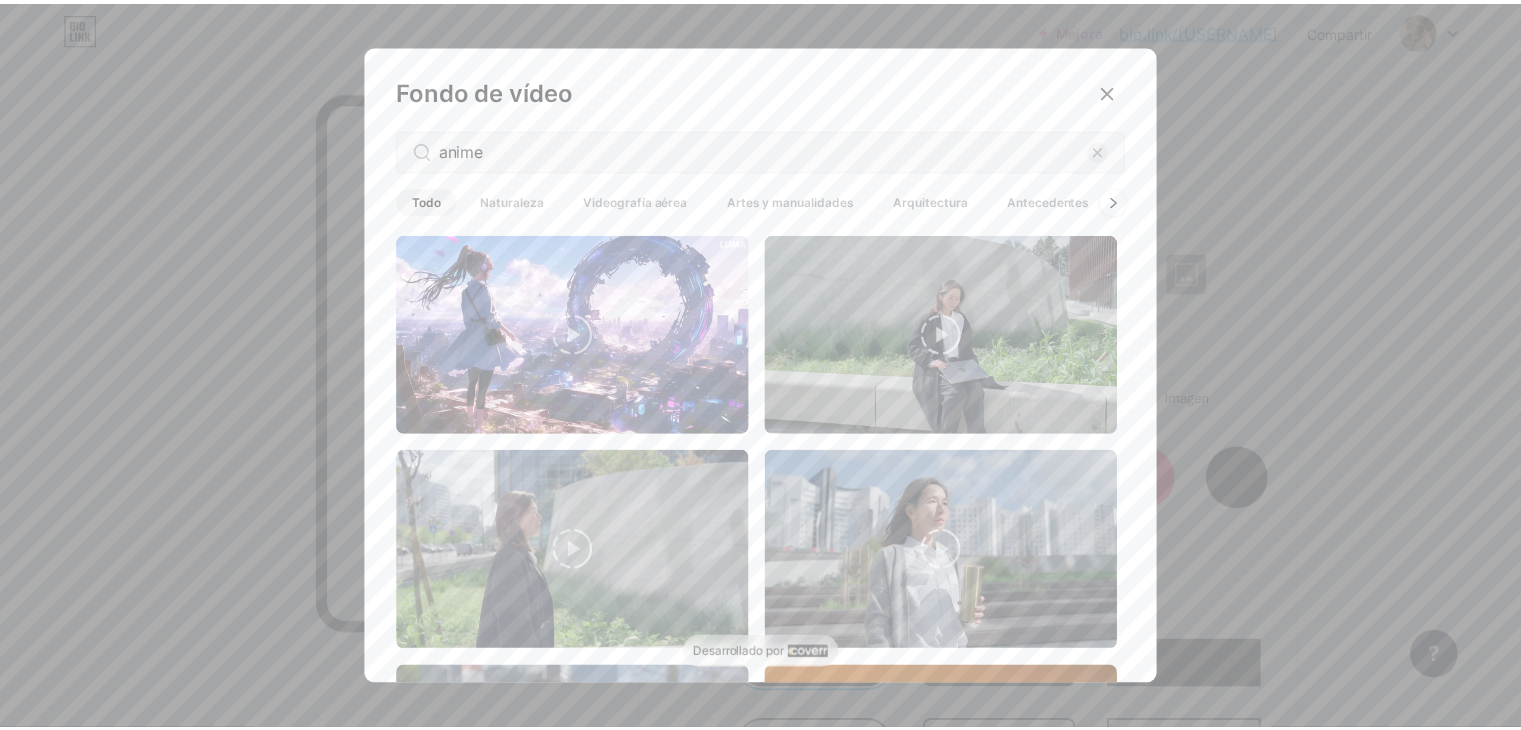 scroll, scrollTop: 0, scrollLeft: 64, axis: horizontal 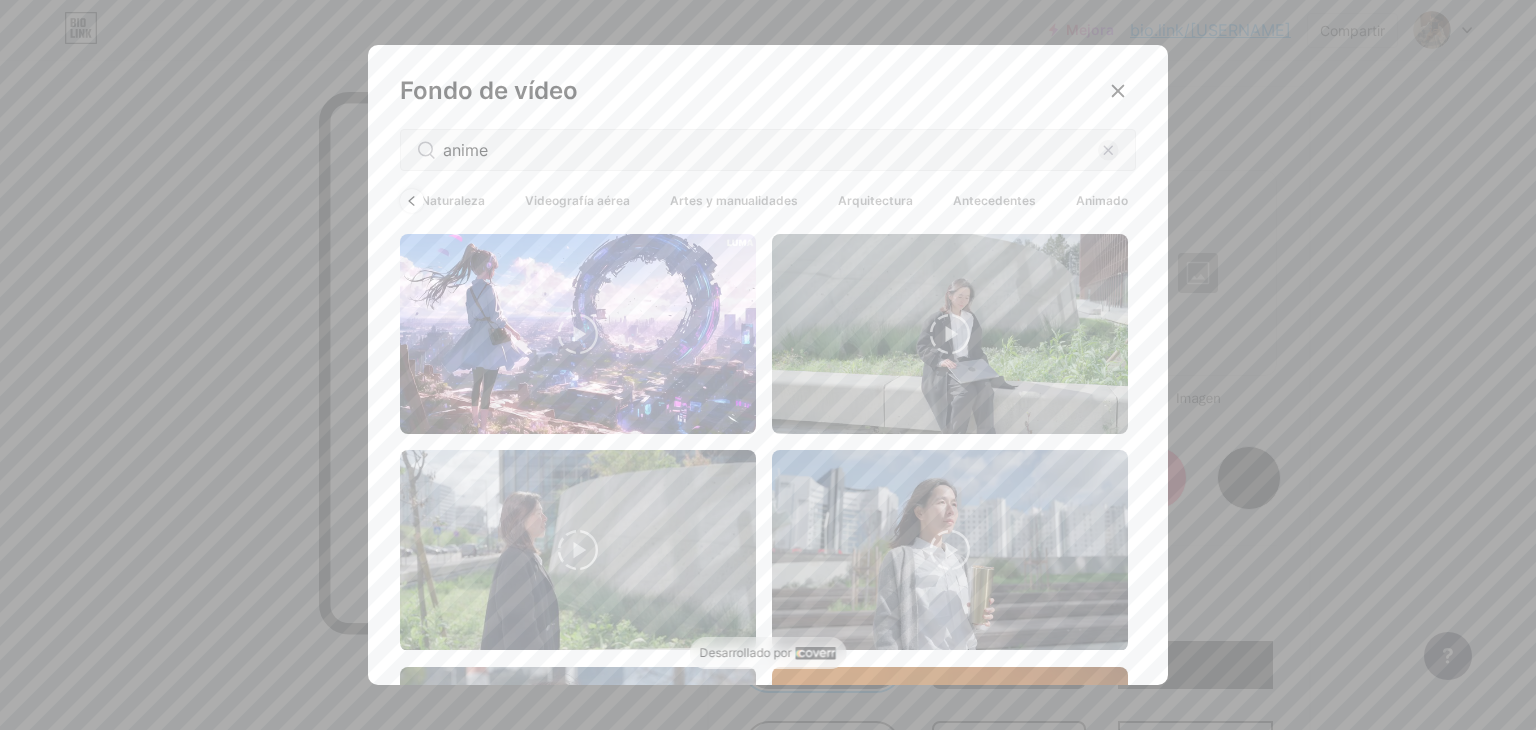 click on "Animado" at bounding box center [1102, 200] 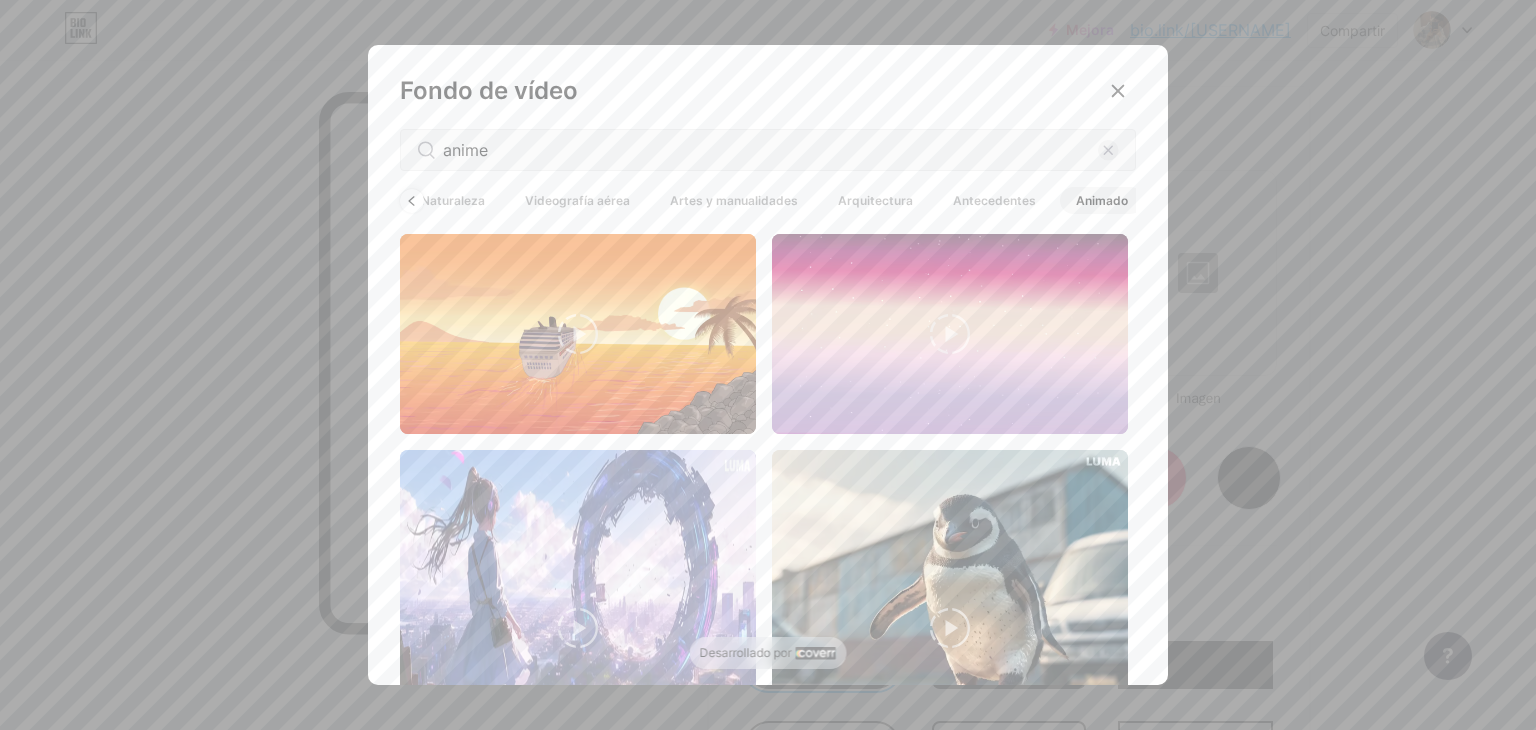 click on "Animado" at bounding box center [1102, 200] 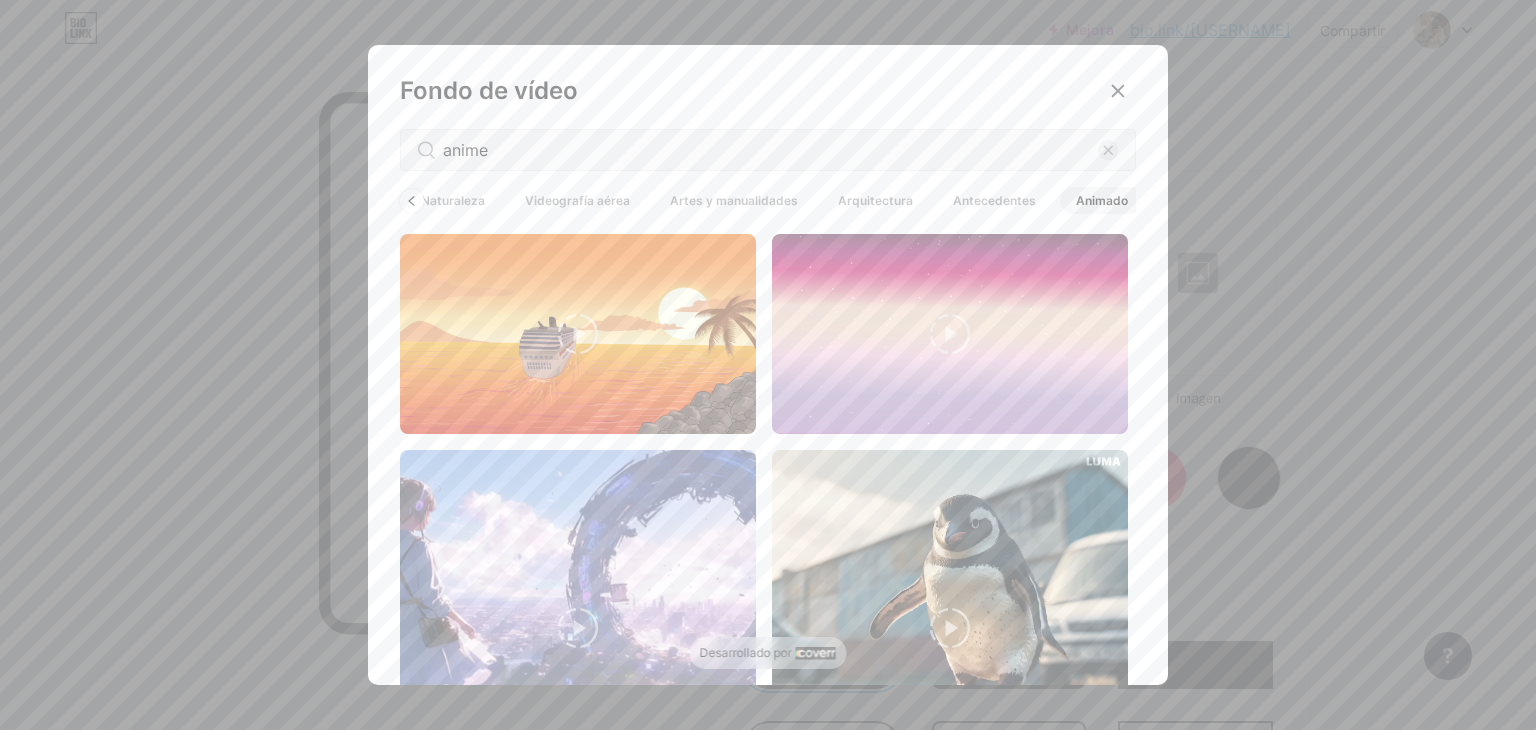 click on "Animado" at bounding box center (1102, 200) 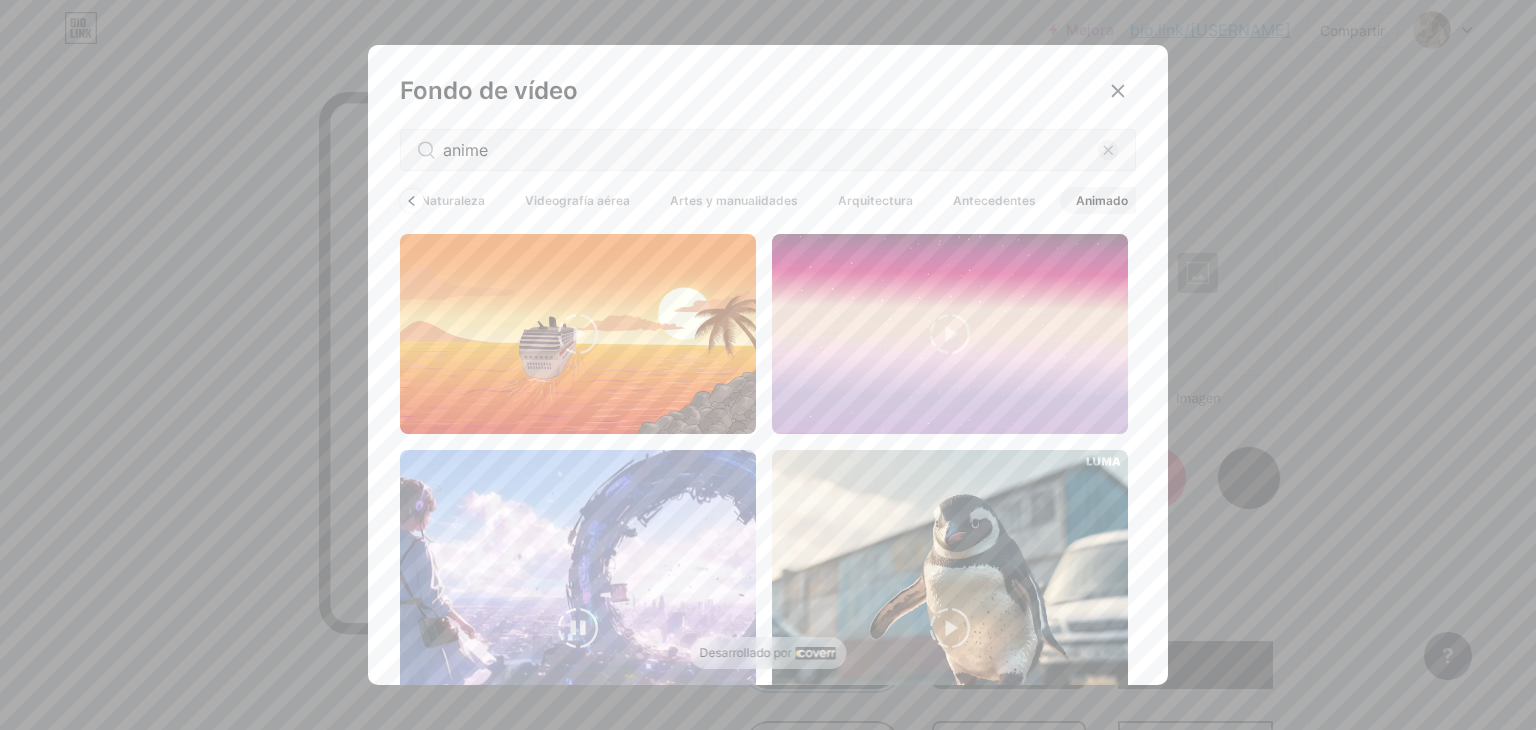 click at bounding box center [578, 628] 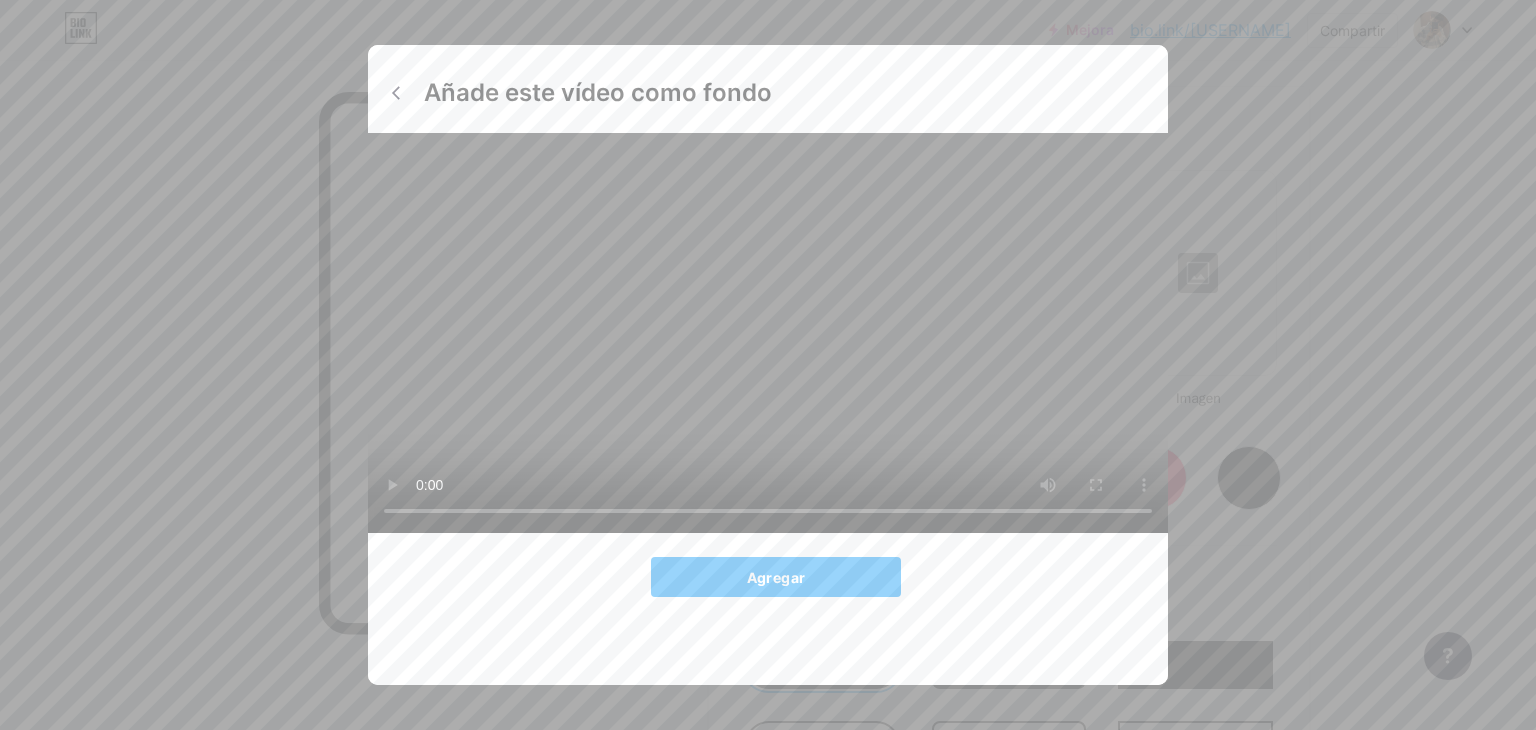 click on "Añade este vídeo como fondo     Agregar" at bounding box center [768, 365] 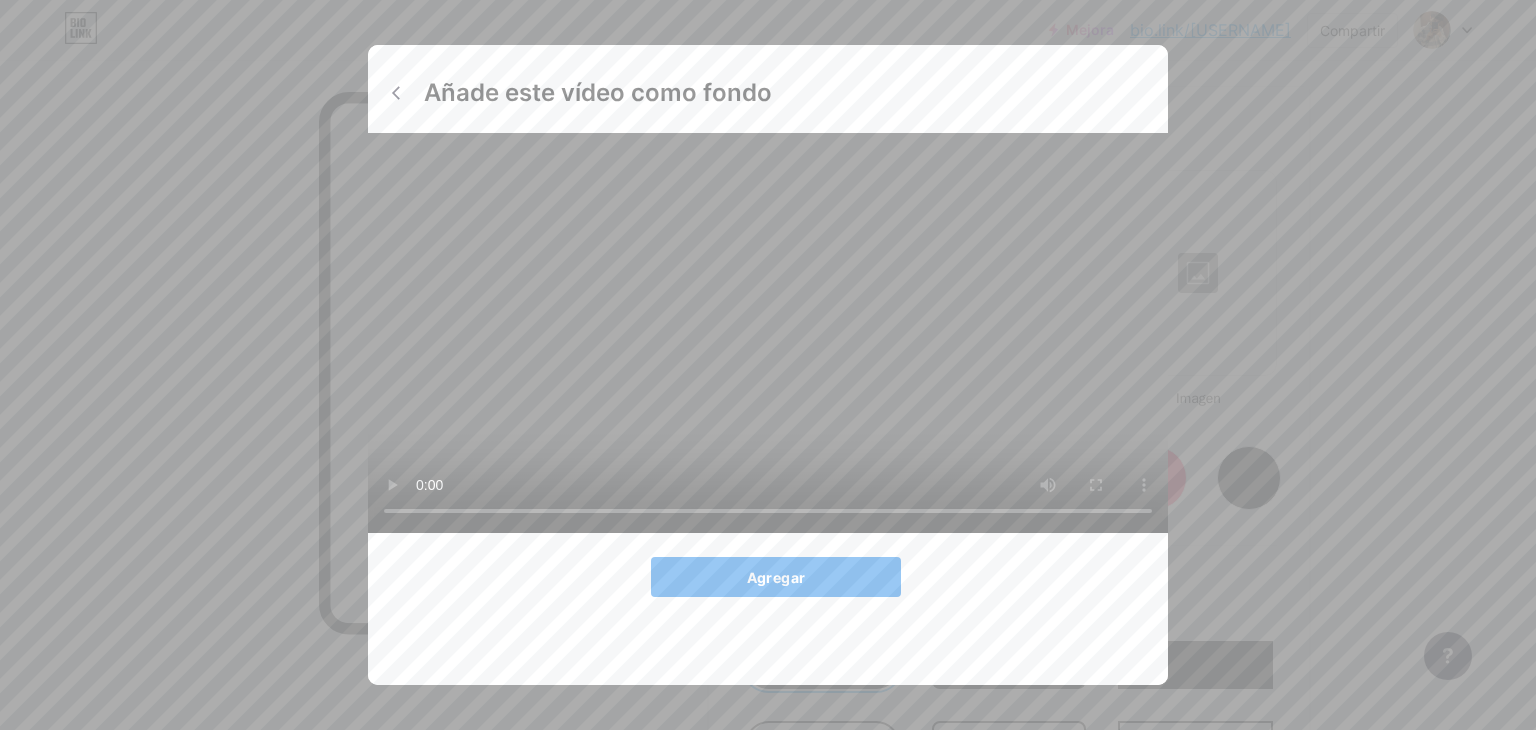 click on "Agregar" at bounding box center [776, 577] 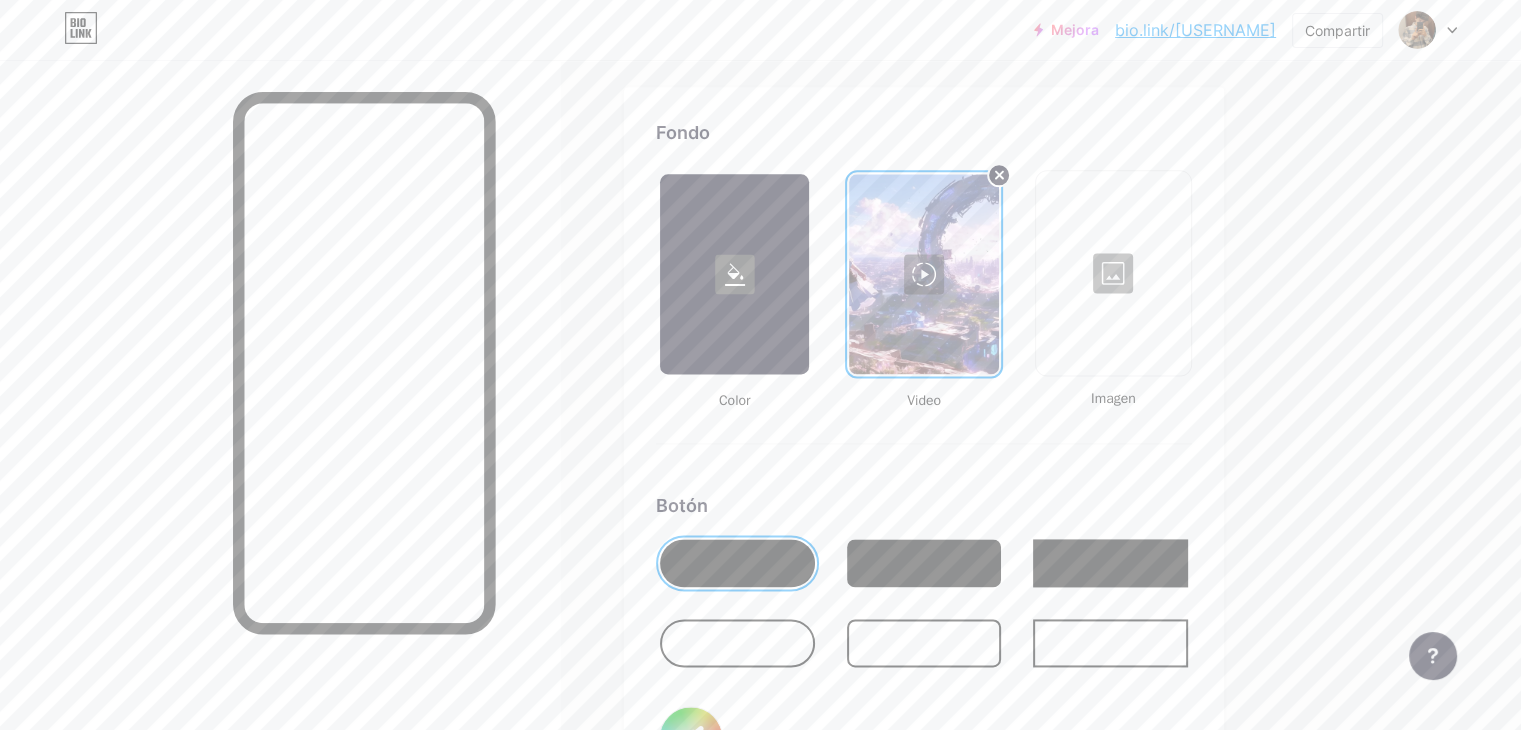click at bounding box center (924, 563) 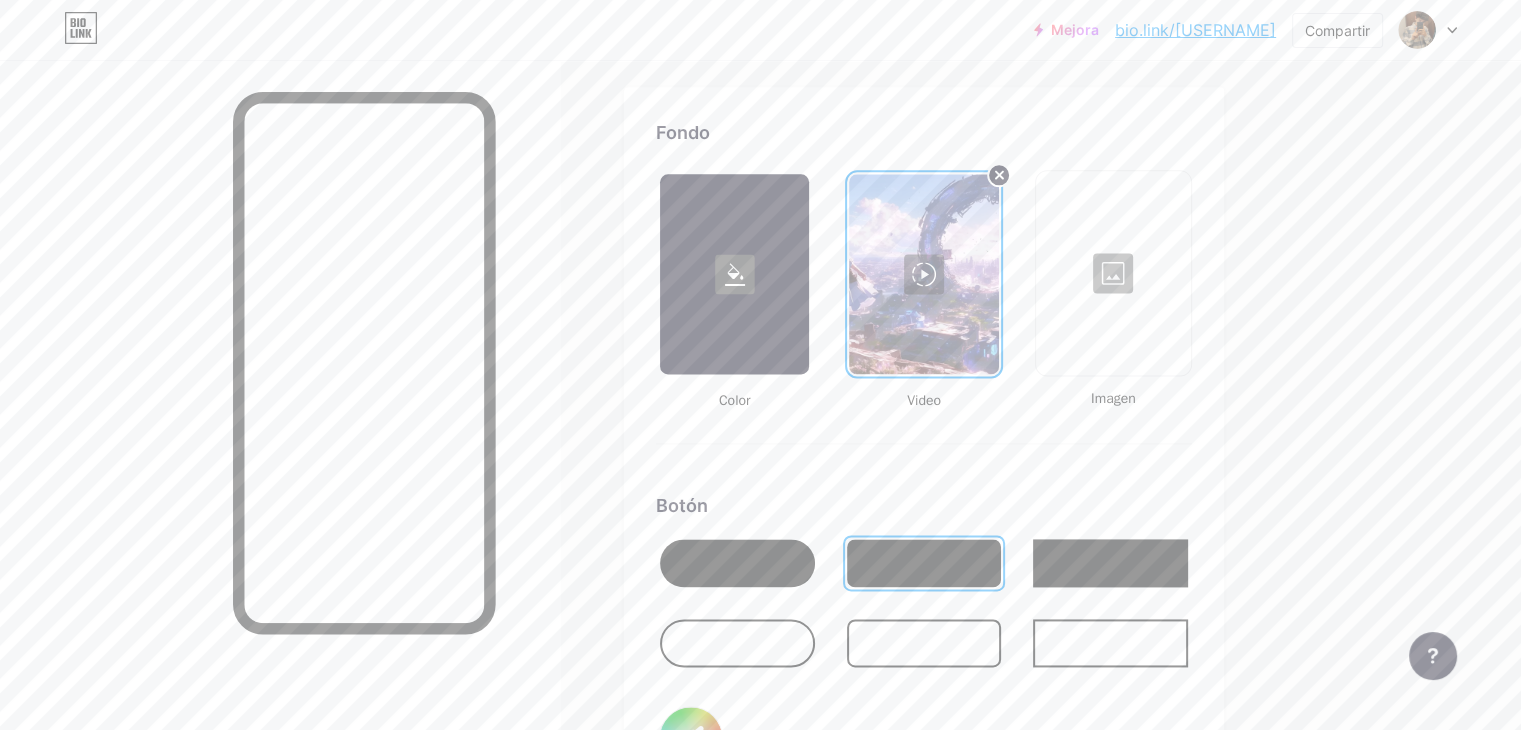 click at bounding box center [924, 643] 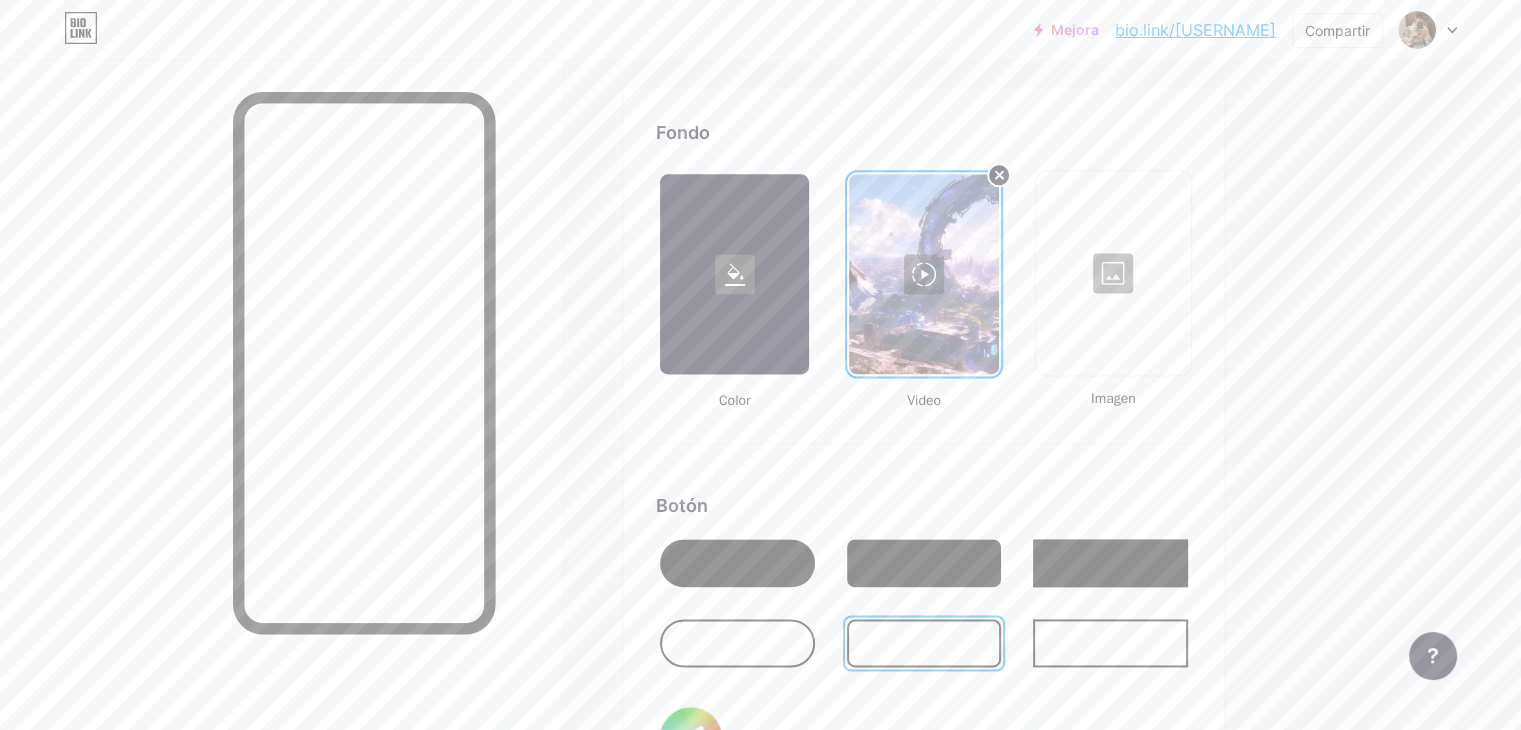 click at bounding box center (1110, 643) 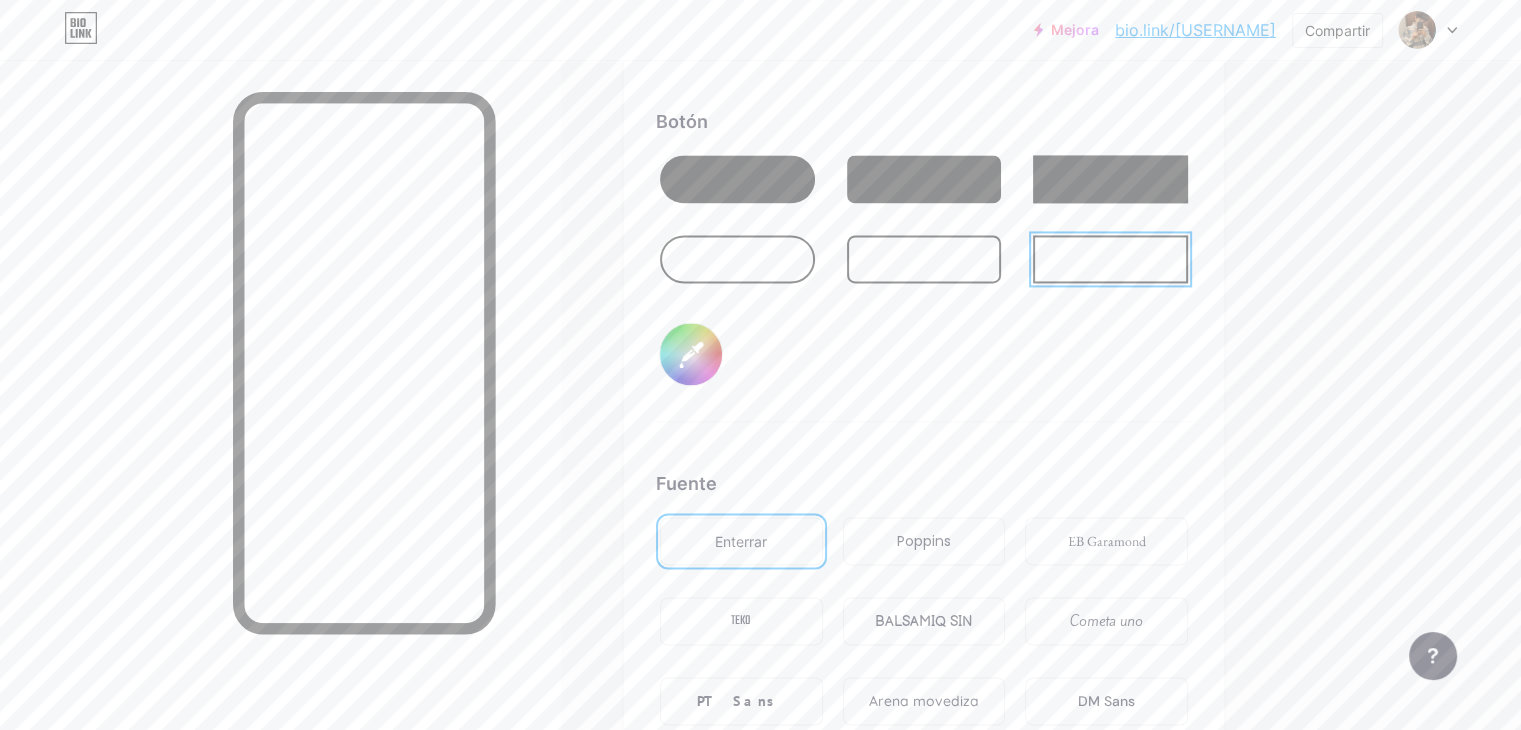 scroll, scrollTop: 3064, scrollLeft: 0, axis: vertical 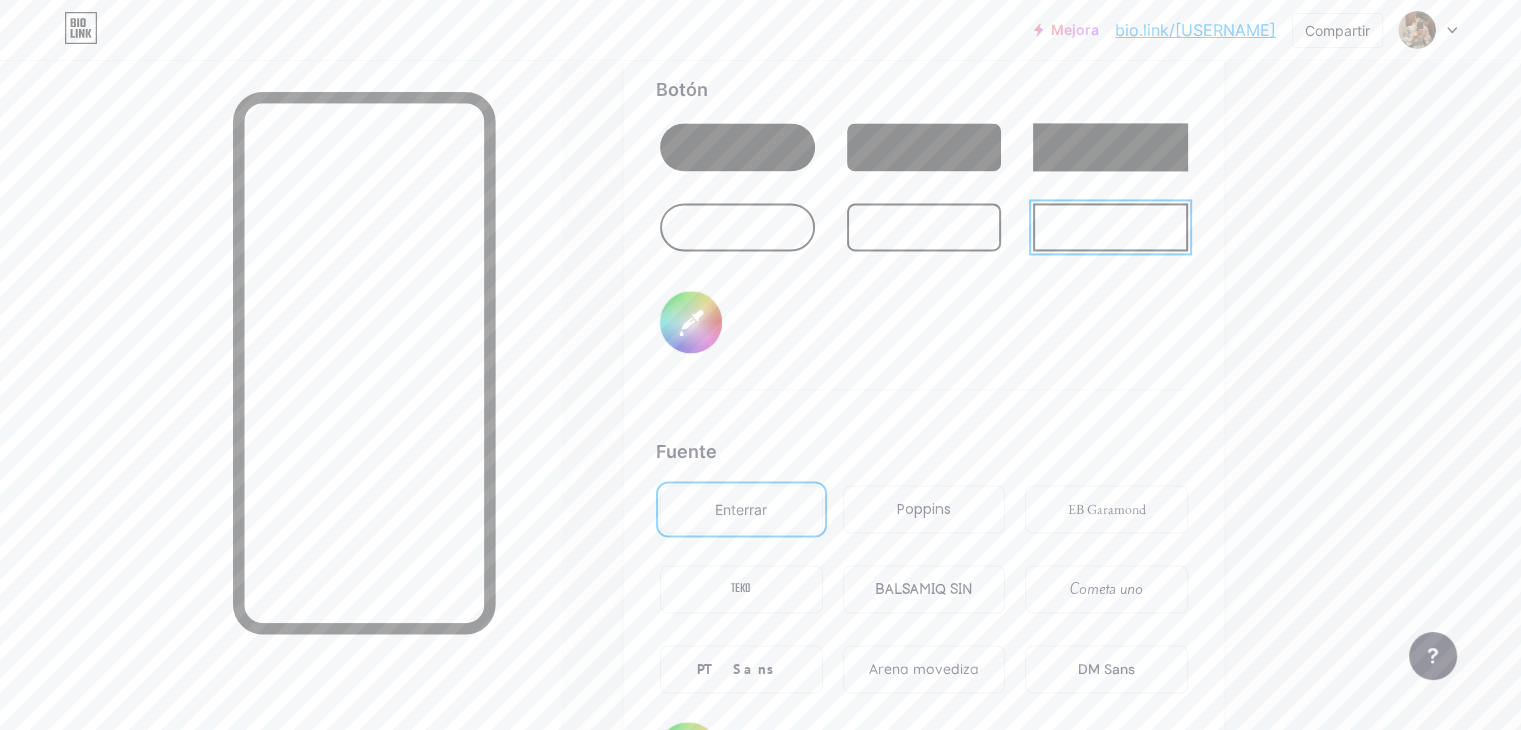 click on "#000000" at bounding box center [691, 322] 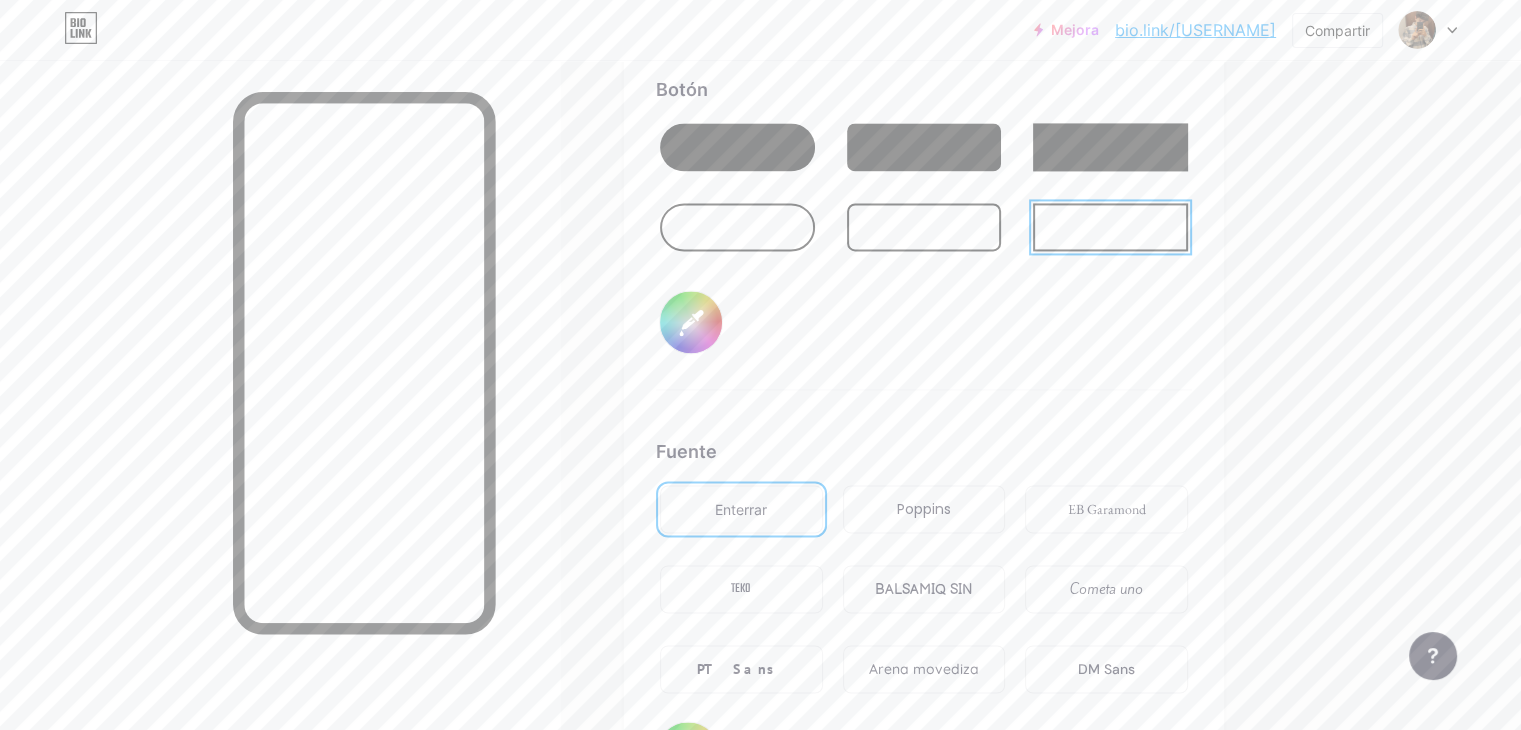 click at bounding box center (924, 147) 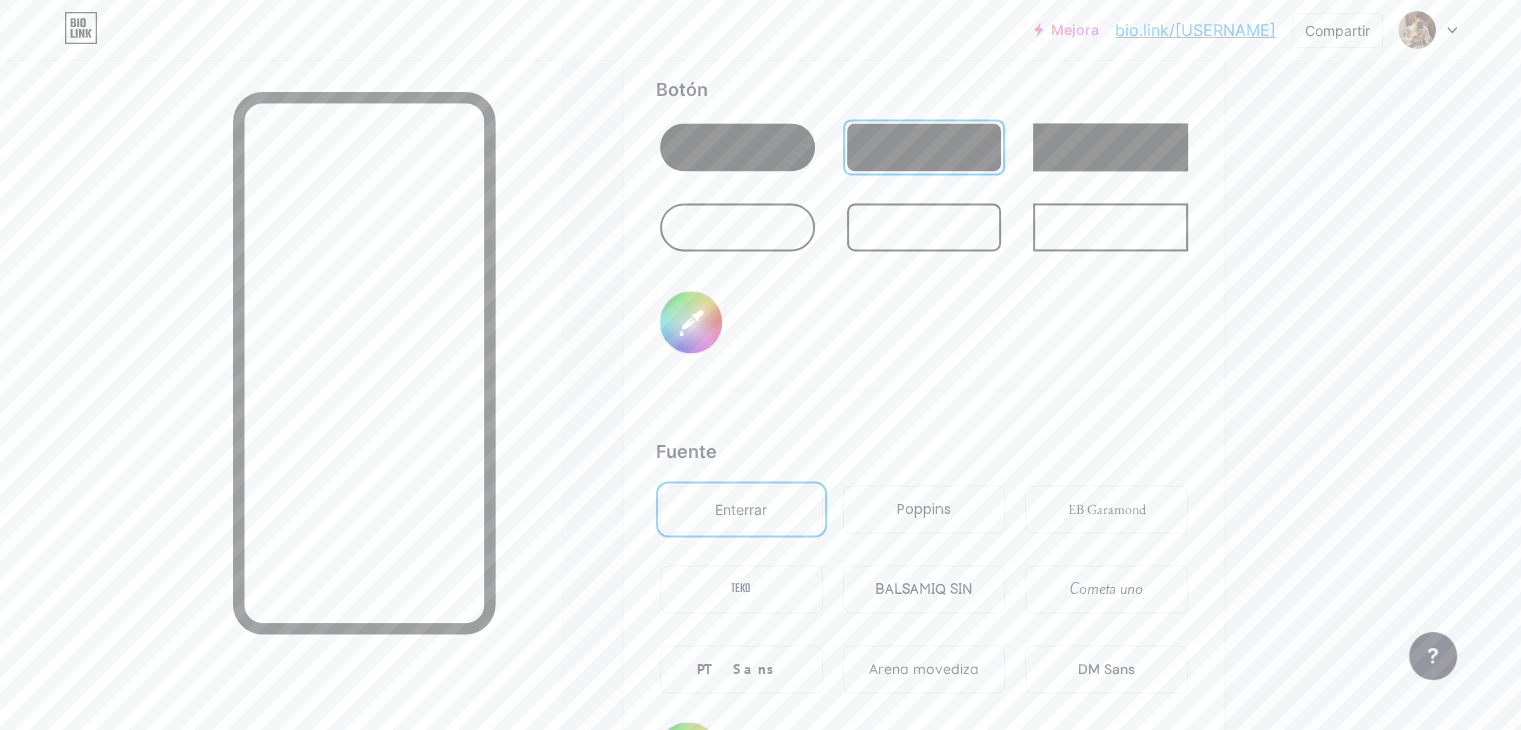 click at bounding box center (737, 147) 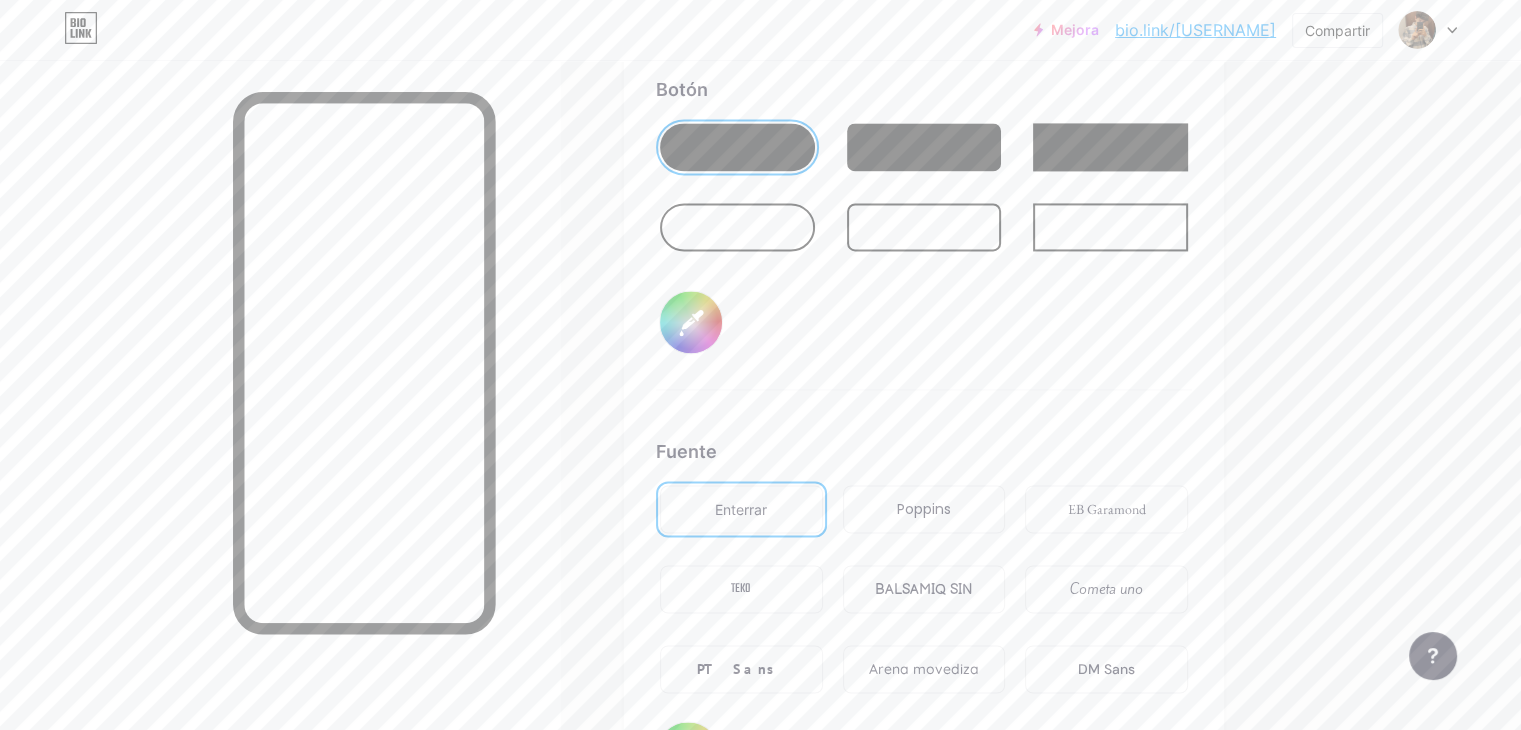 click on "#51c1e6" at bounding box center (691, 322) 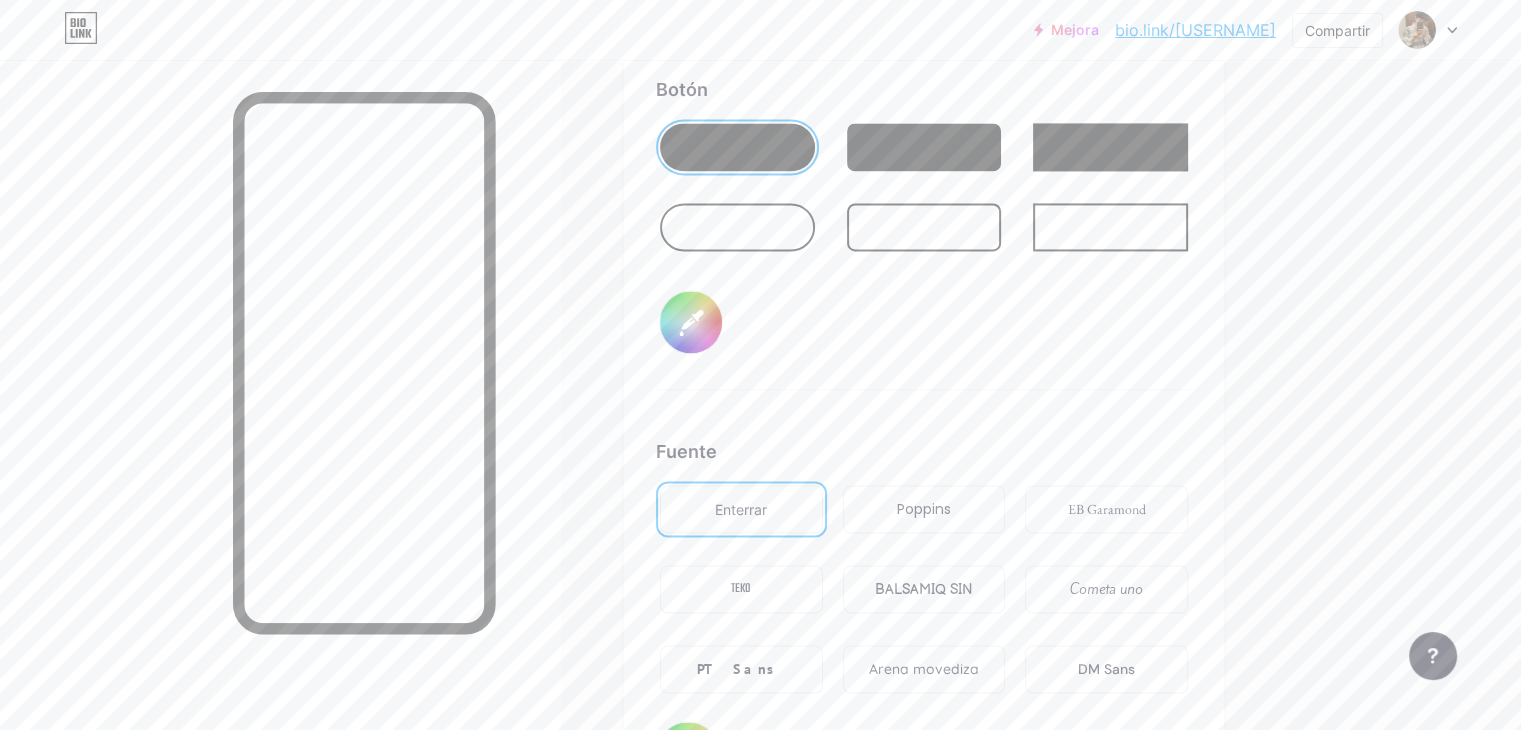 type on "#964de0" 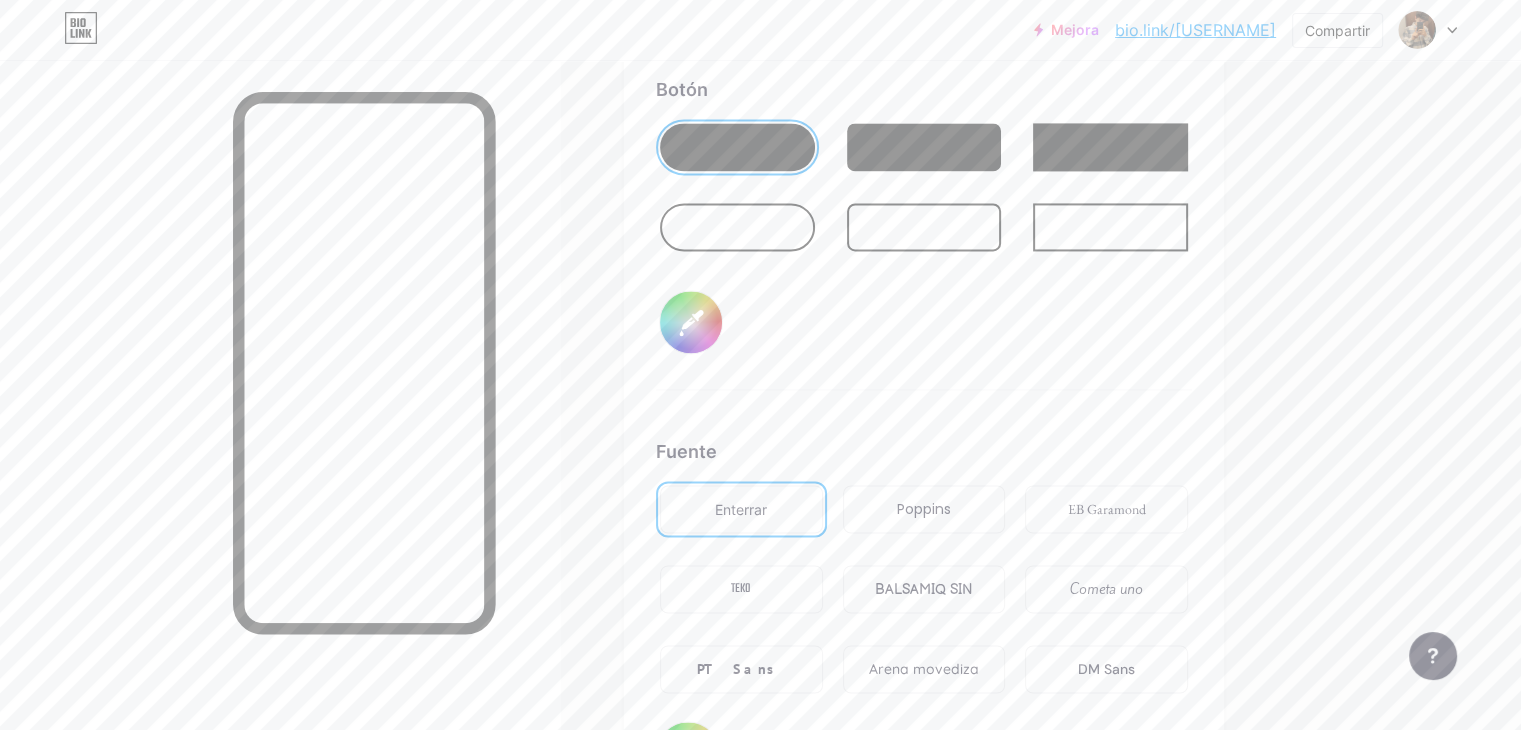 click on "TEKO" at bounding box center [741, 589] 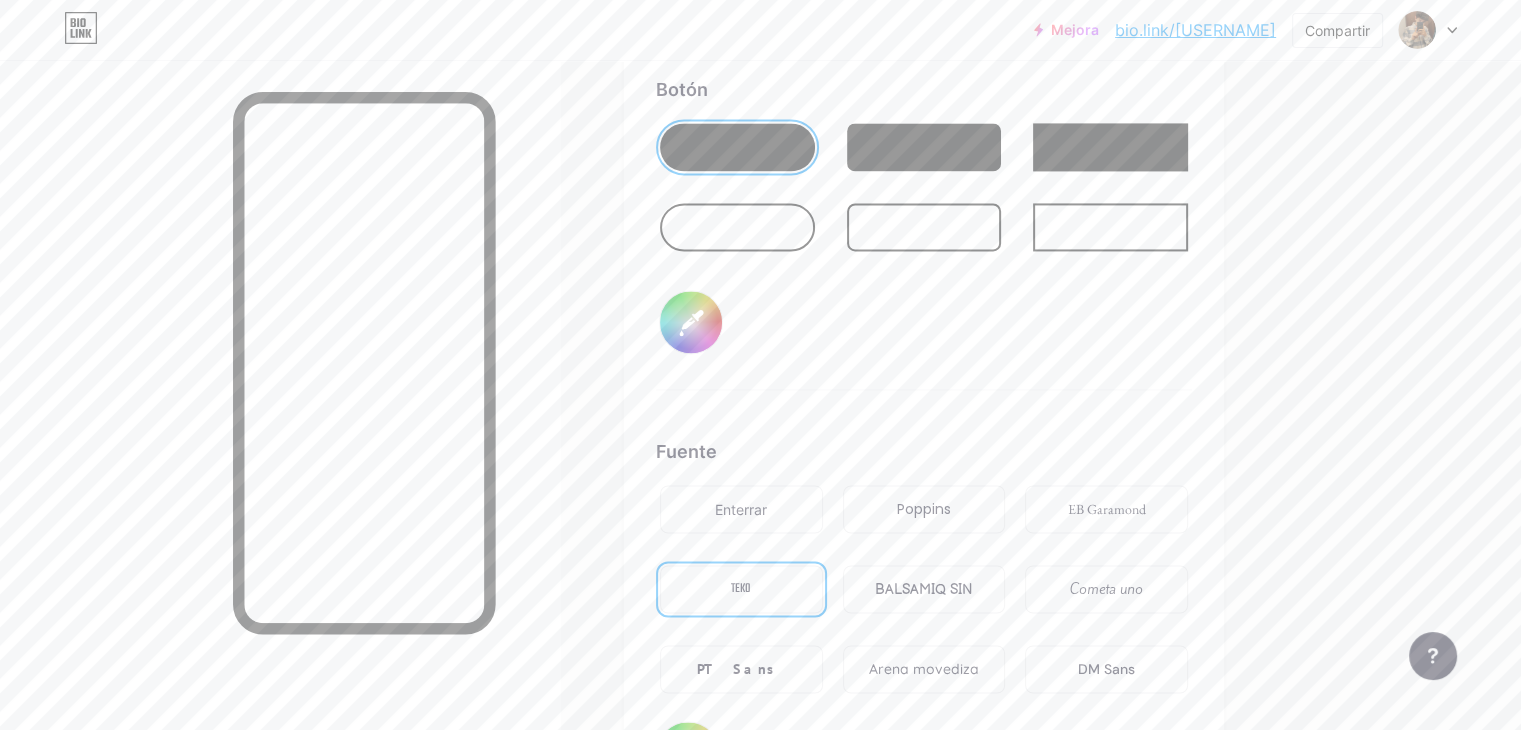 click on "BALSAMIQ SIN" at bounding box center (924, 589) 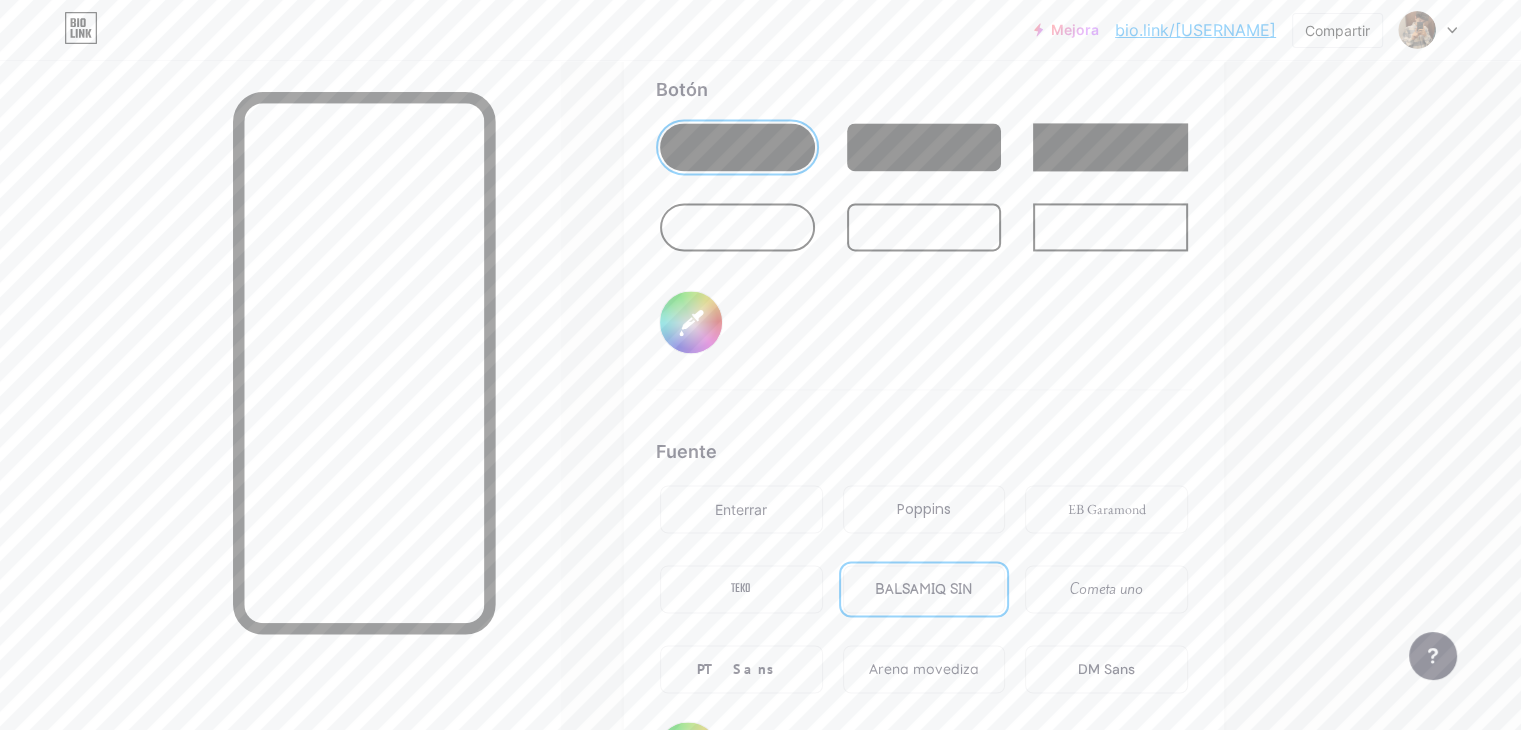 click on "DM Sans" at bounding box center [1106, 669] 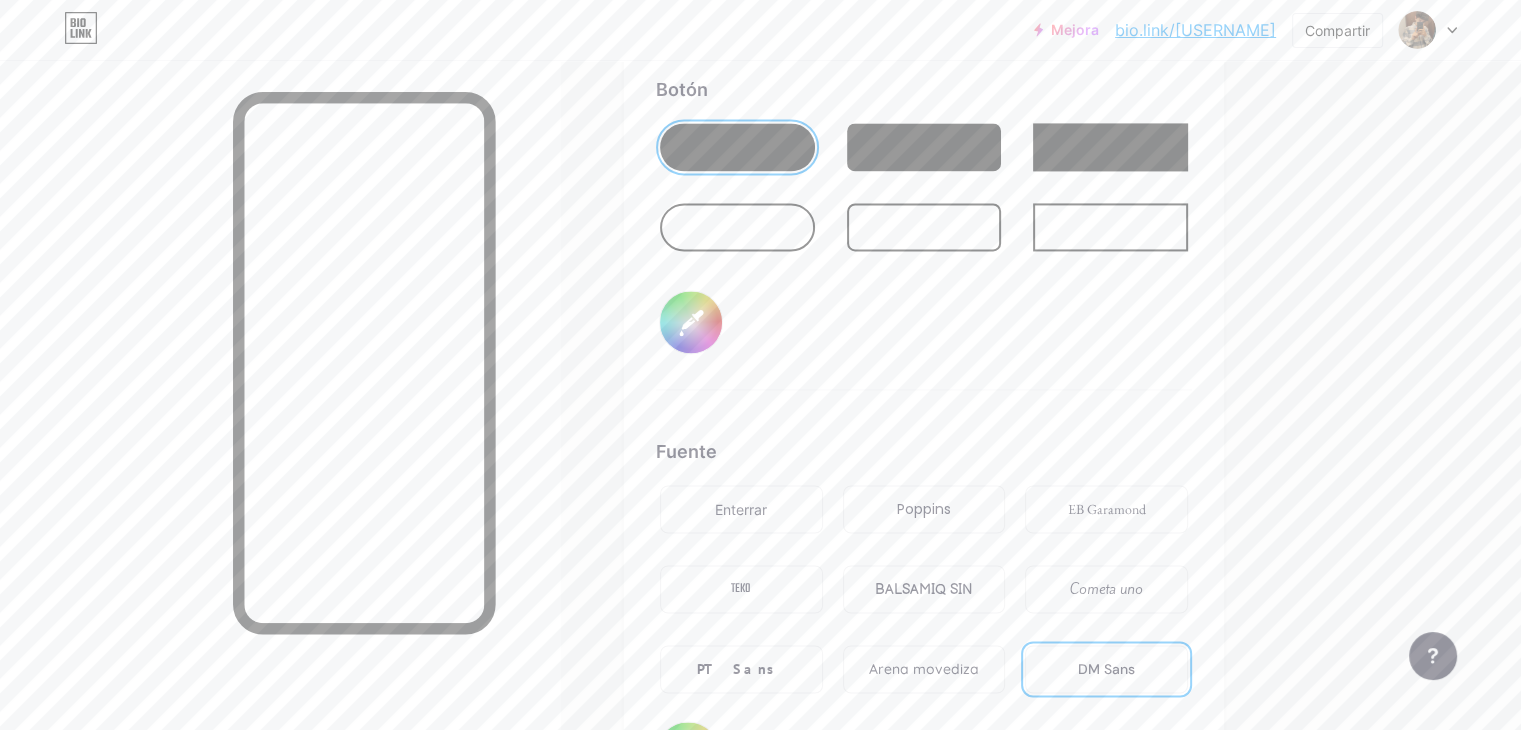 click on "Enterrar" at bounding box center [741, 509] 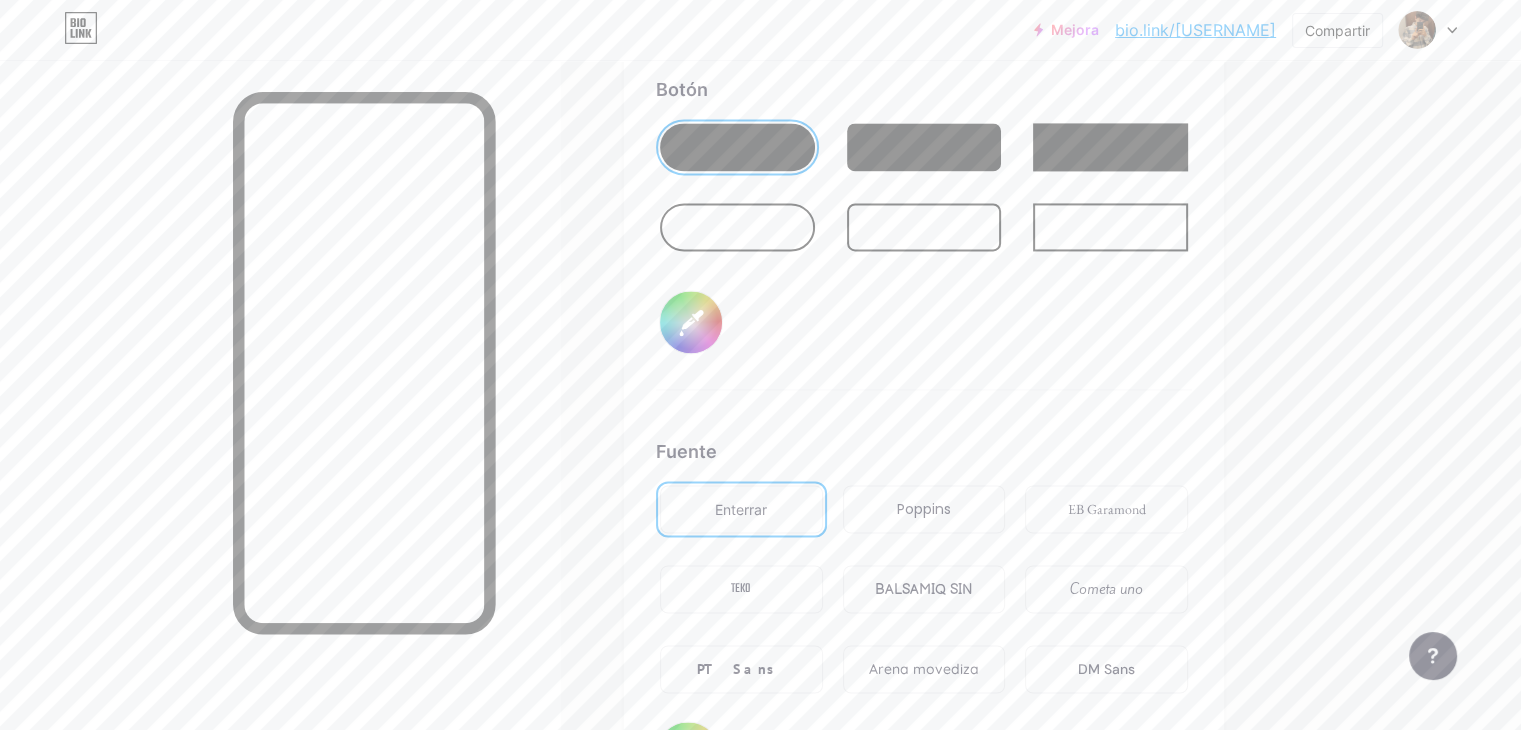 click on "Poppins" at bounding box center [924, 509] 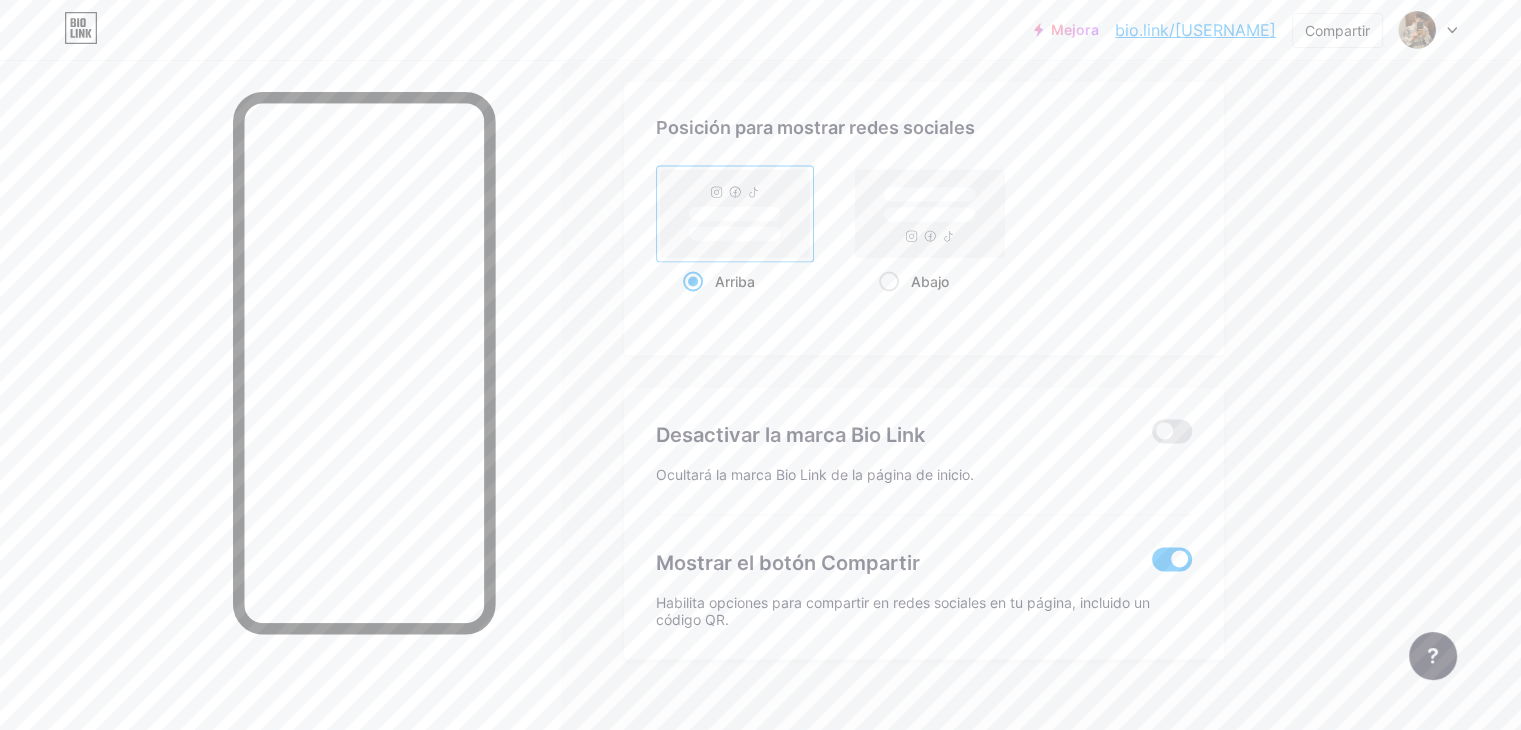 scroll, scrollTop: 3854, scrollLeft: 0, axis: vertical 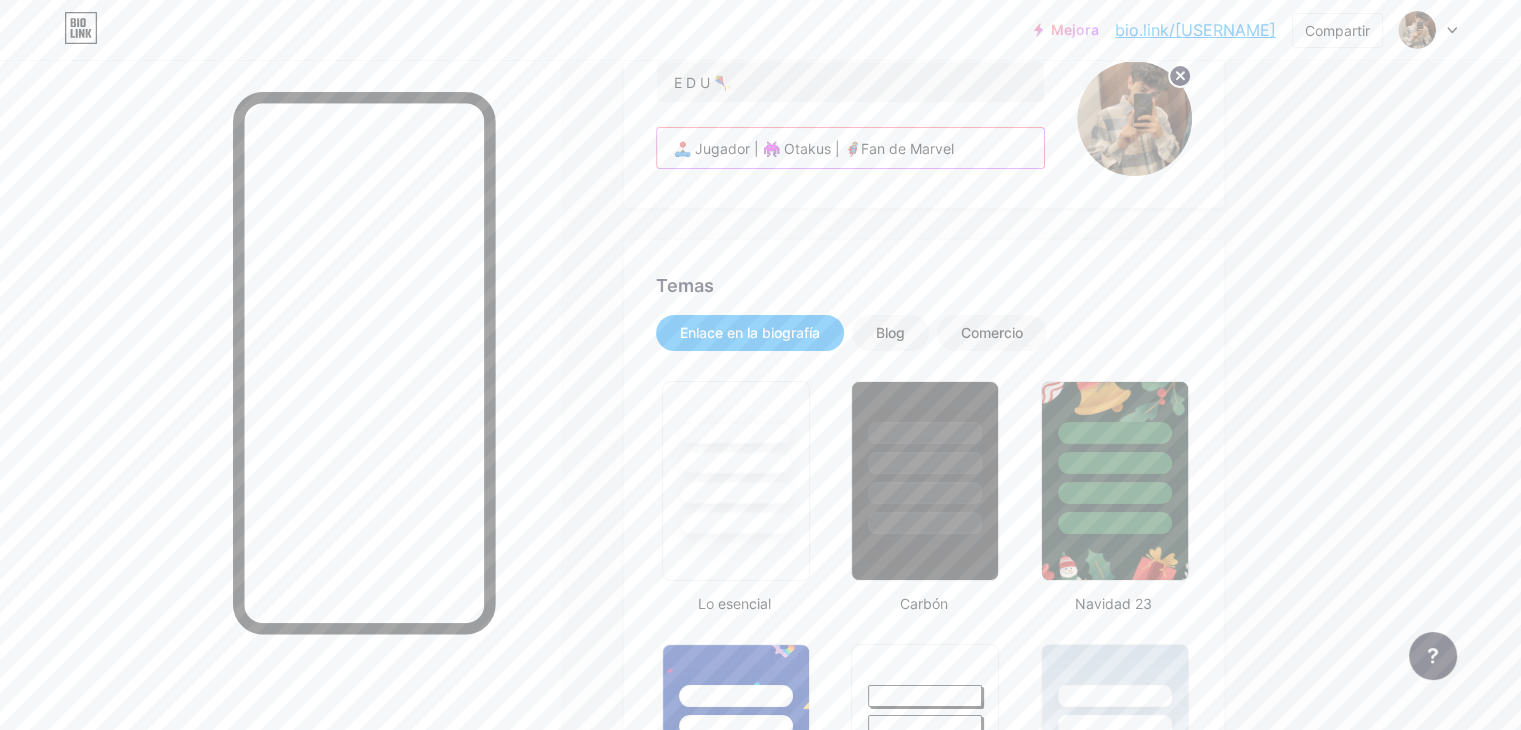 click on "🕹️ Jugador | 👾 Otakus | 🦸Fan de Marvel" at bounding box center [850, 148] 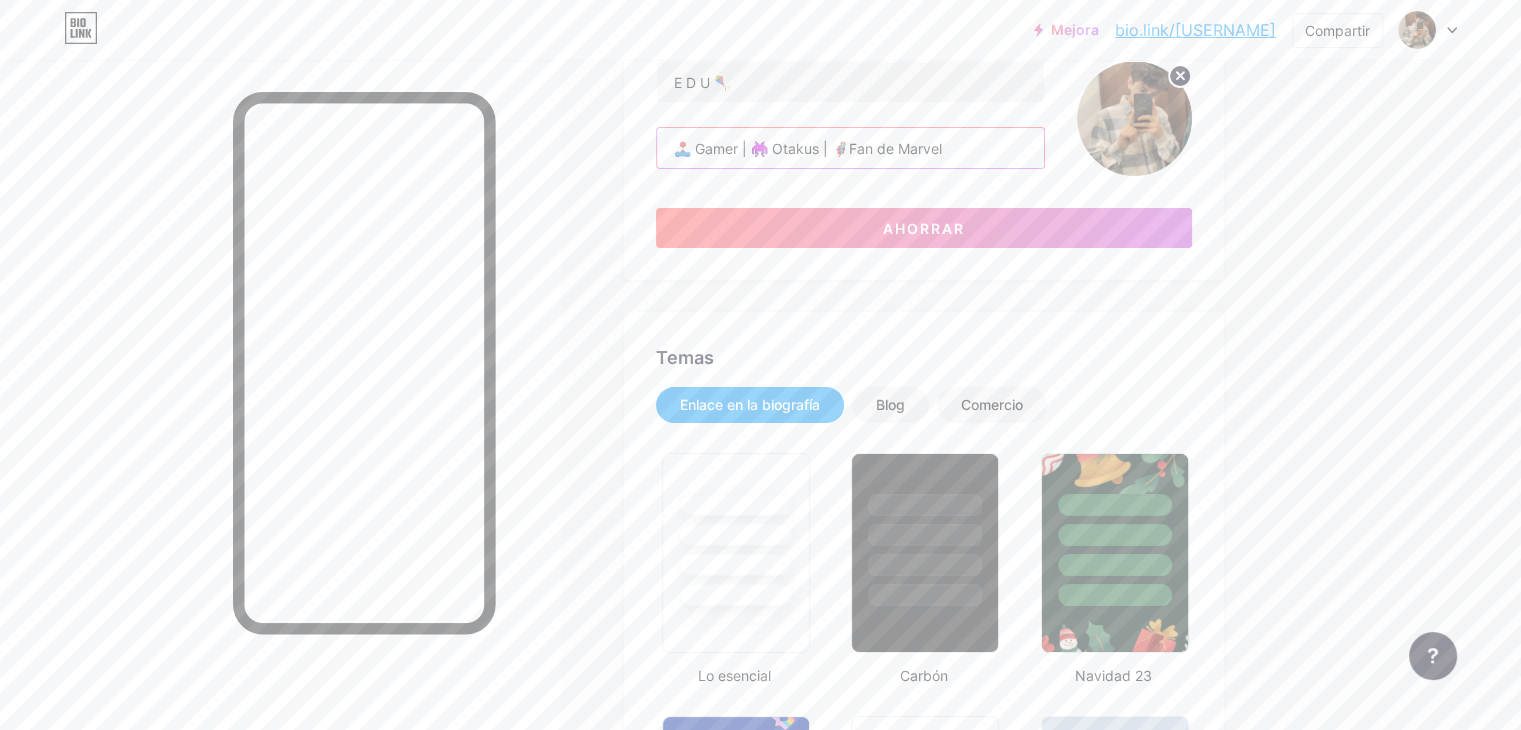 click on "🕹️ Gamer | 👾 Otakus | 🦸Fan de Marvel" at bounding box center [850, 148] 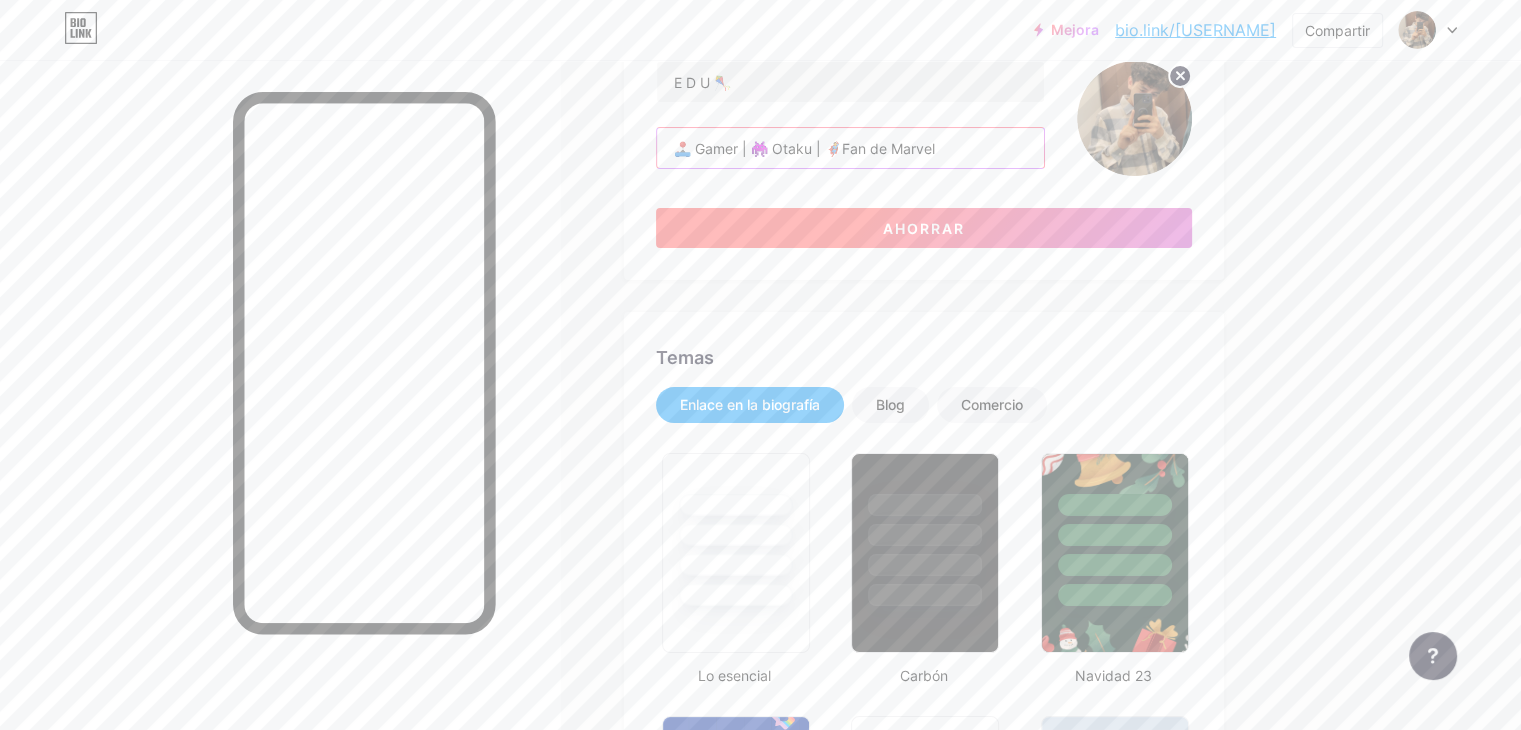 type on "🕹️ Gamer | 👾 Otaku | 🦸Fan de Marvel" 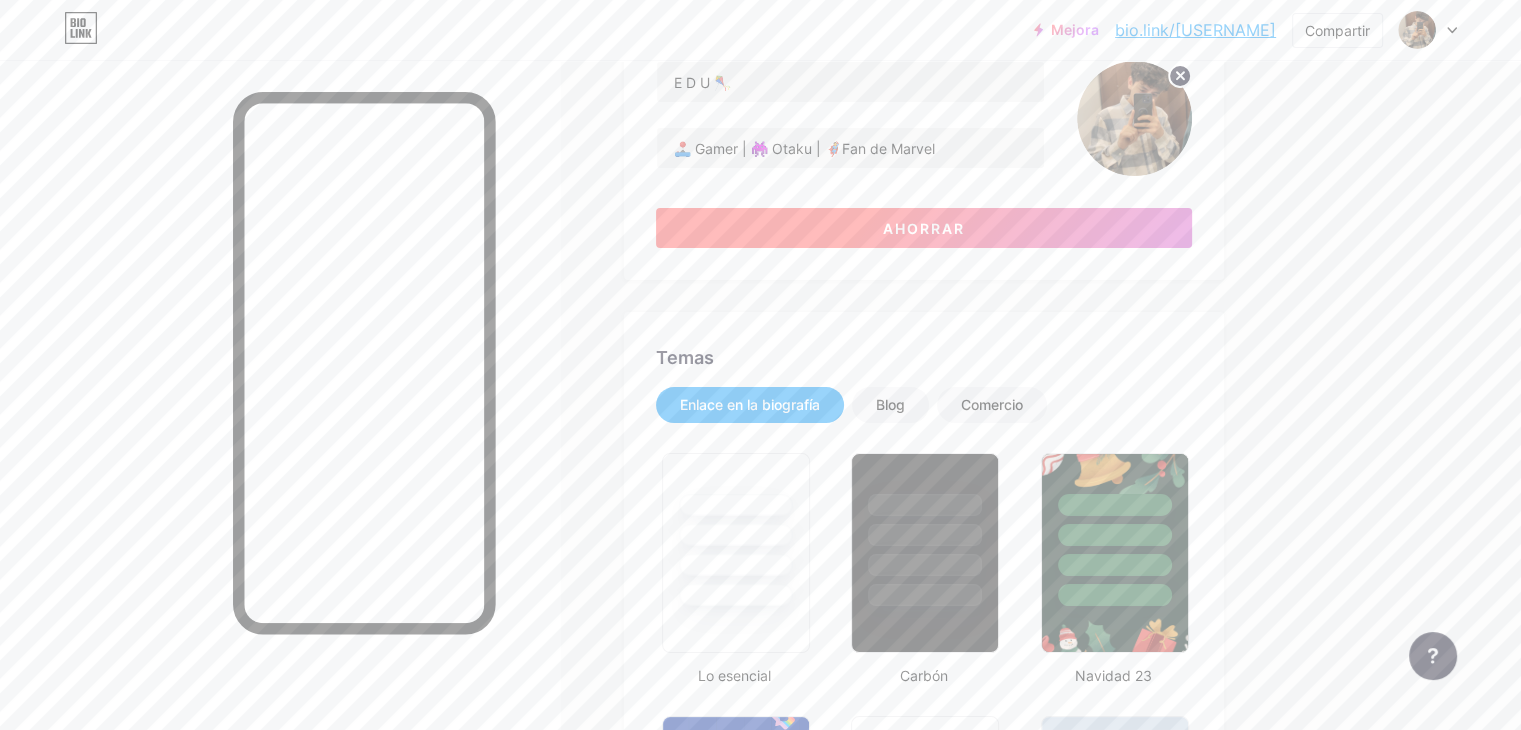 click on "Ahorrar" at bounding box center [924, 228] 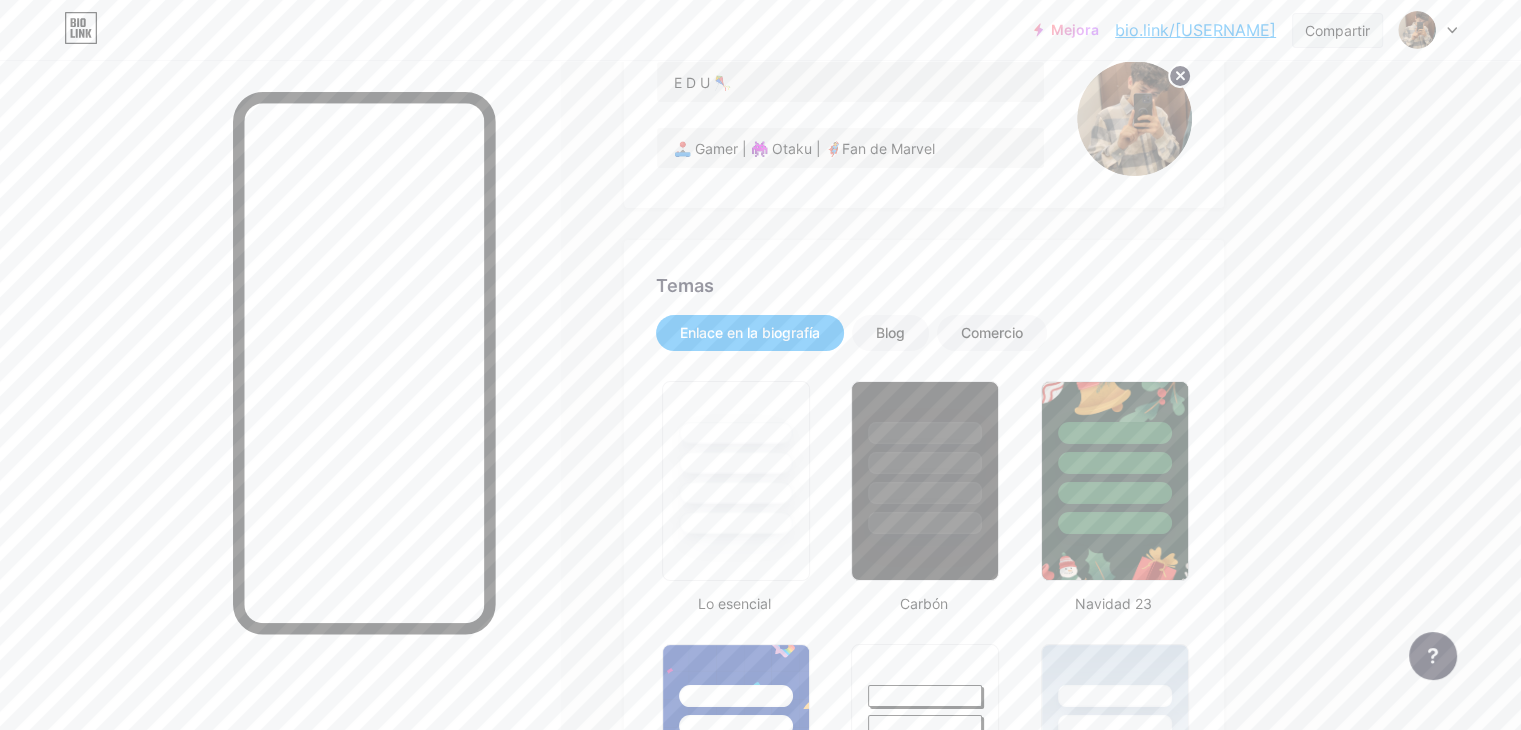 click on "Compartir" at bounding box center (1337, 30) 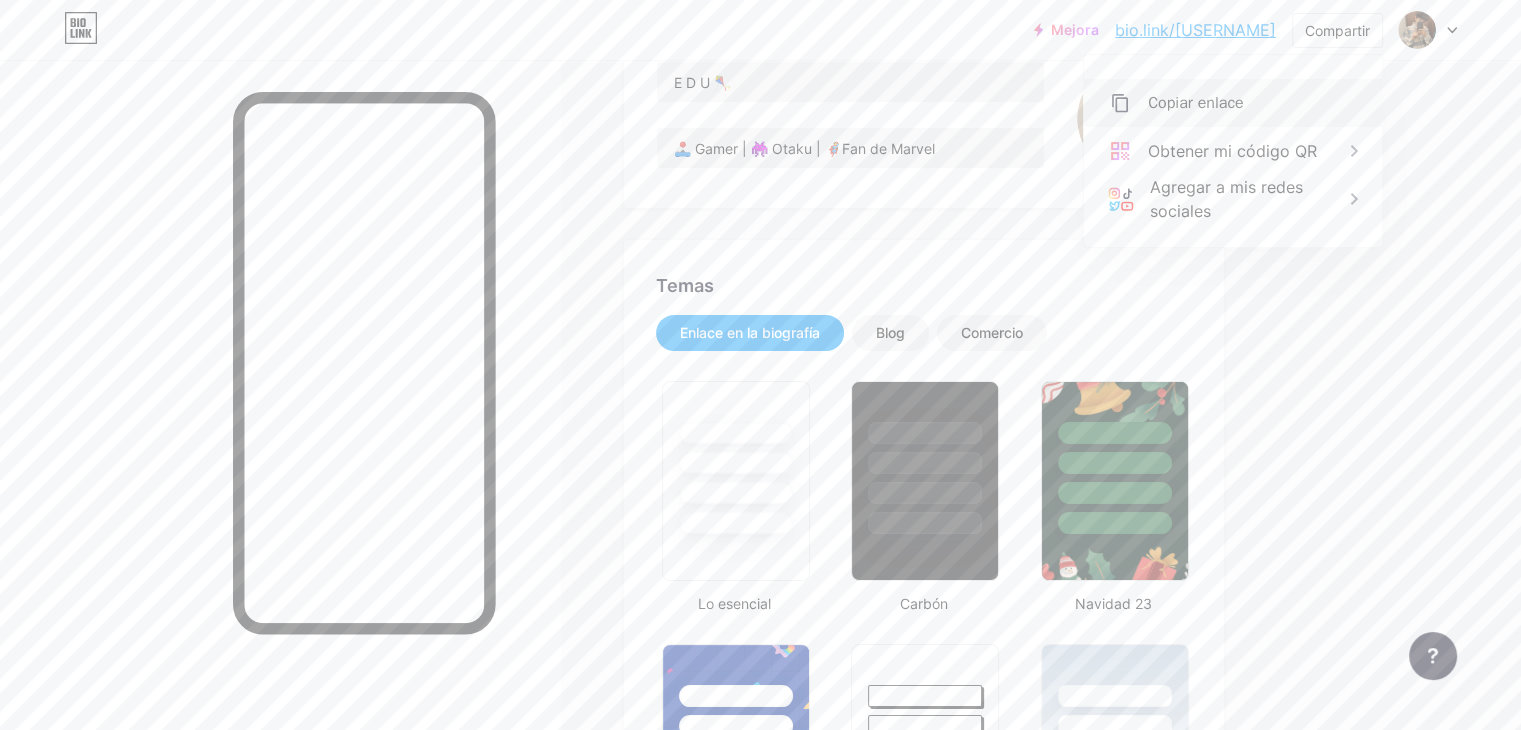 click on "Copiar enlace" at bounding box center (1233, 103) 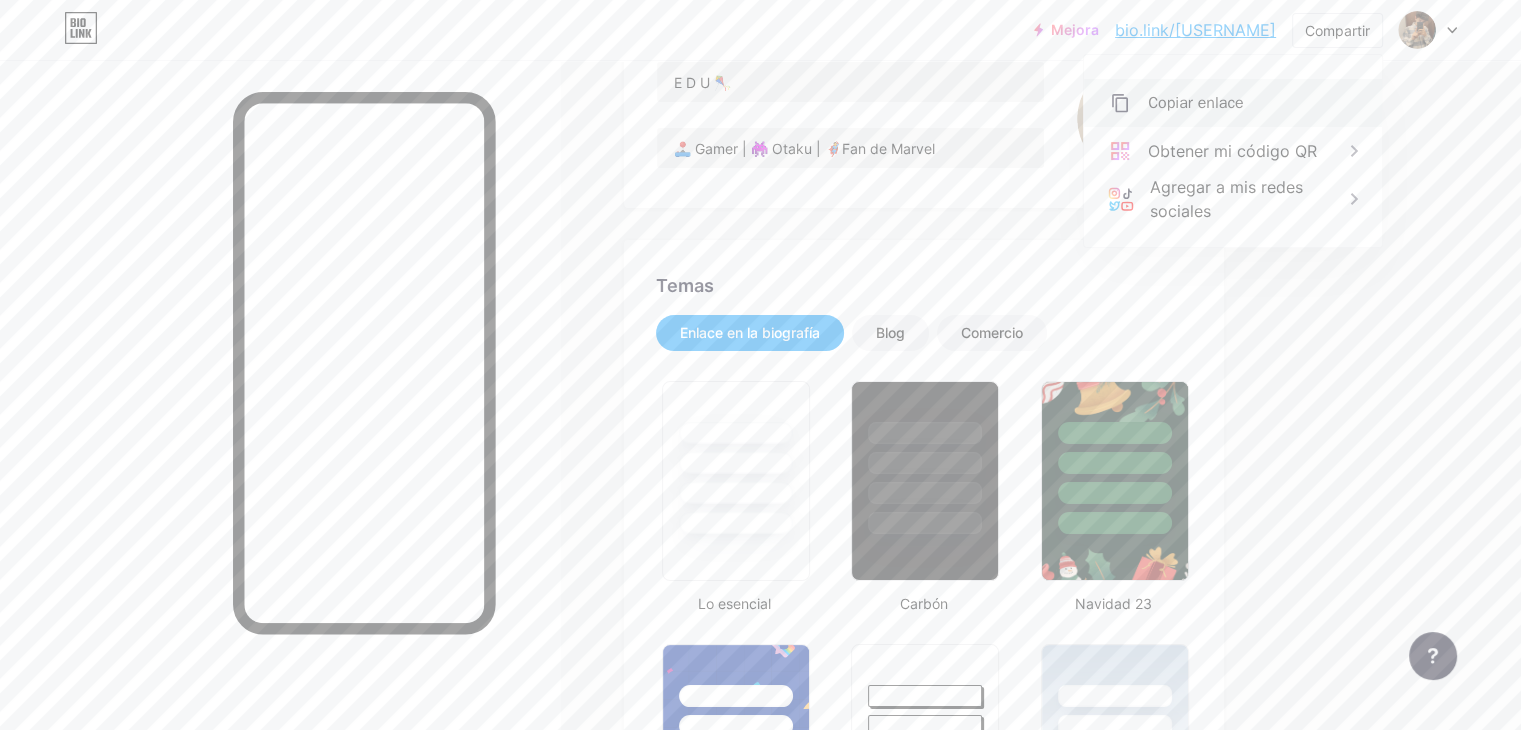 click on "Copiar enlace" at bounding box center (1196, 103) 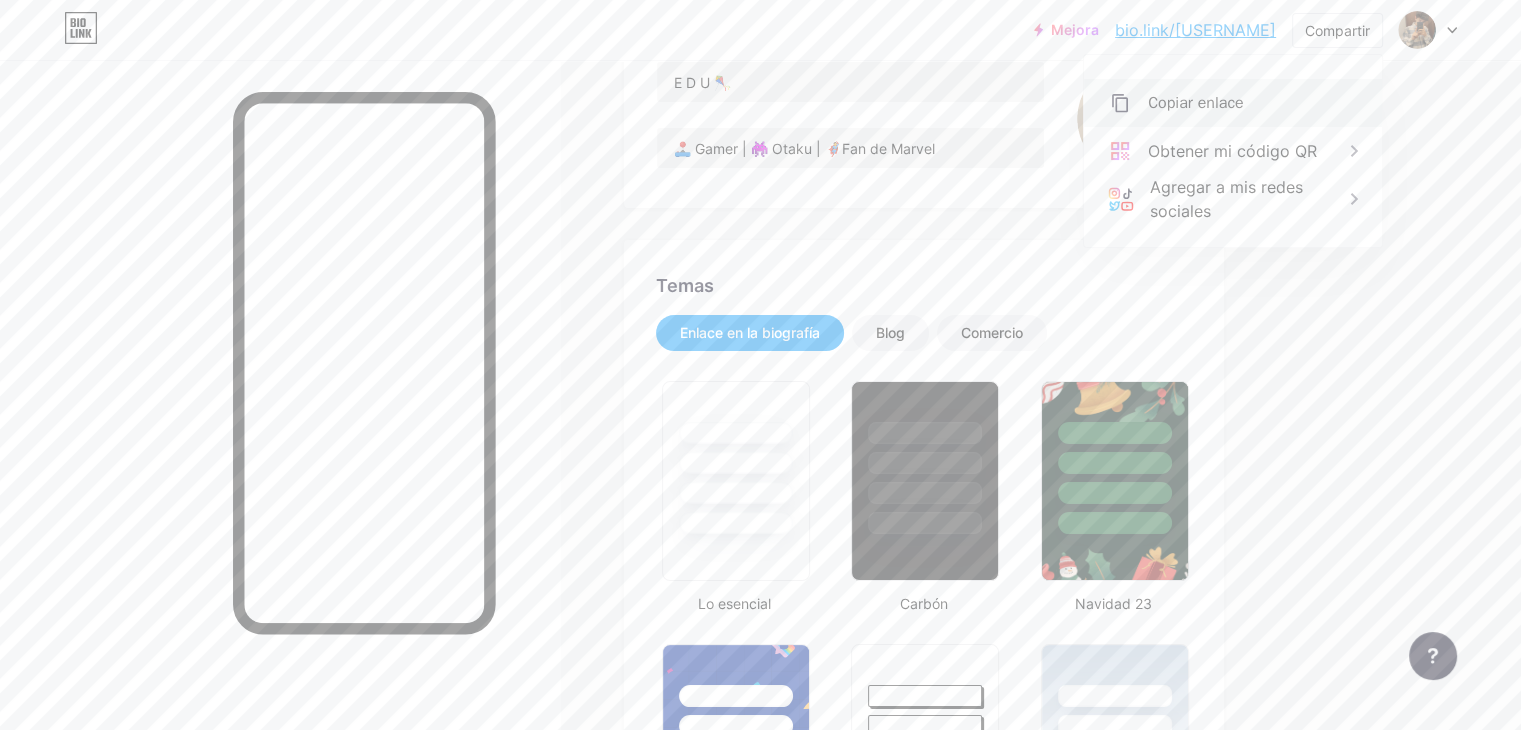click on "Copiar enlace" at bounding box center [1196, 103] 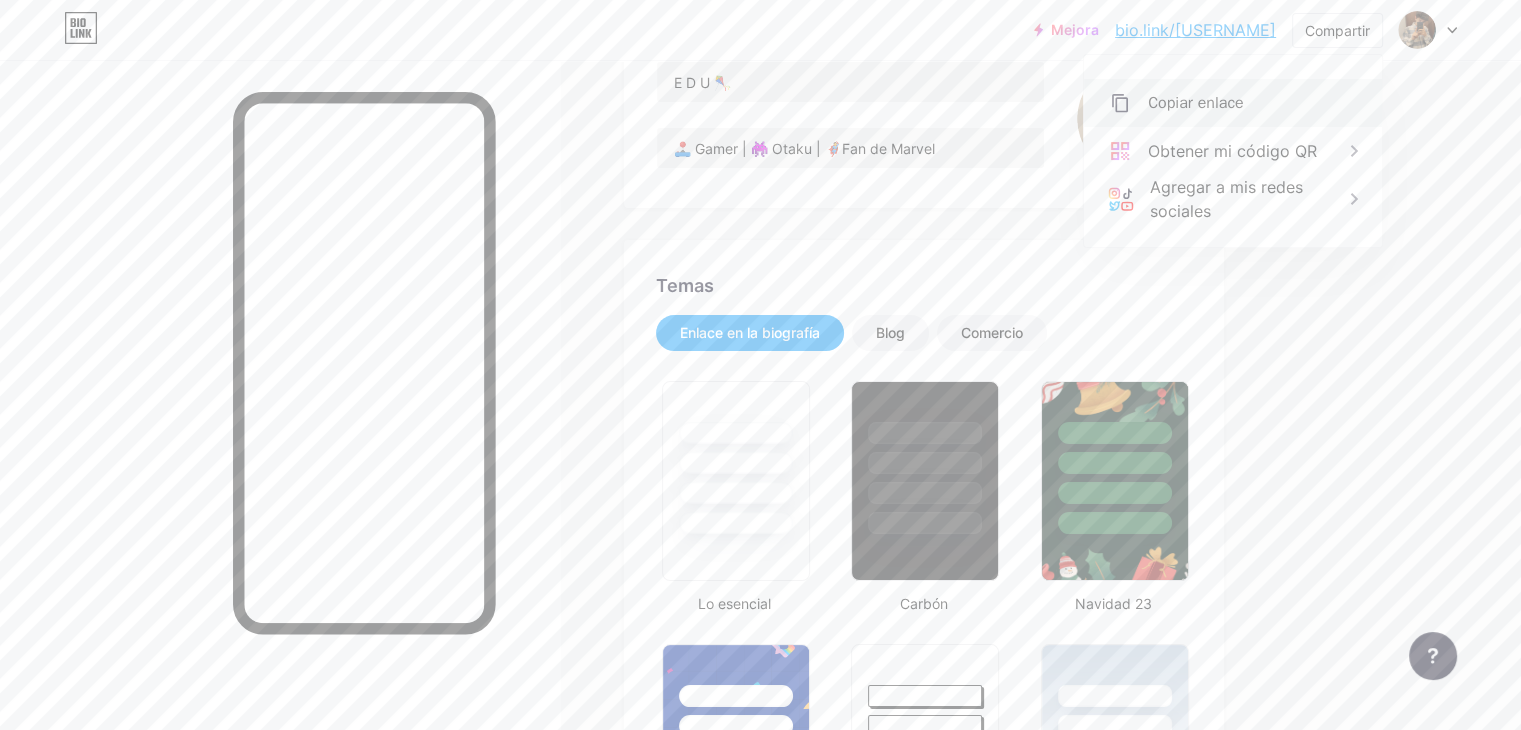 click on "Copiar enlace" at bounding box center [1196, 103] 